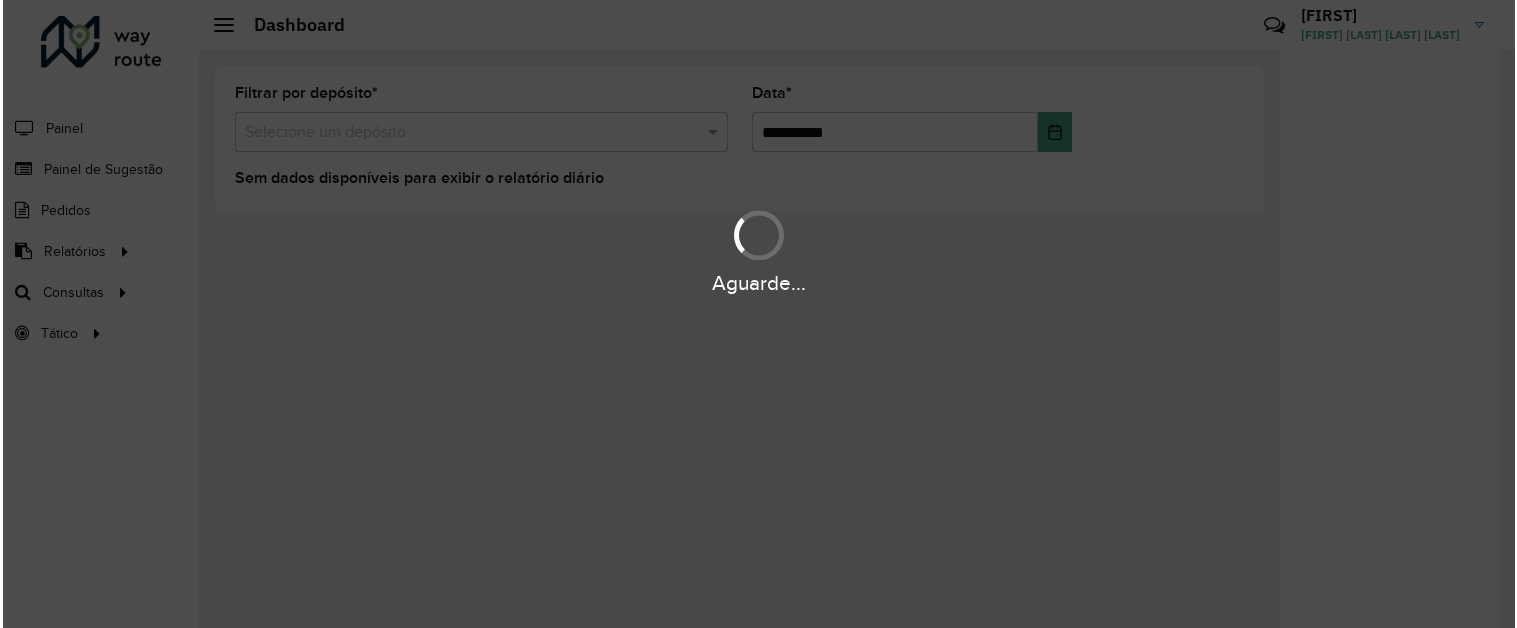 scroll, scrollTop: 0, scrollLeft: 0, axis: both 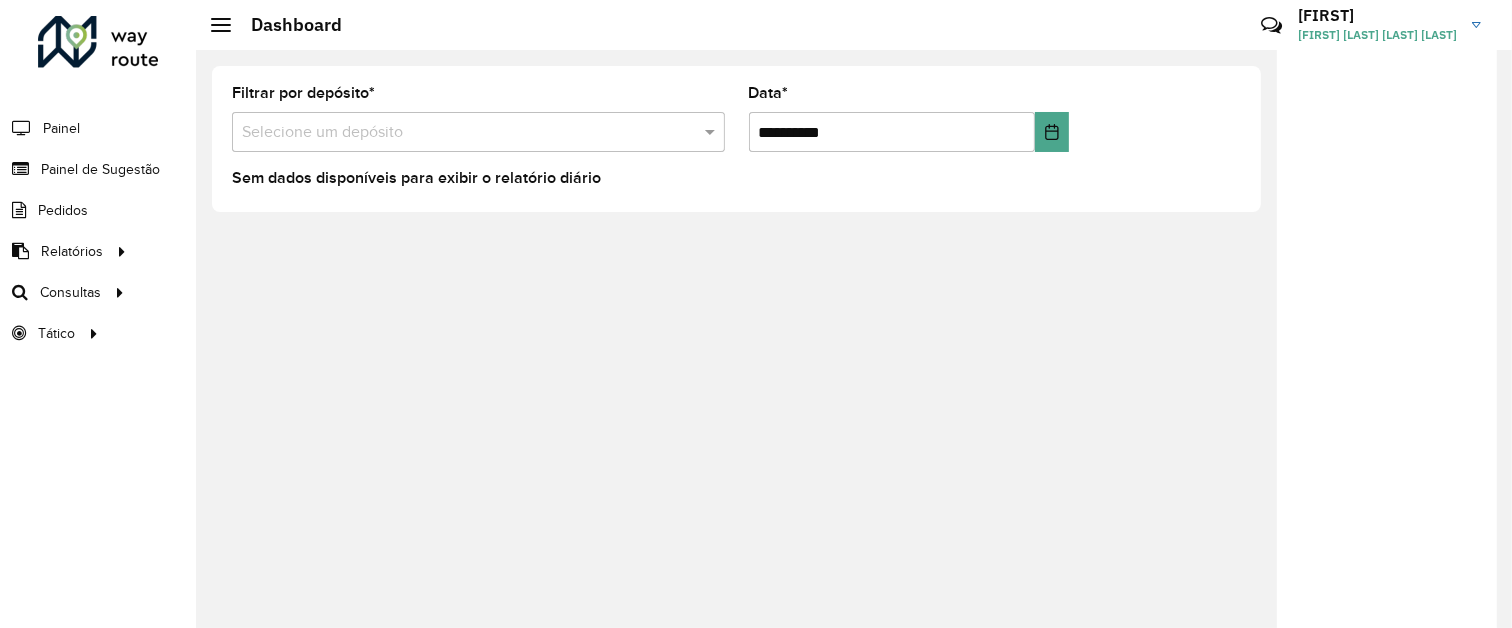 click at bounding box center (458, 133) 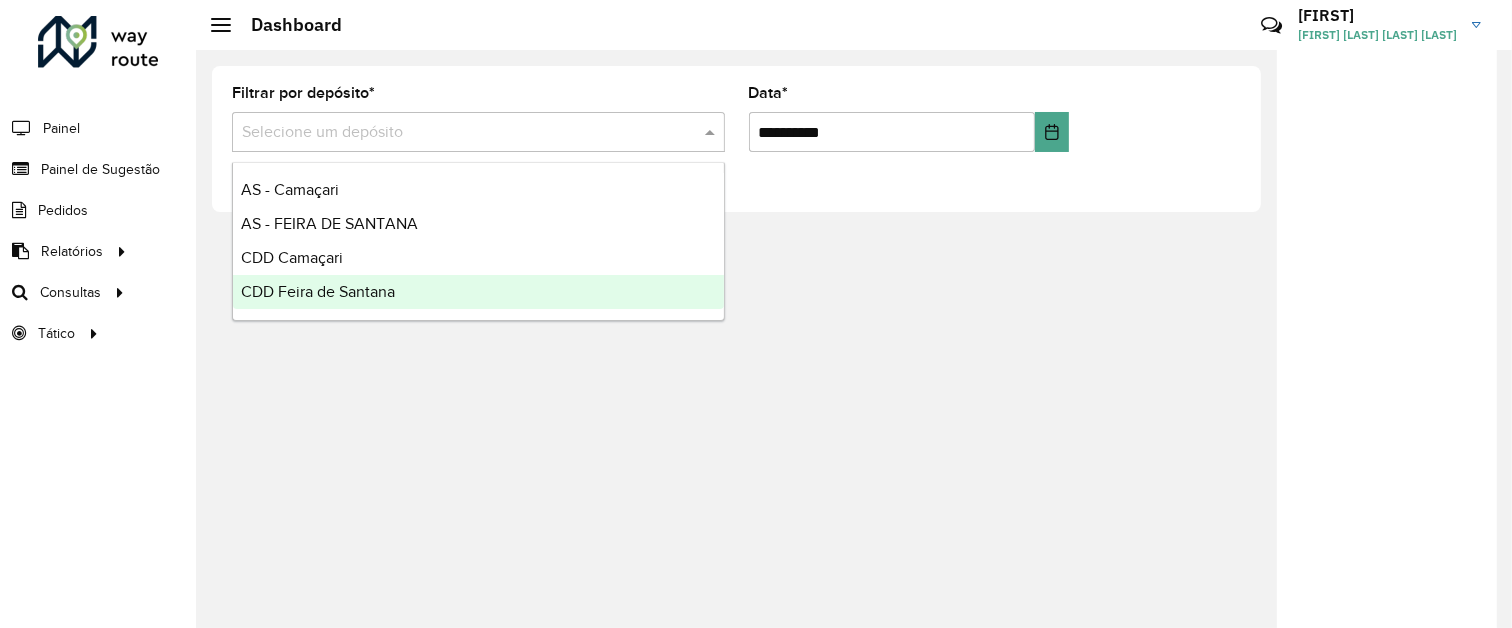 click on "CDD Feira de Santana" at bounding box center [318, 291] 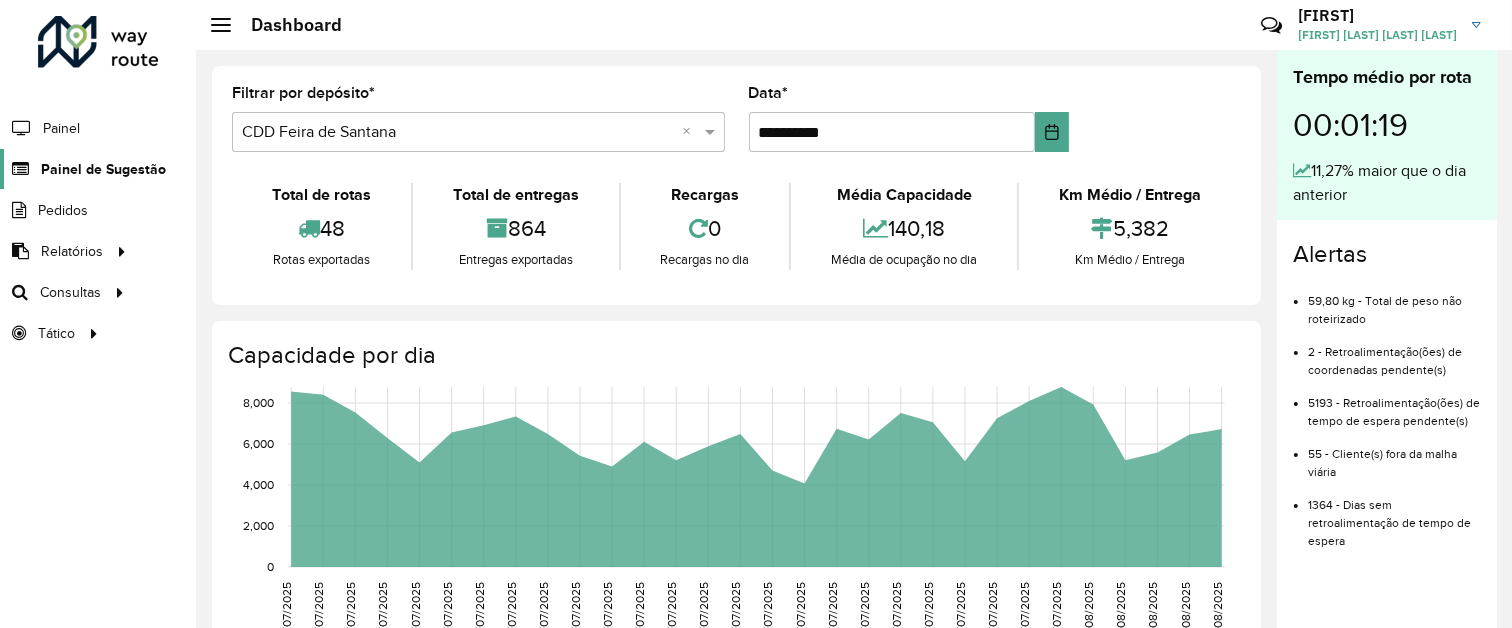 click on "Painel de Sugestão" 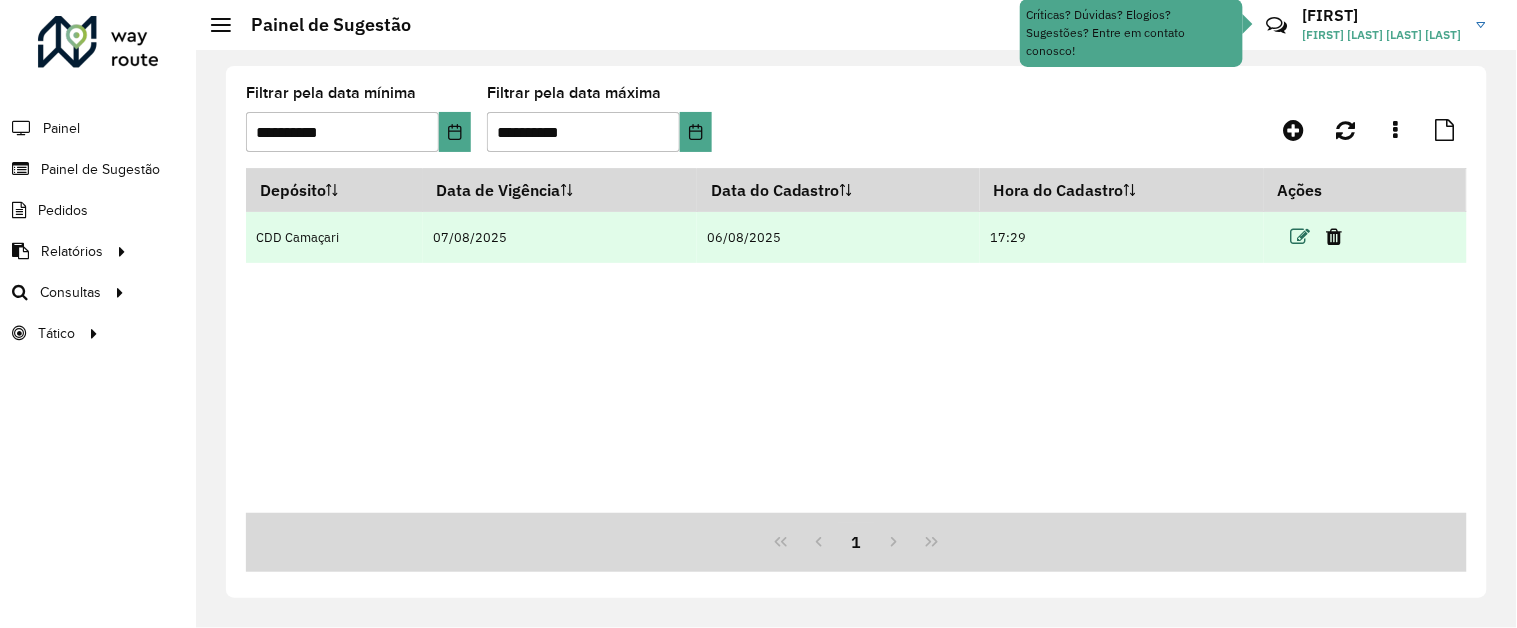 click at bounding box center [1300, 237] 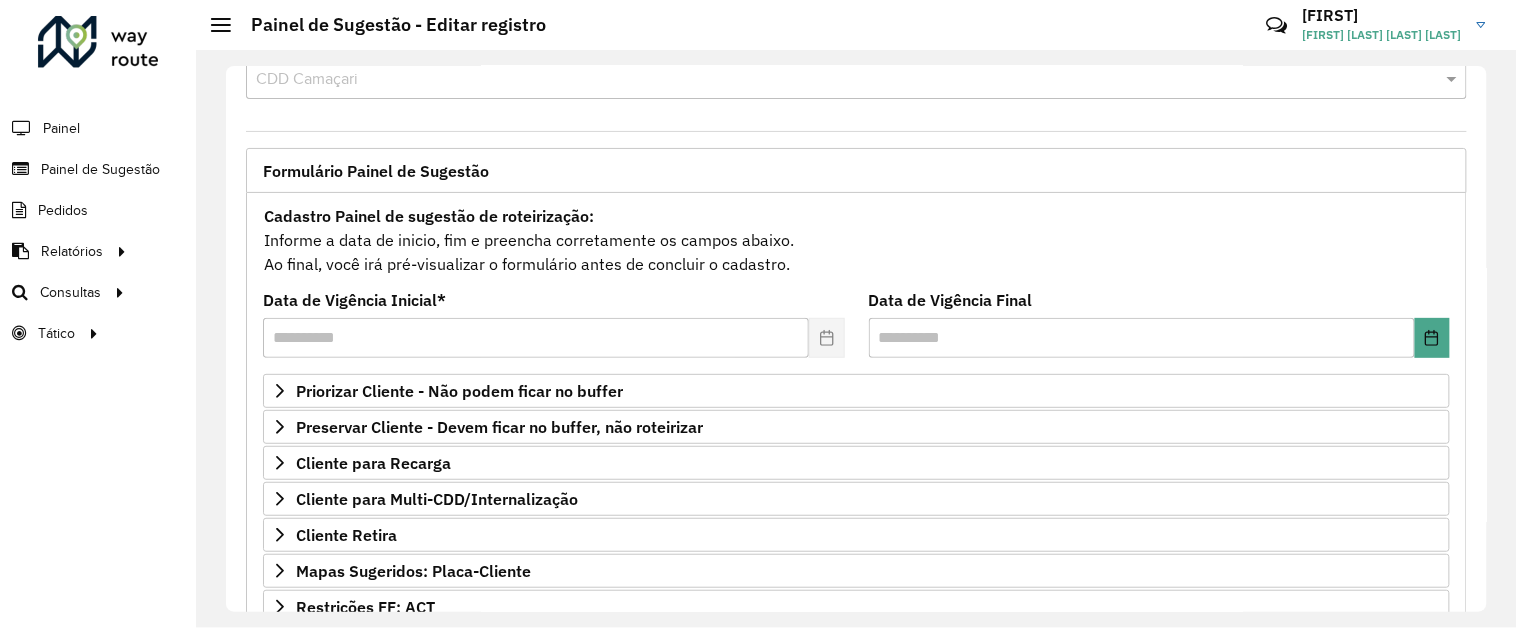 scroll, scrollTop: 0, scrollLeft: 0, axis: both 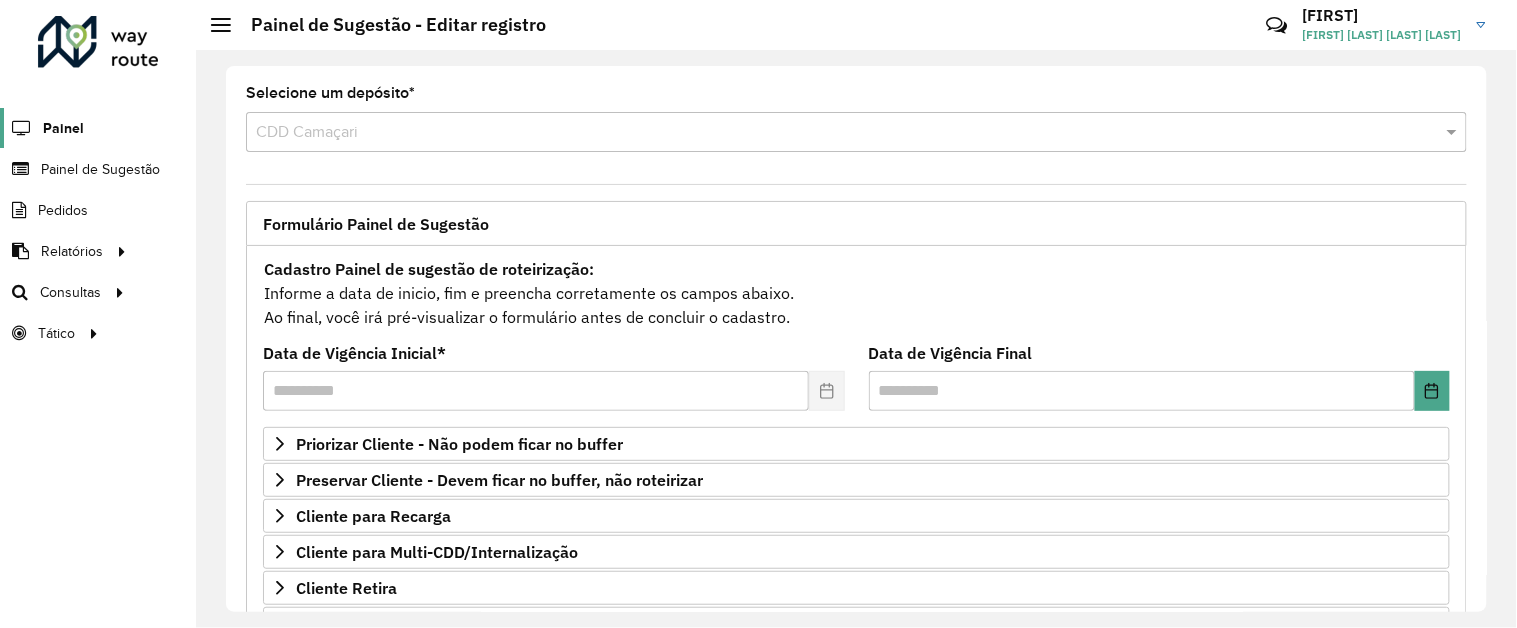 click on "Painel" 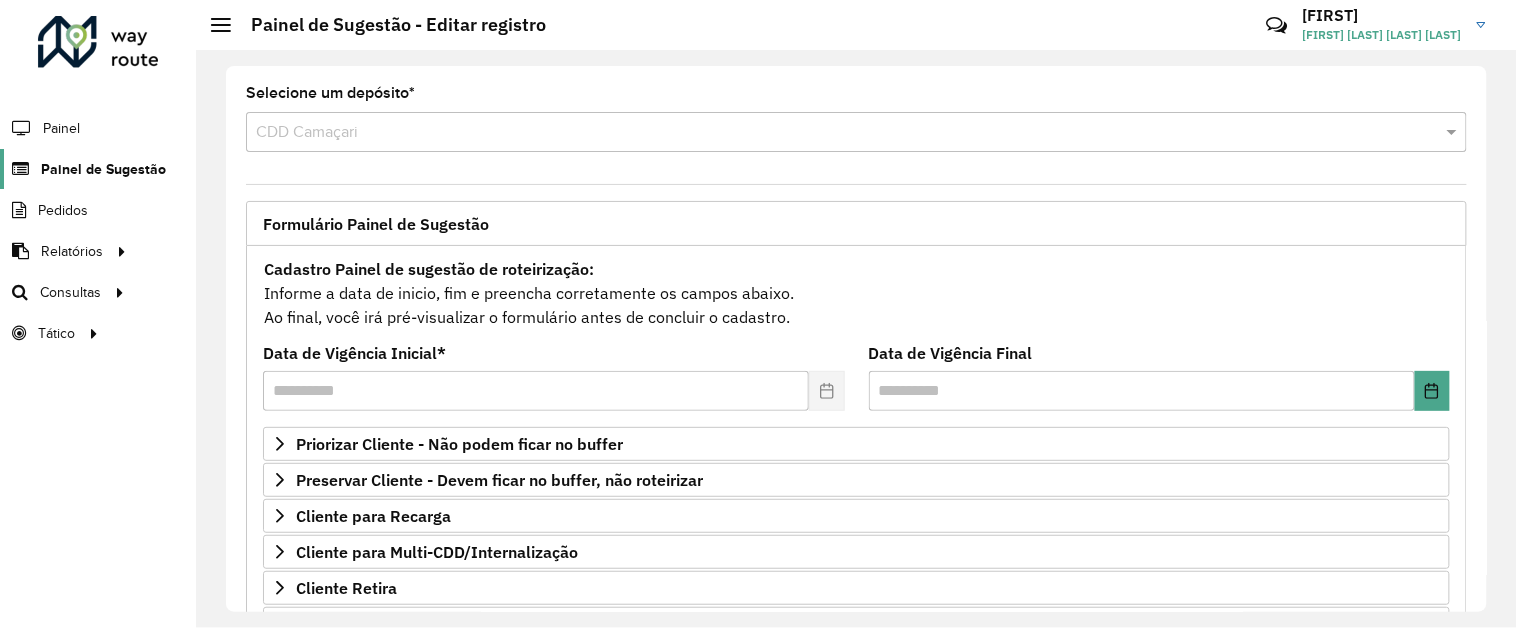 click on "Painel de Sugestão" 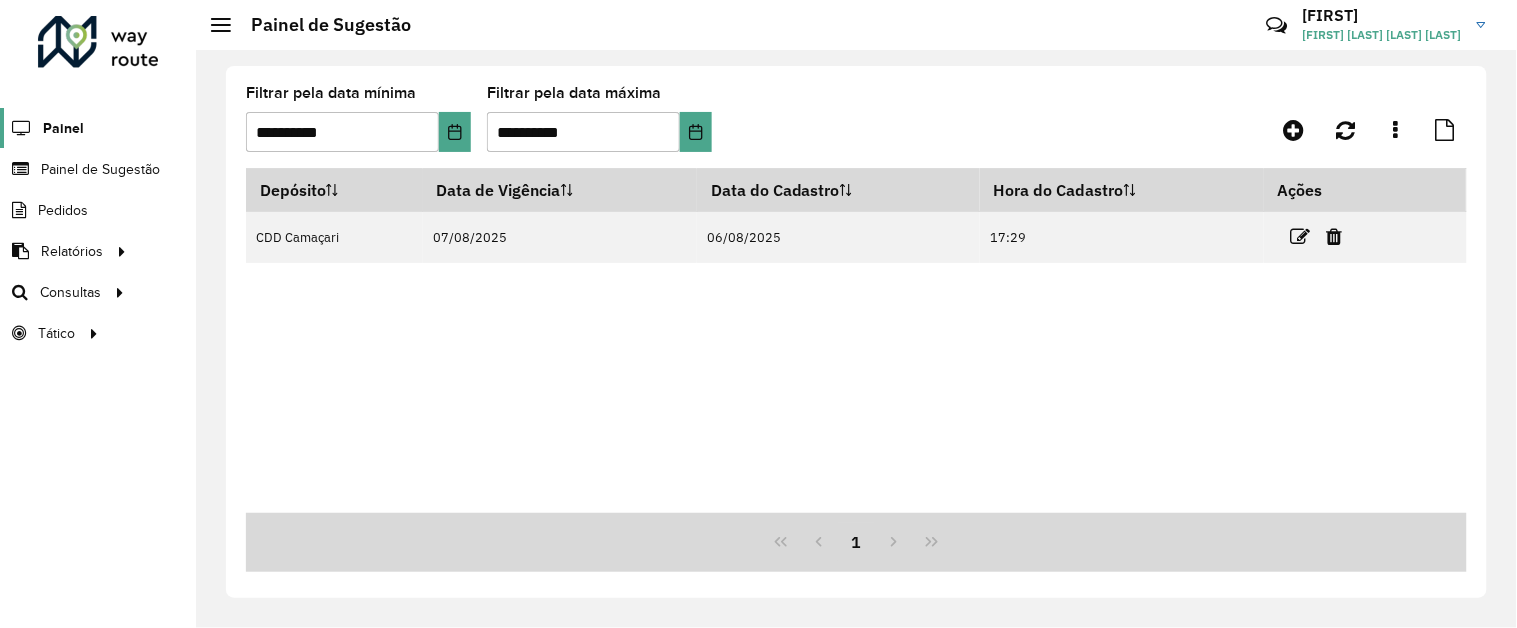 click on "Painel" 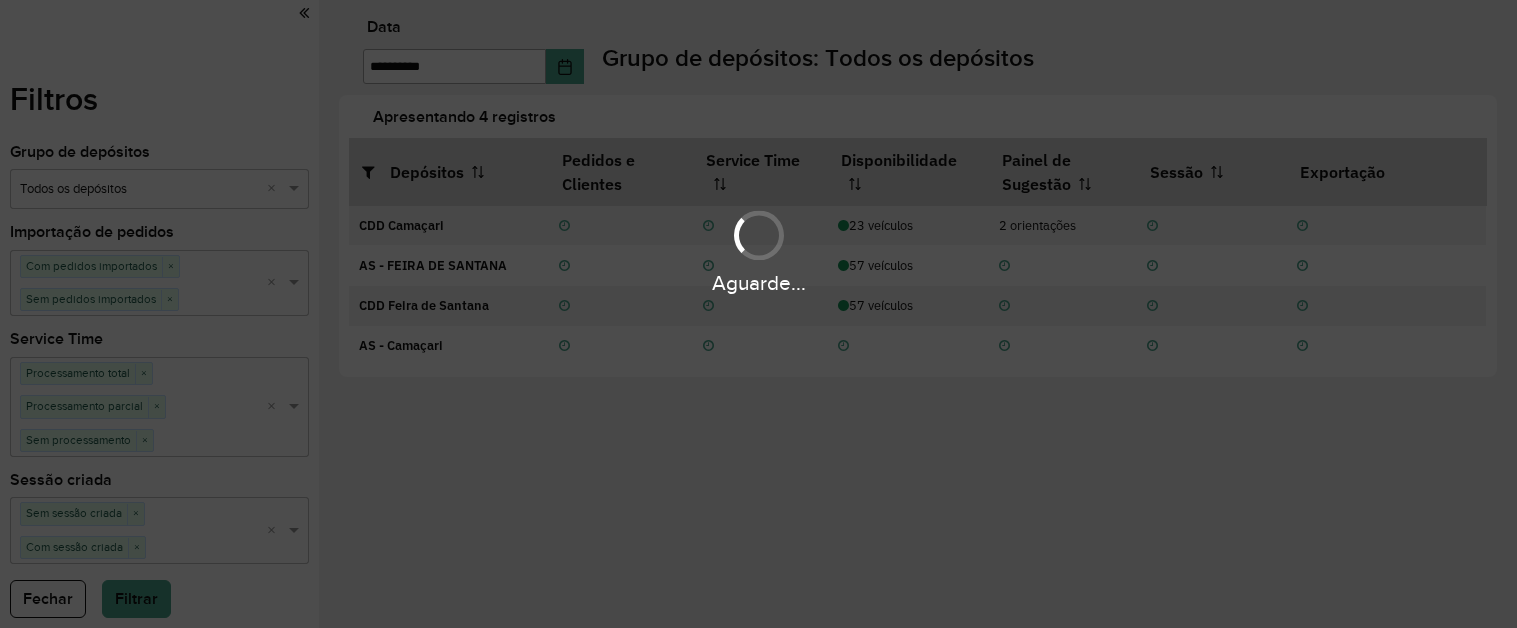 scroll, scrollTop: 0, scrollLeft: 0, axis: both 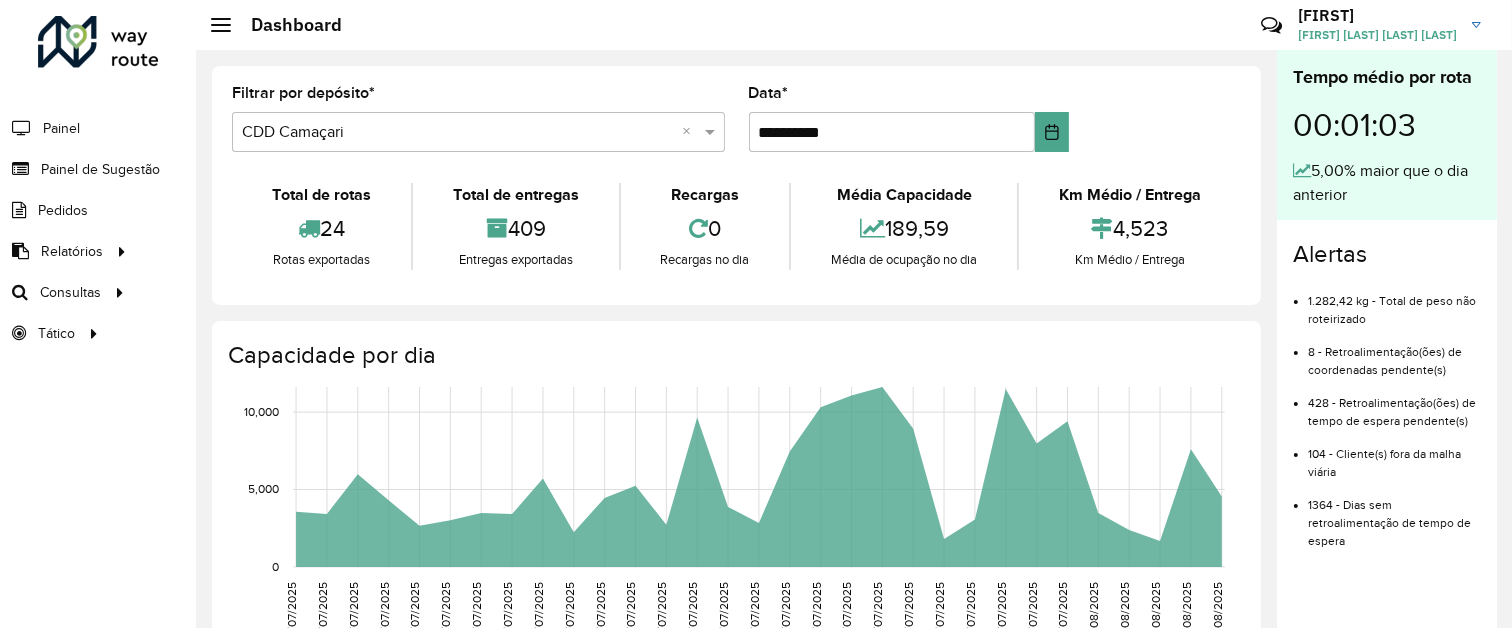 click at bounding box center (458, 133) 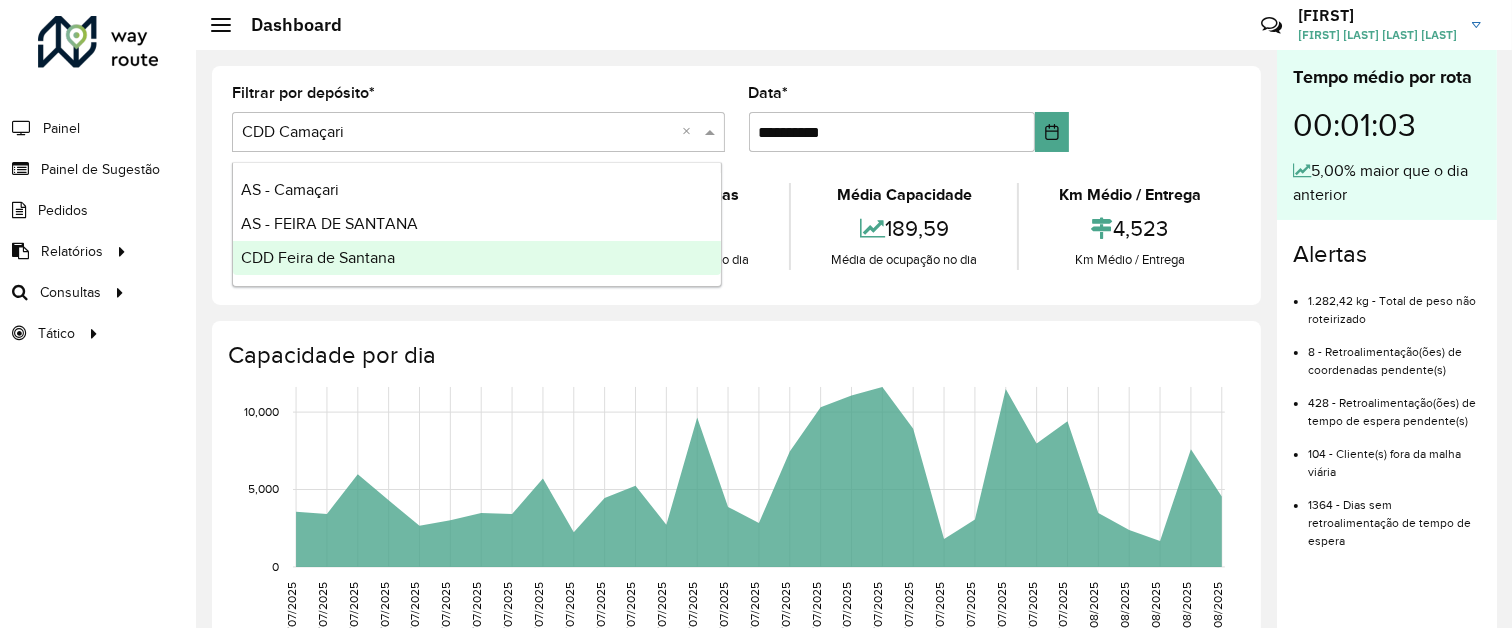 click on "CDD Feira de Santana" at bounding box center [318, 257] 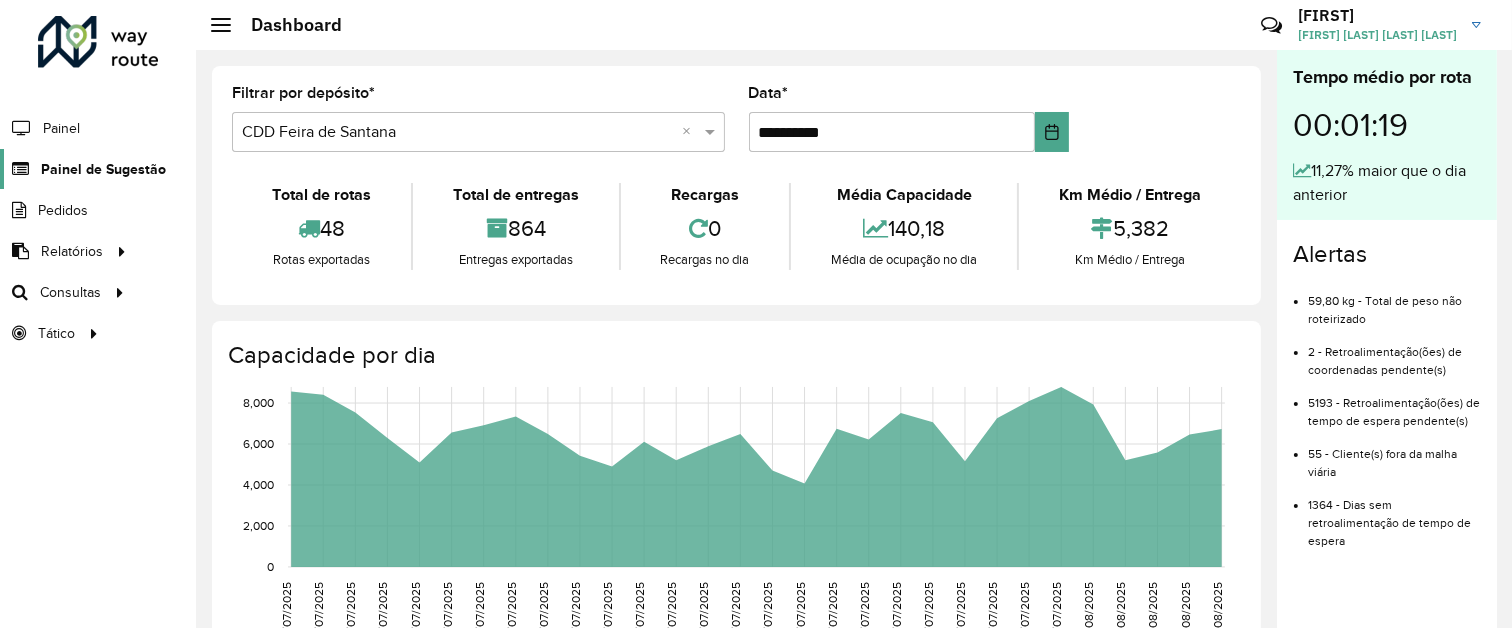 click on "Painel de Sugestão" 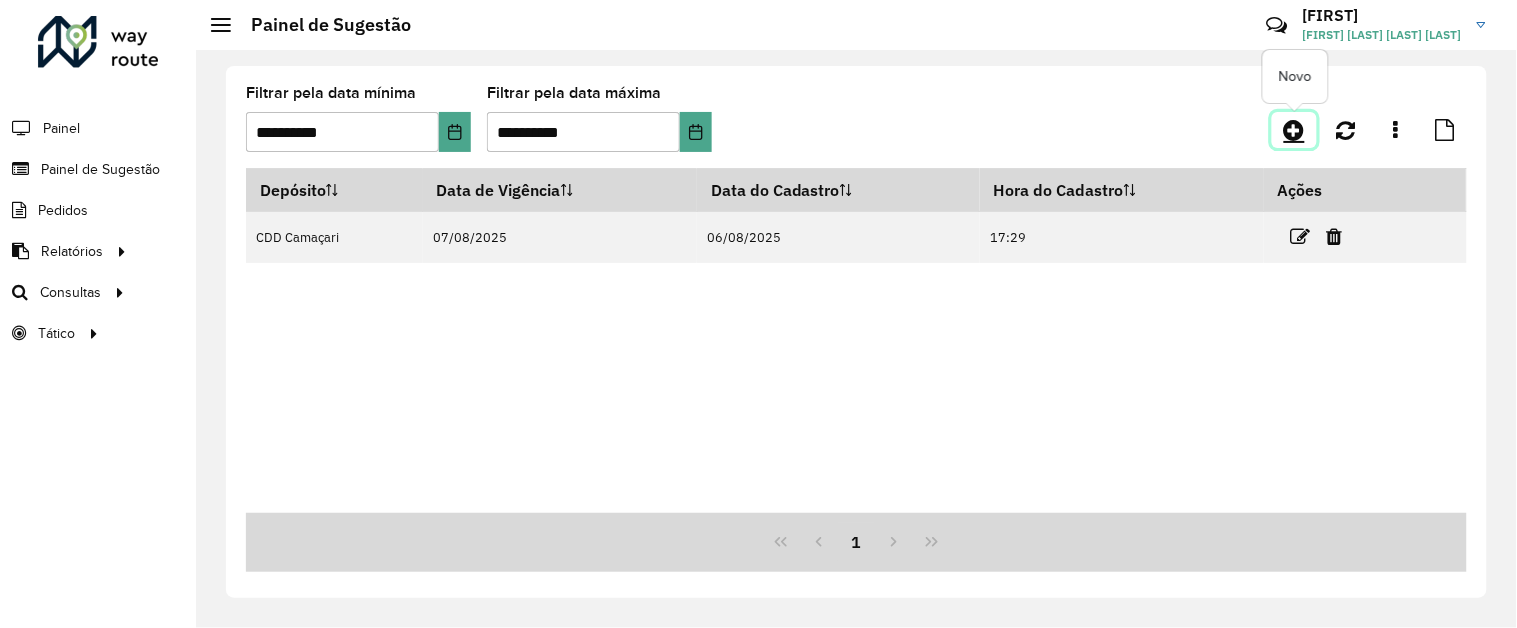 click 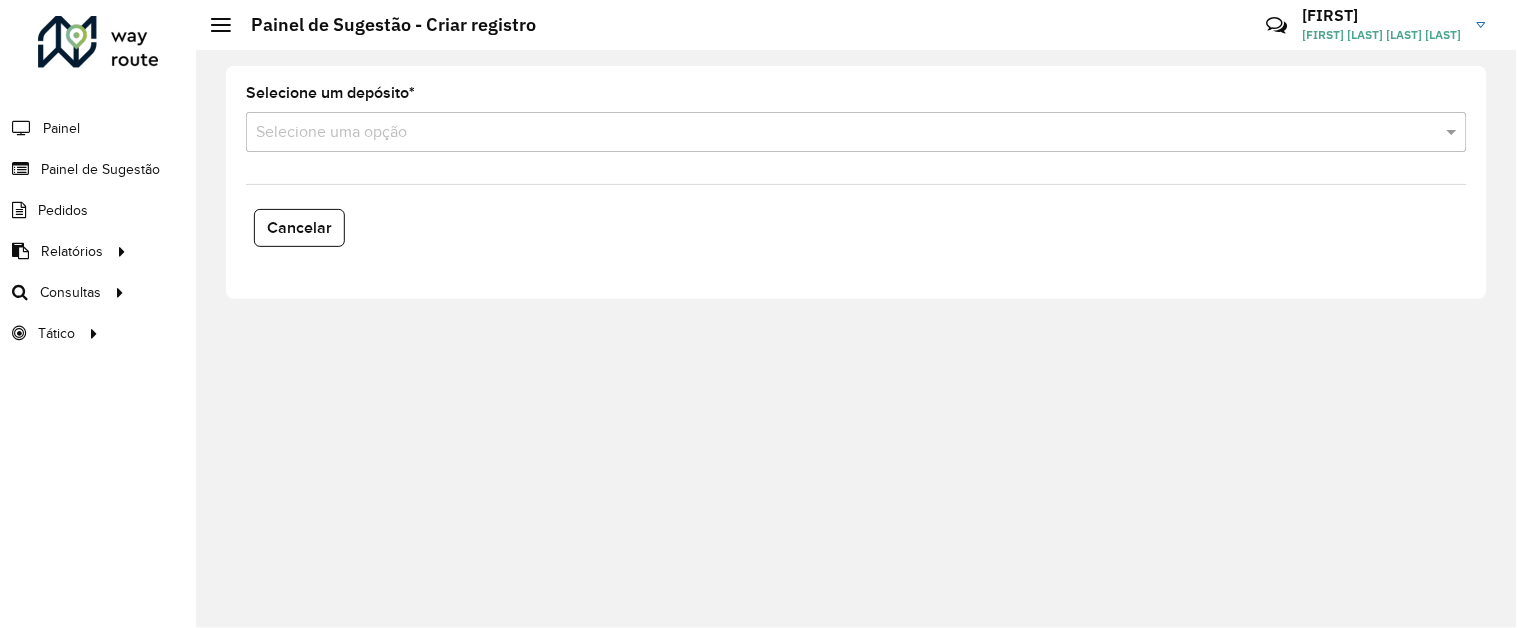 click at bounding box center (836, 133) 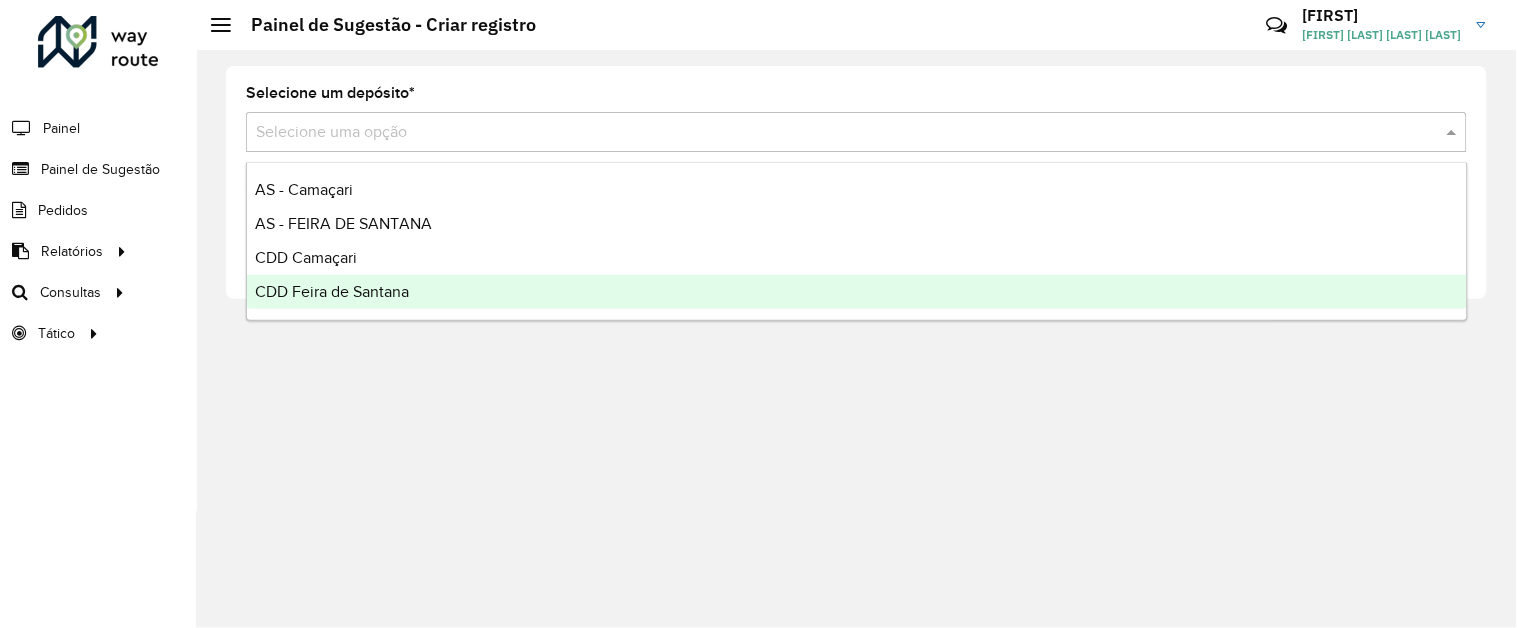 click on "CDD Feira de Santana" at bounding box center [332, 291] 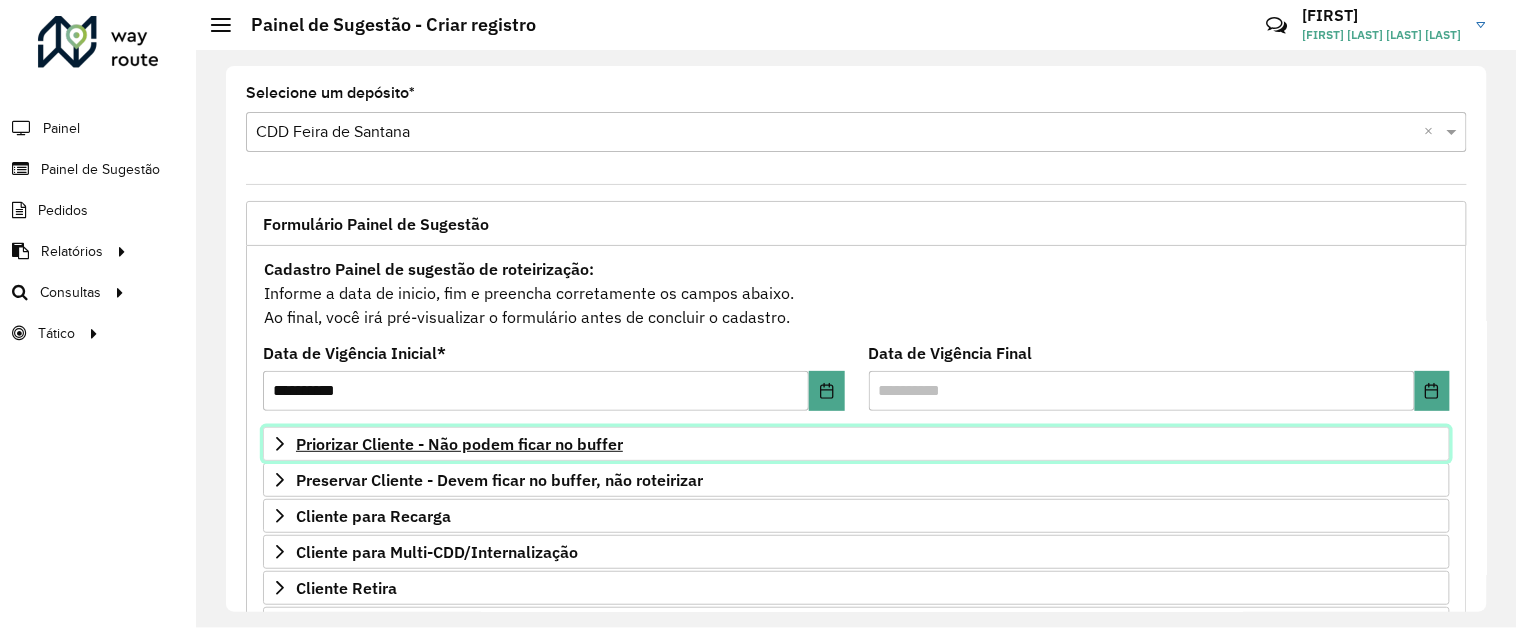 click on "Priorizar Cliente - Não podem ficar no buffer" at bounding box center [856, 444] 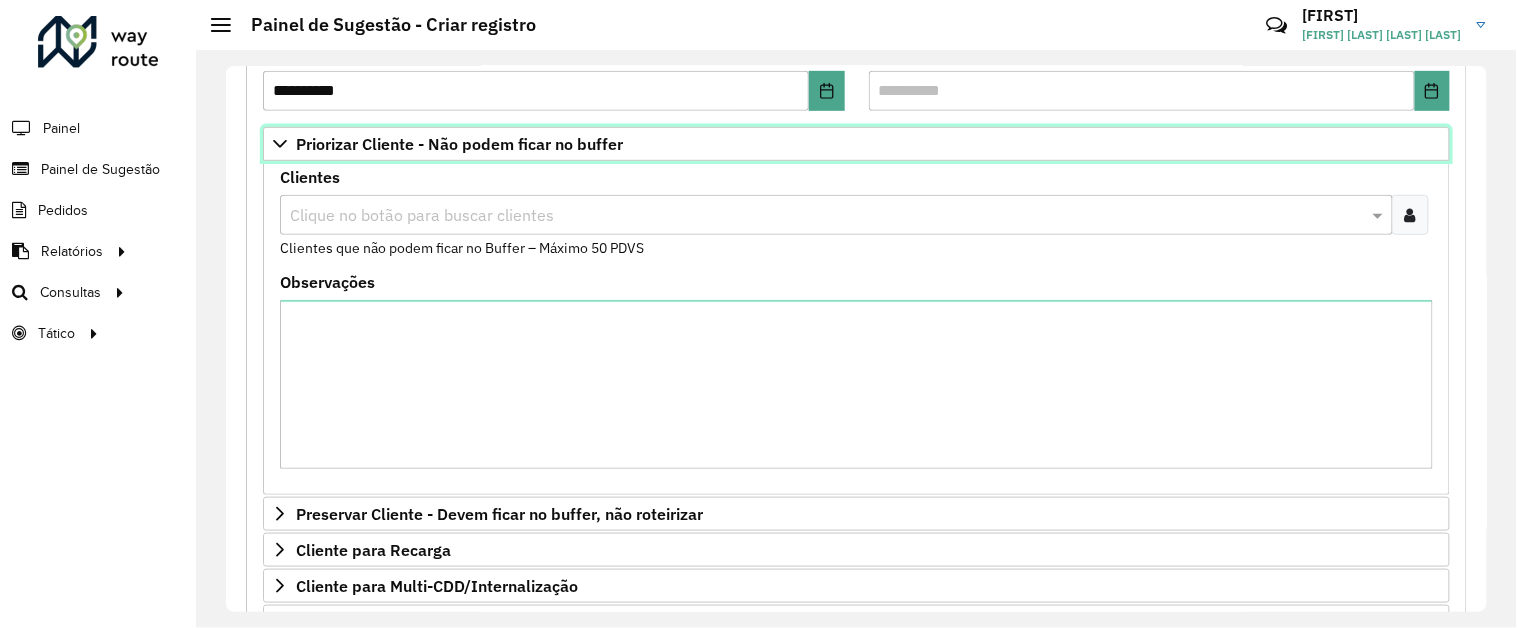 scroll, scrollTop: 302, scrollLeft: 0, axis: vertical 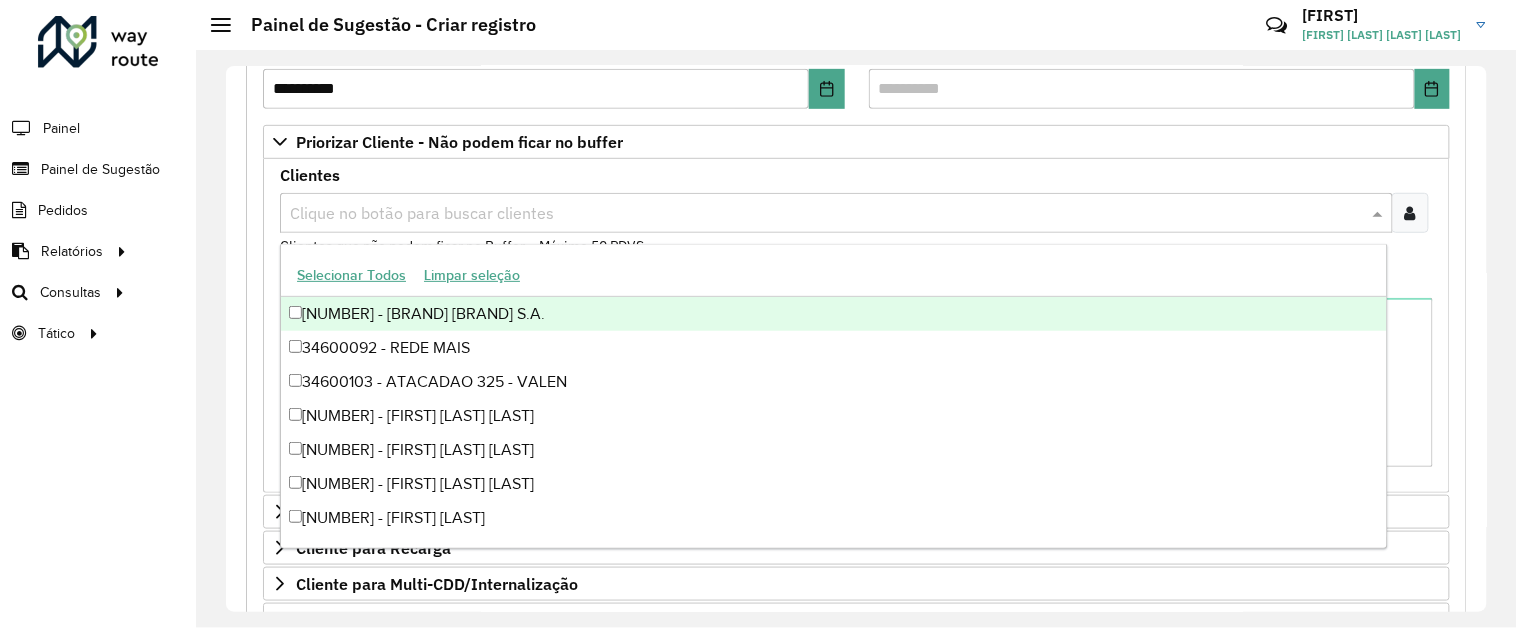click at bounding box center [826, 214] 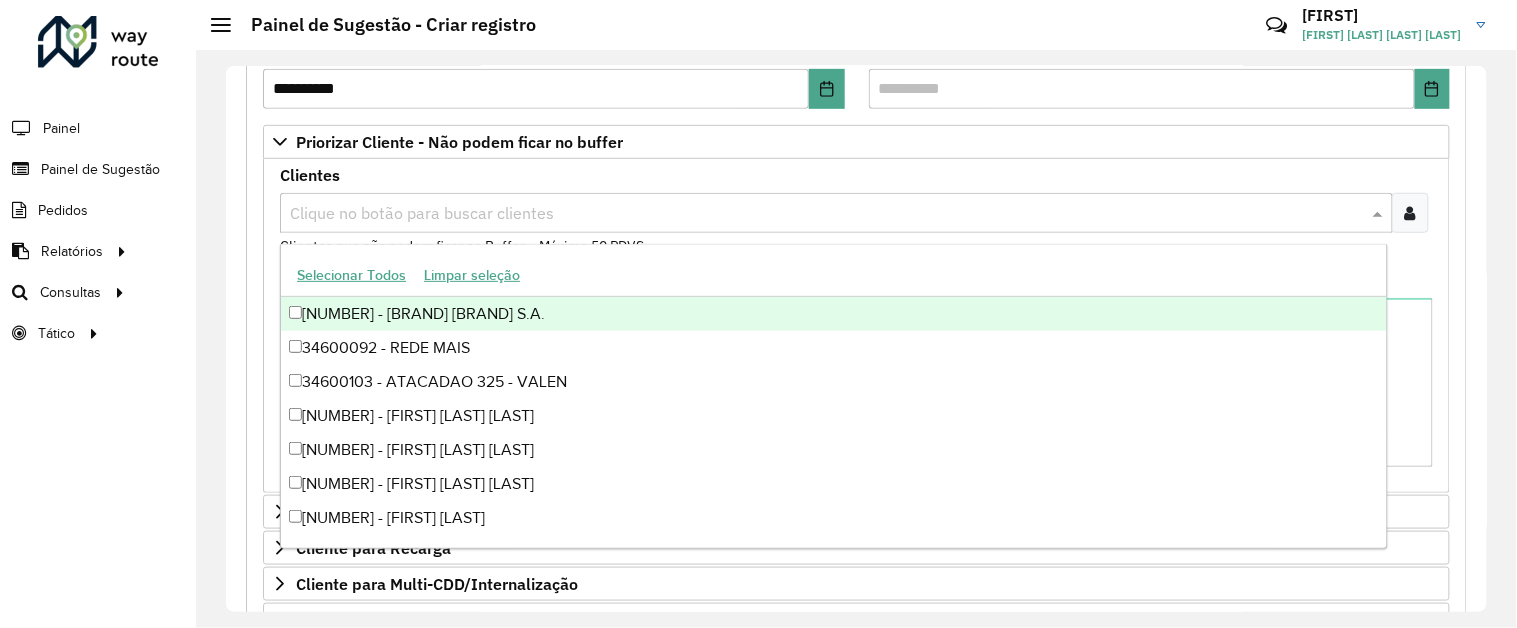 click at bounding box center [1410, 213] 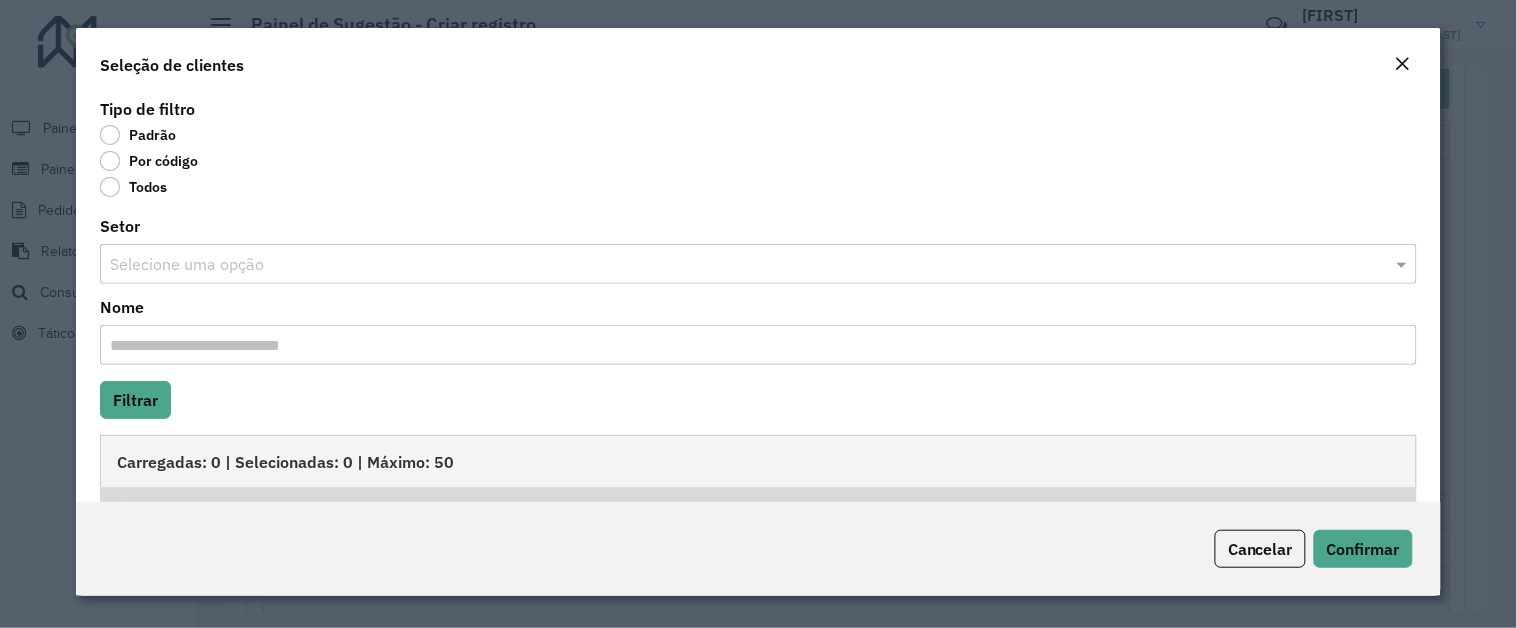 click on "Por código" 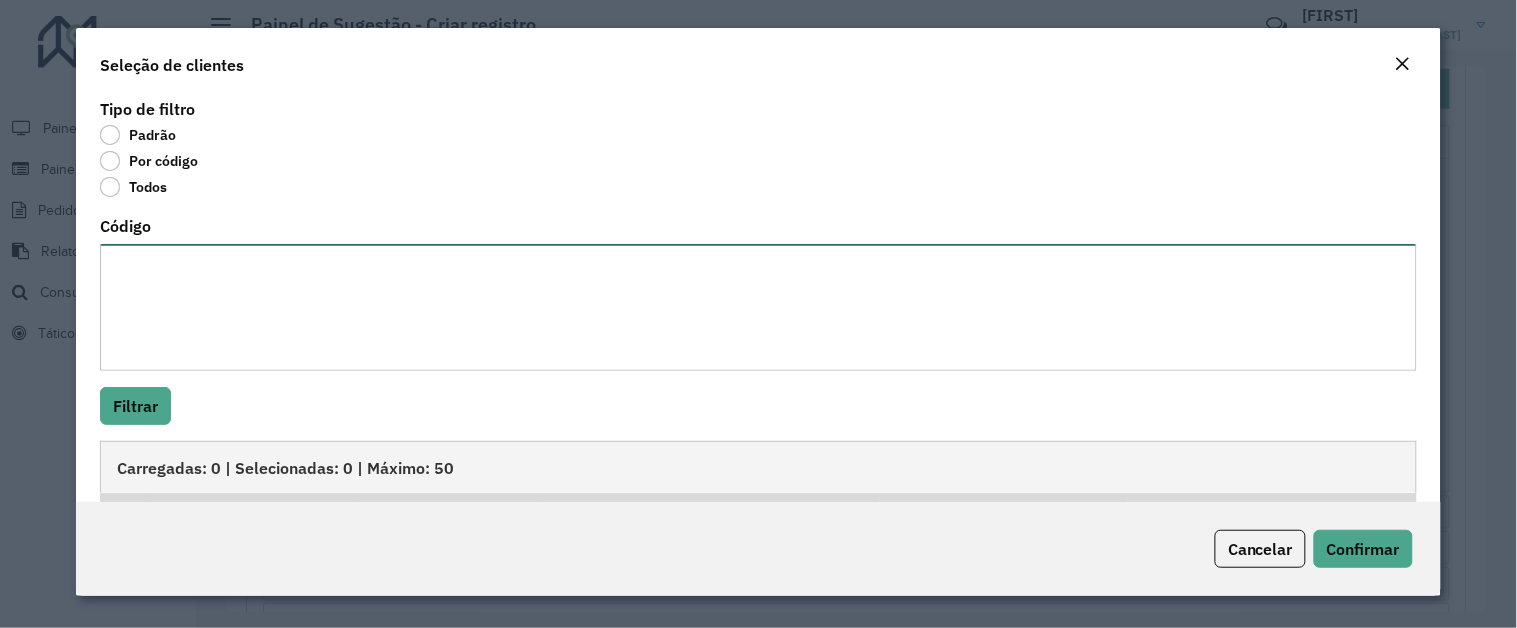 click on "Código" at bounding box center (758, 307) 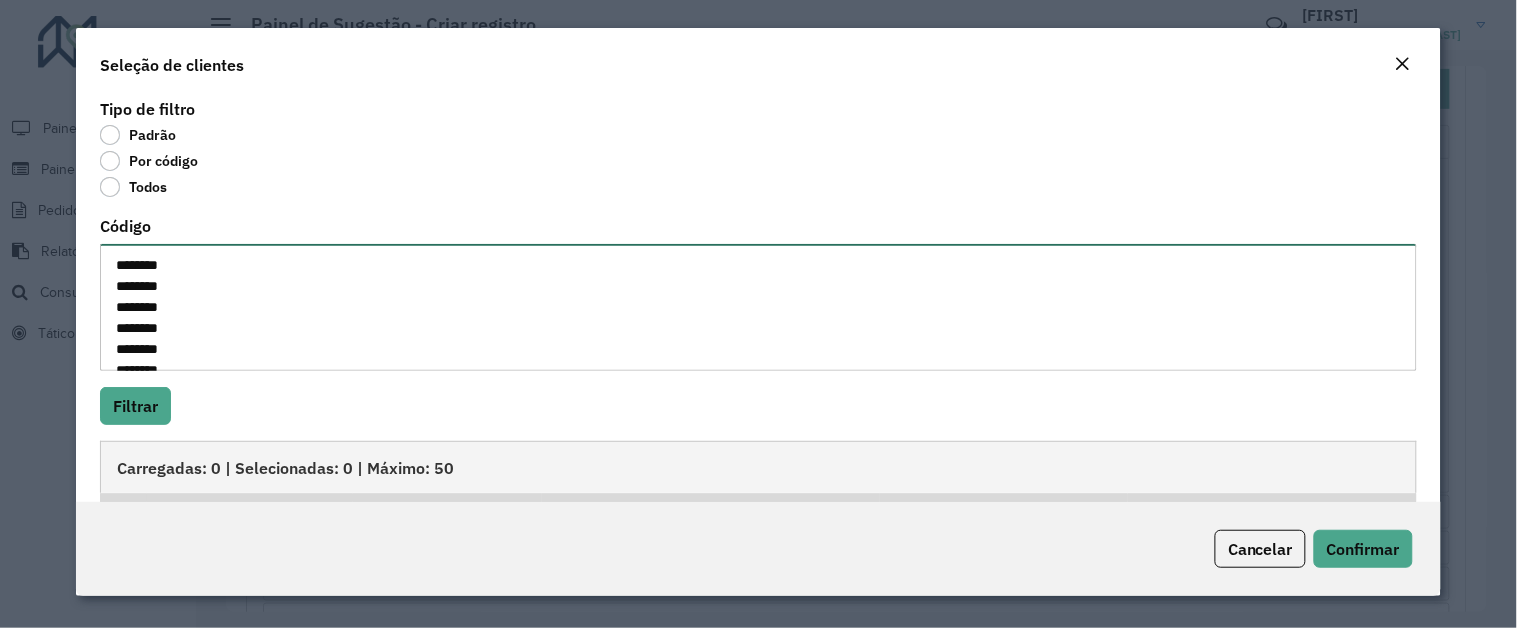 scroll, scrollTop: 1708, scrollLeft: 0, axis: vertical 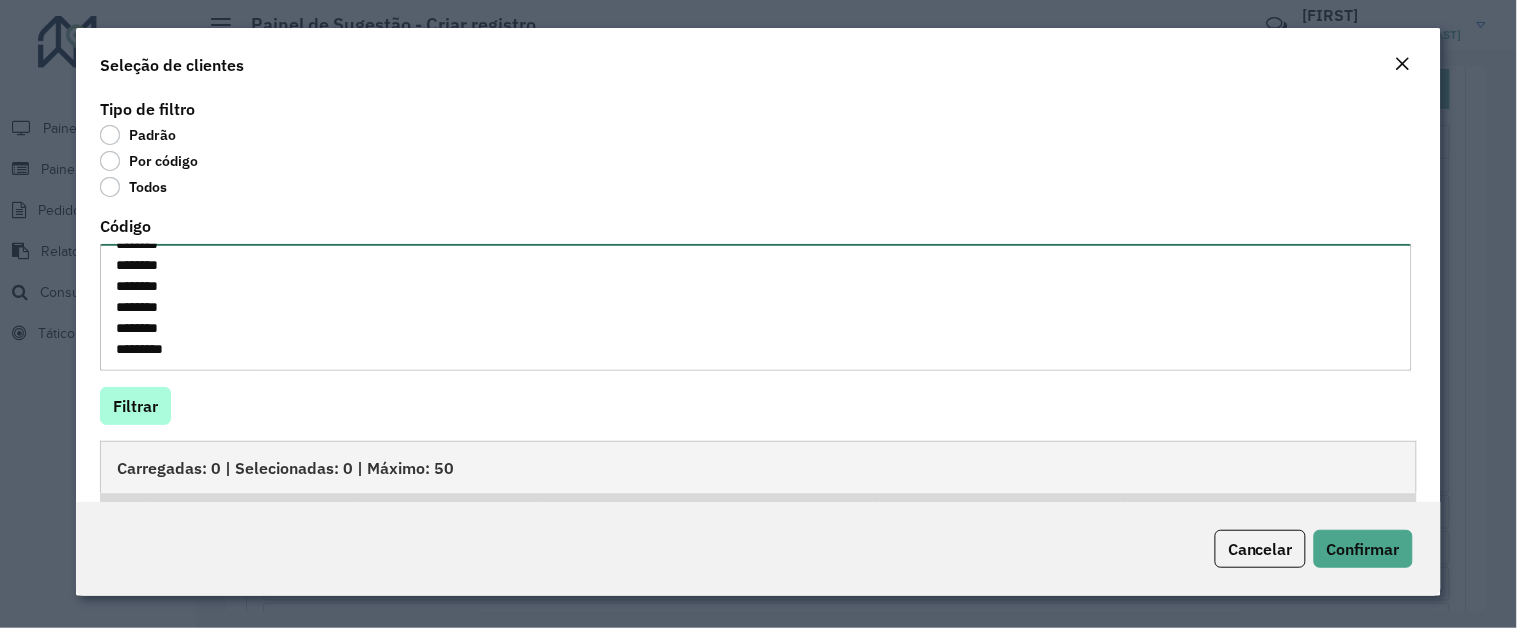 type on "********
********
********
********
********
********
********
********
********
********
********
********
********
*******
********
********
********
********
********
********
********
********
*******
********
********
********
********
********
*******
********
********
********
********
********
********
********
********
********
********
********
********
********
********
********
********
********
********
********
********
********
********
********
********
********
********
********
********
********
********
********
********
********
********
********
********
********
********
********
********
********
********
********
********
********
********
********
********
********
********
********
********
********
********
********
********
********" 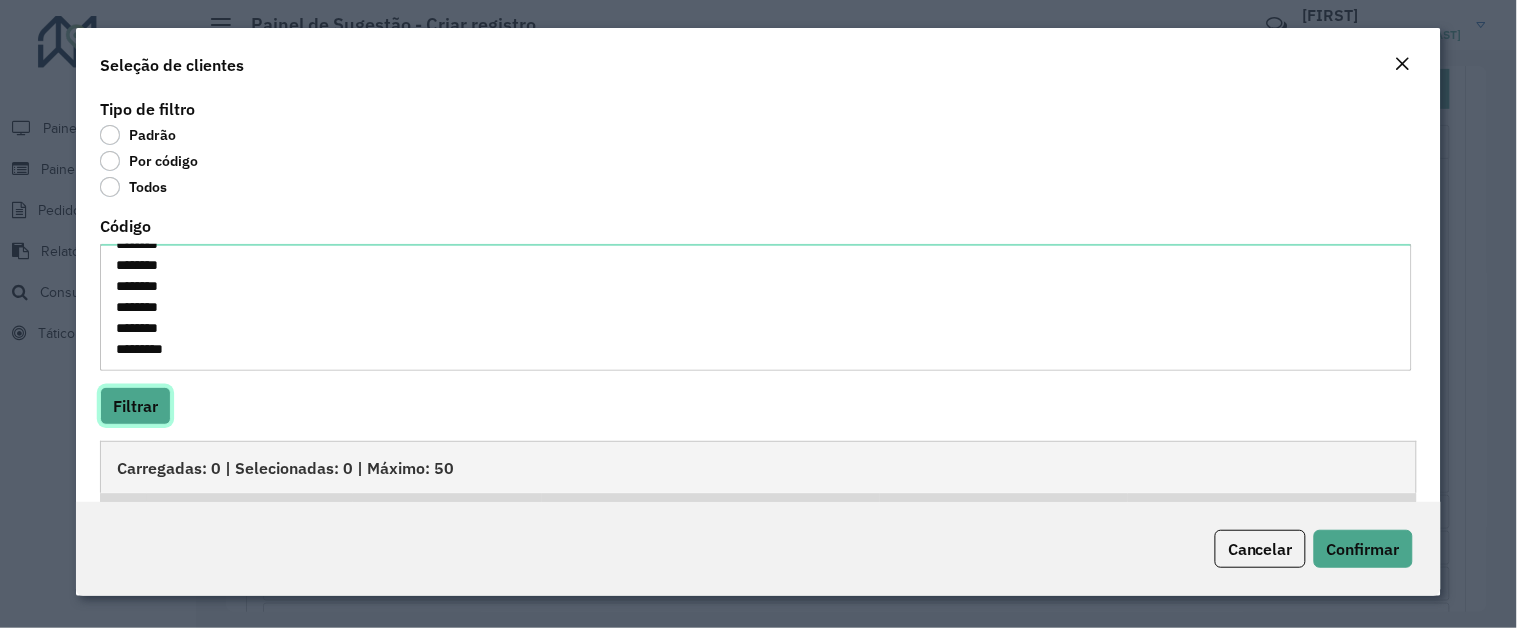 click on "Filtrar" 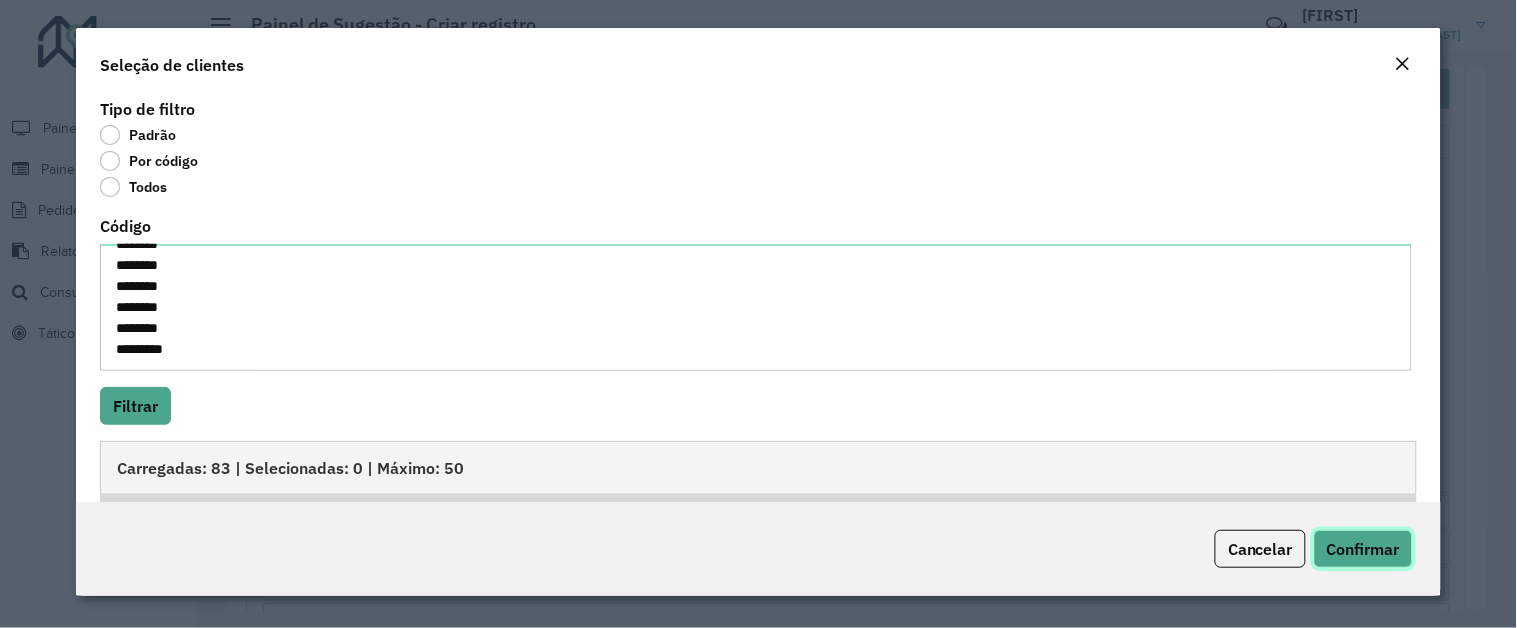 click on "Confirmar" 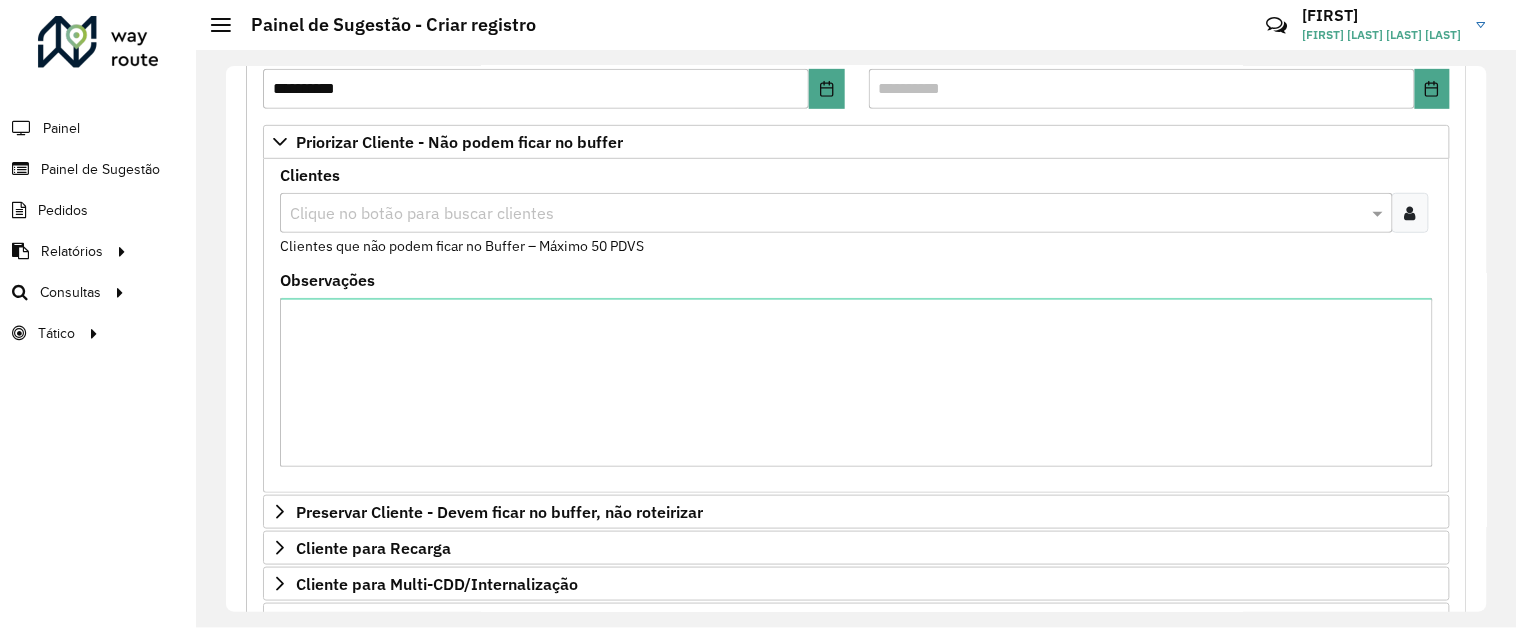 click at bounding box center [1410, 213] 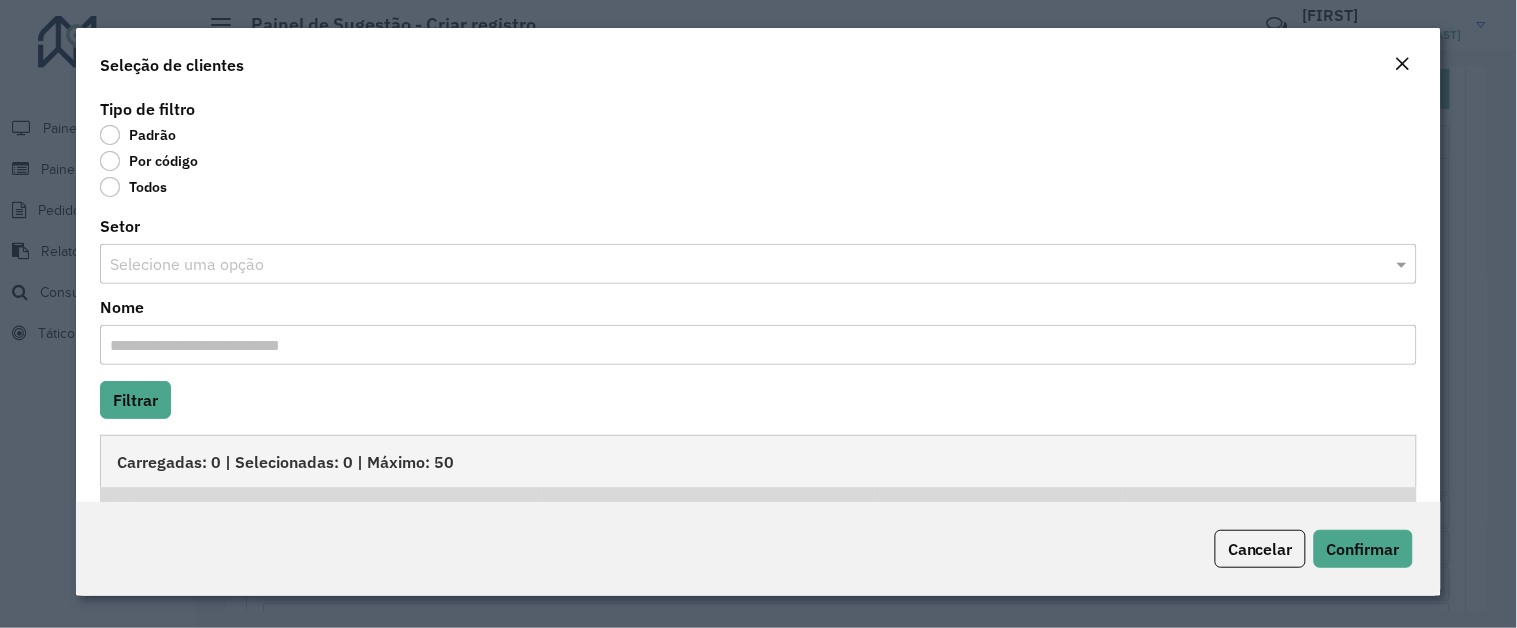 click on "Por código" 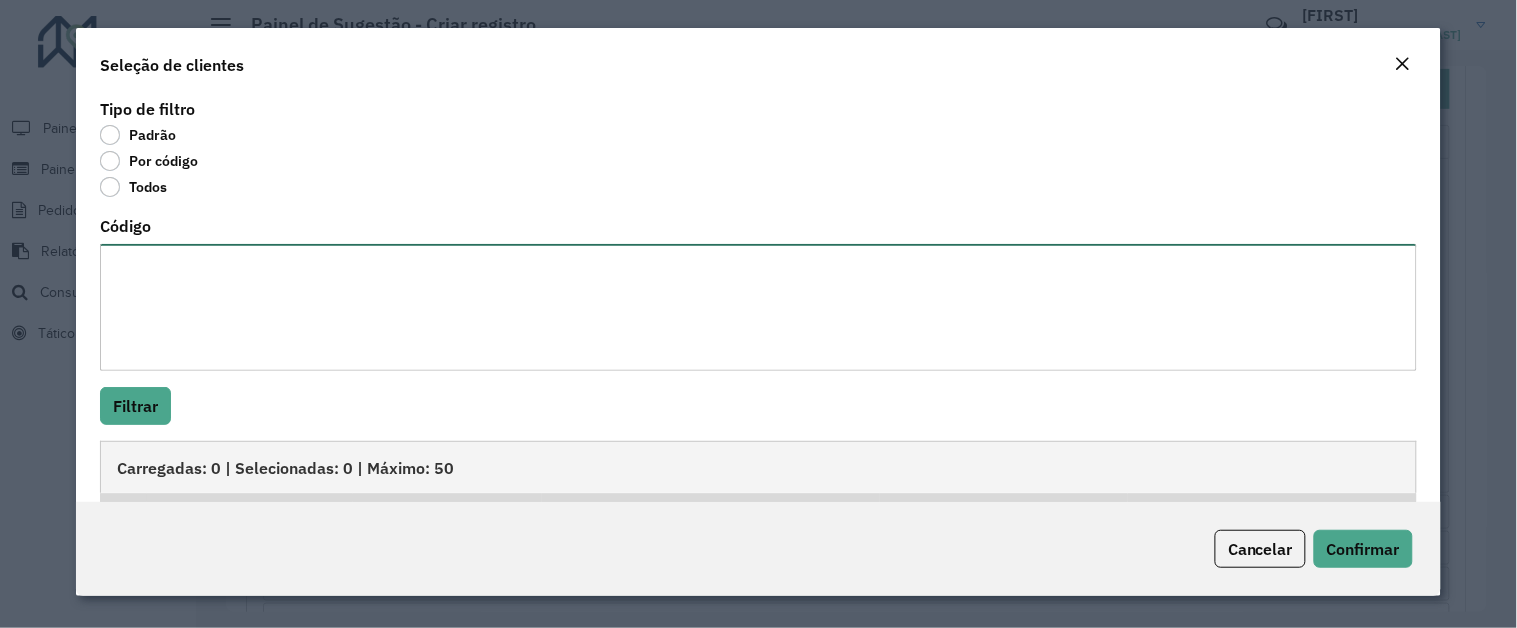 click on "Código" at bounding box center [758, 307] 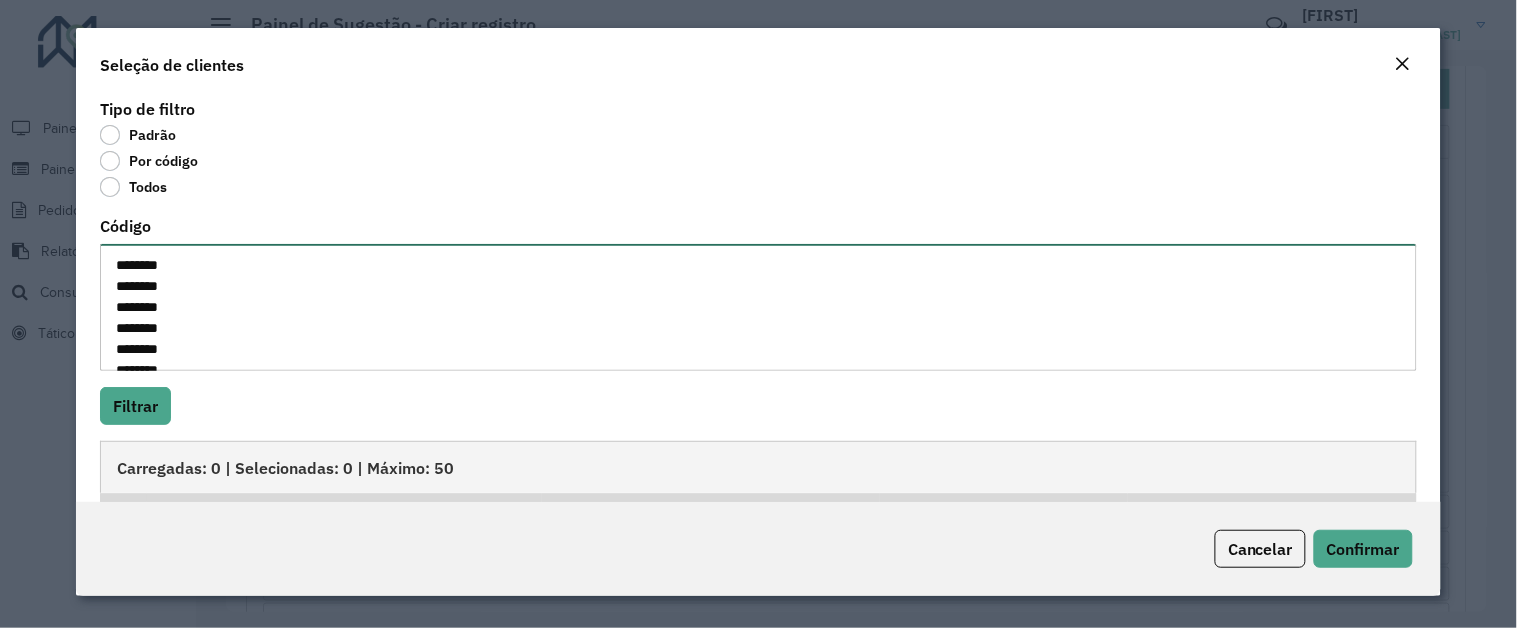 scroll, scrollTop: 1708, scrollLeft: 0, axis: vertical 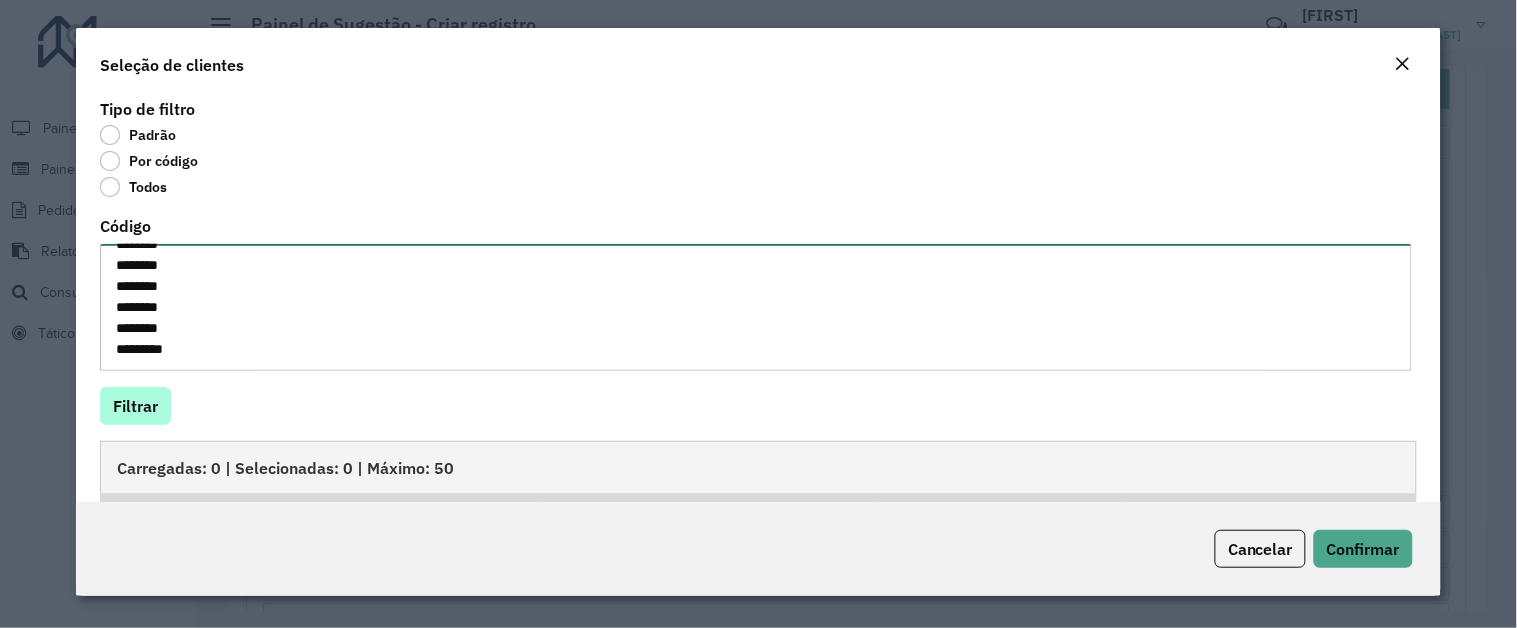 type on "********
********
********
********
********
********
********
********
********
********
********
********
********
*******
********
********
********
********
********
********
********
********
*******
********
********
********
********
********
*******
********
********
********
********
********
********
********
********
********
********
********
********
********
********
********
********
********
********
********
********
********
********
********
********
********
********
********
********
********
********
********
********
********
********
********
********
********
********
********
********
********
********
********
********
********
********
********
********
********
********
********
********
********
********
********
********
********" 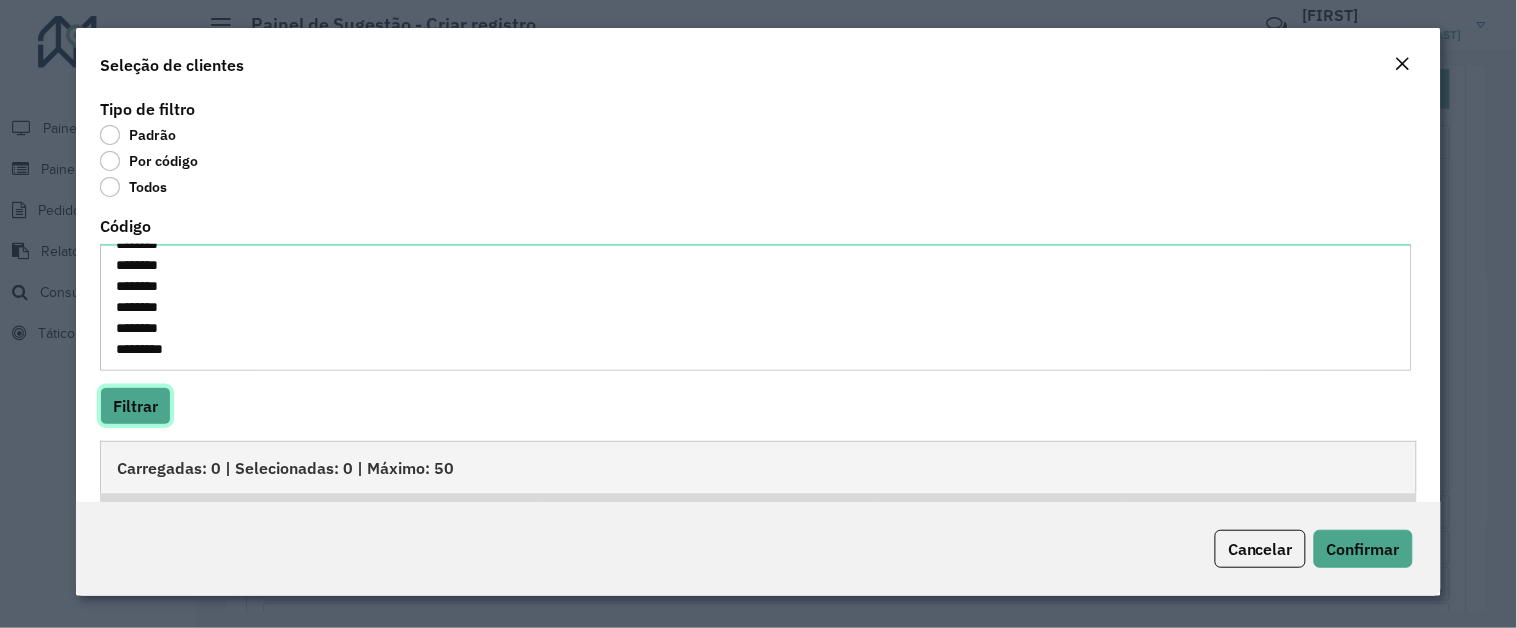 click on "Filtrar" 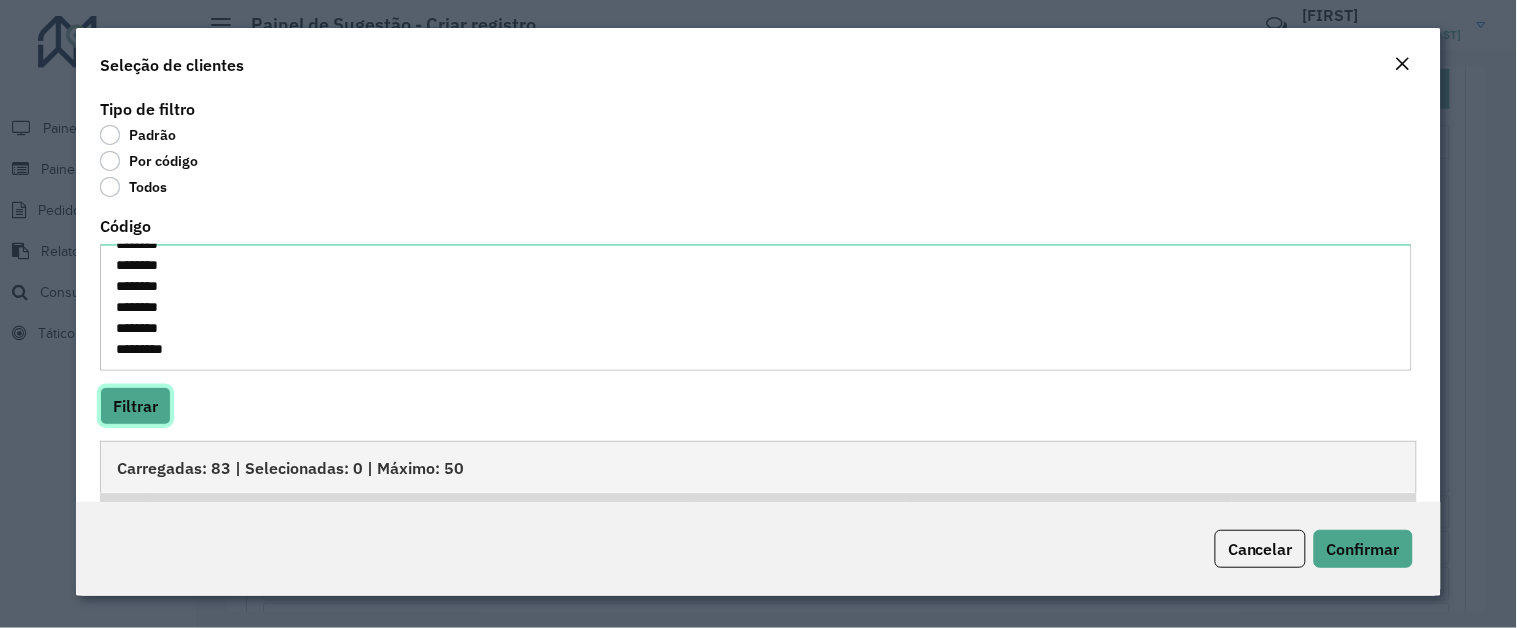 scroll, scrollTop: 323, scrollLeft: 0, axis: vertical 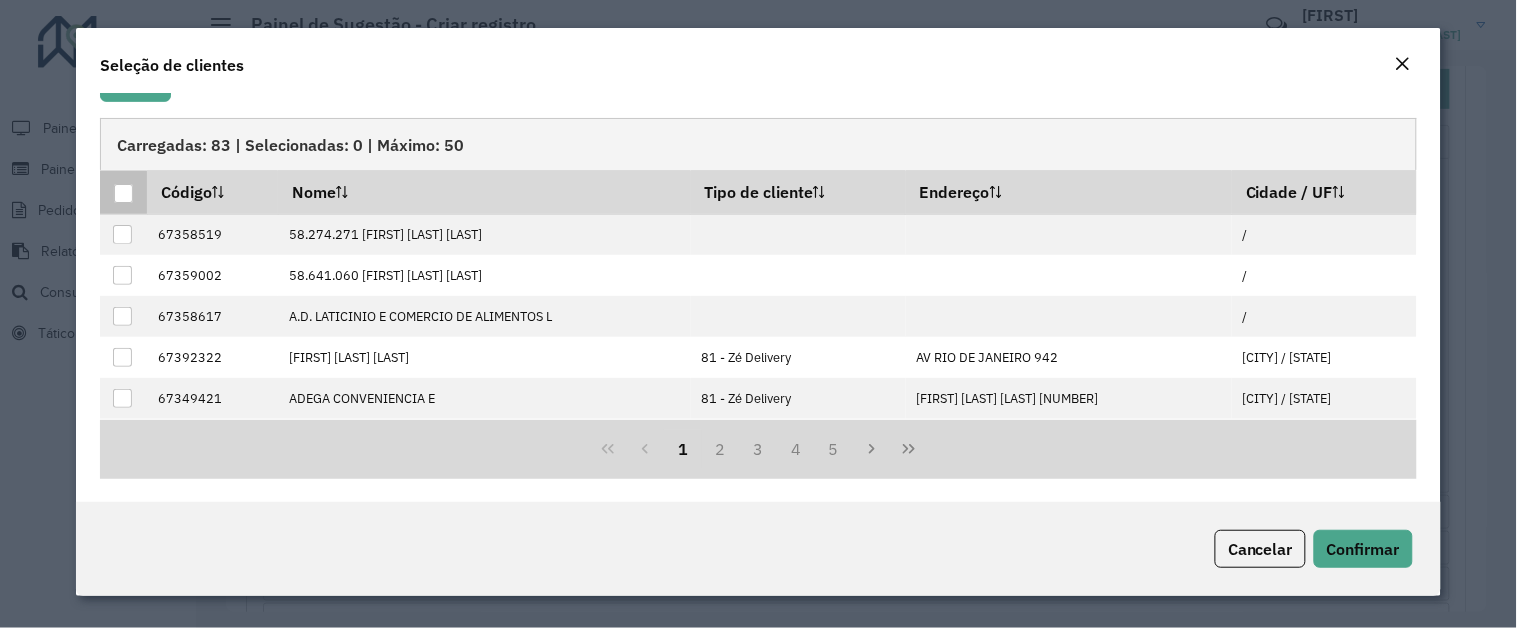 click at bounding box center [123, 193] 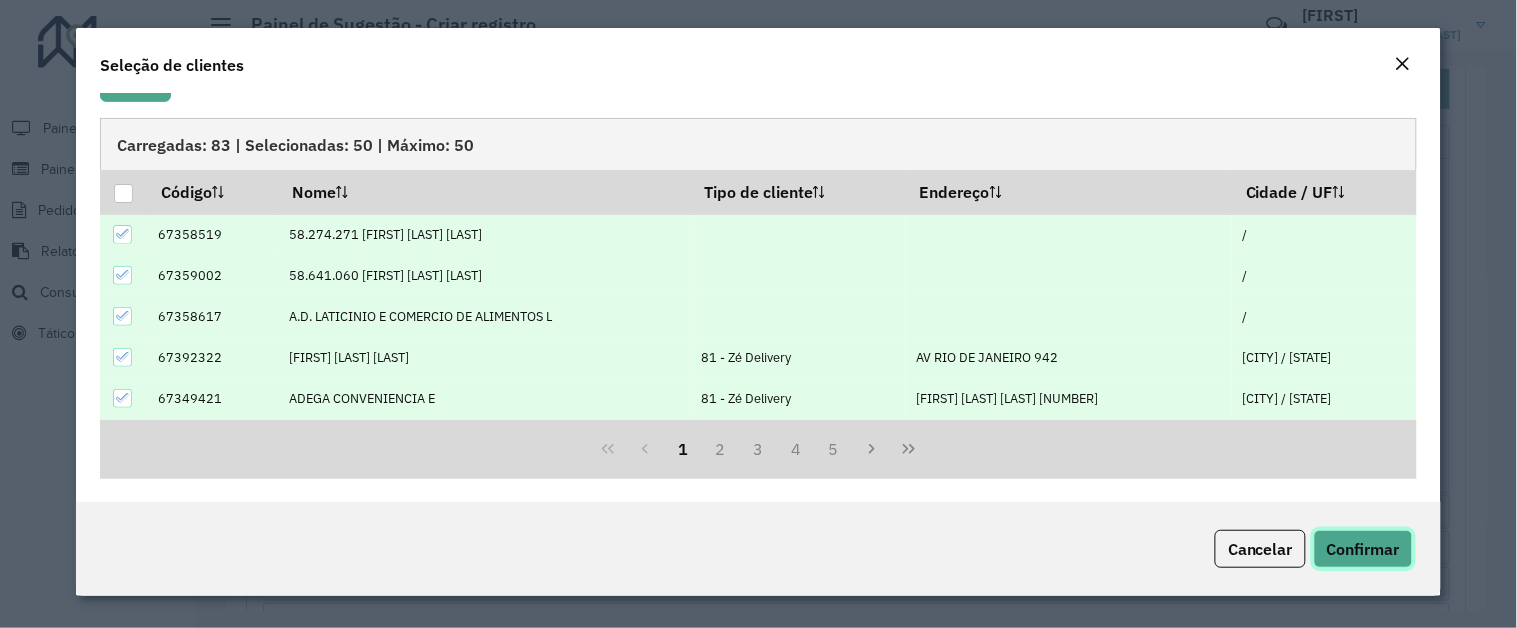 click on "Confirmar" 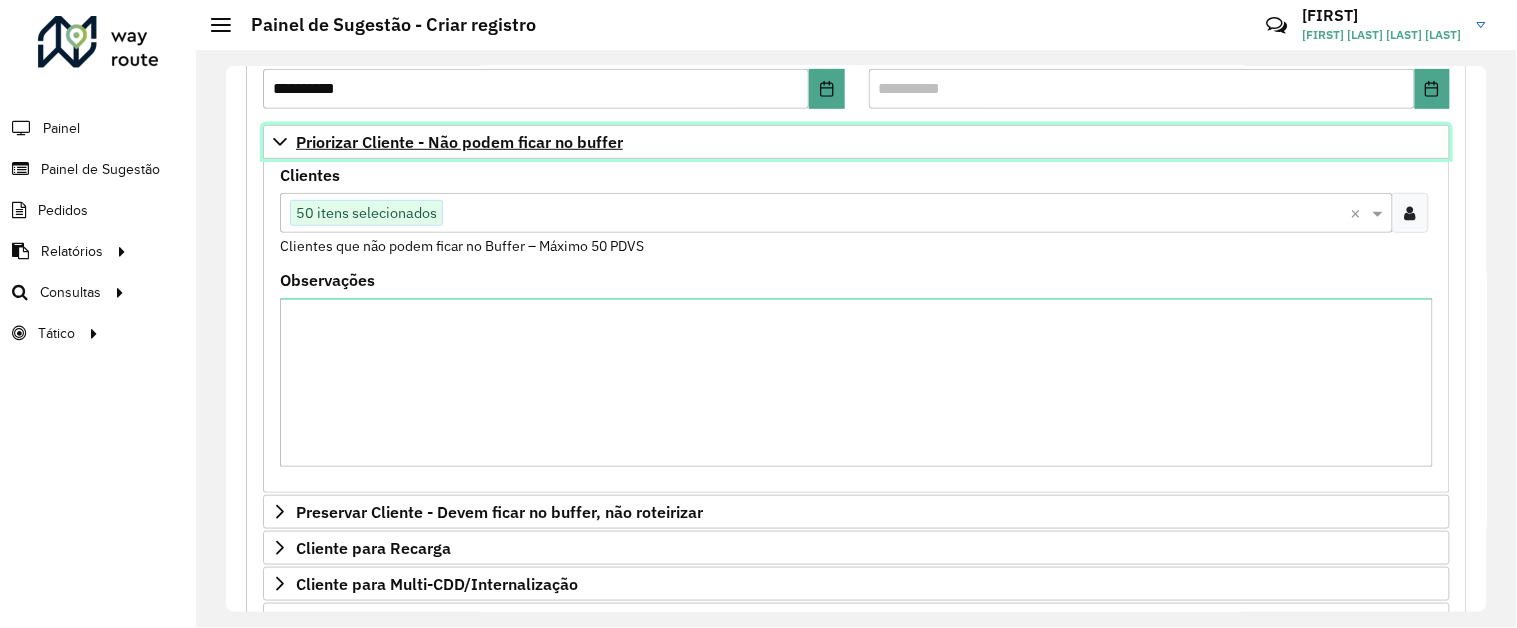 click 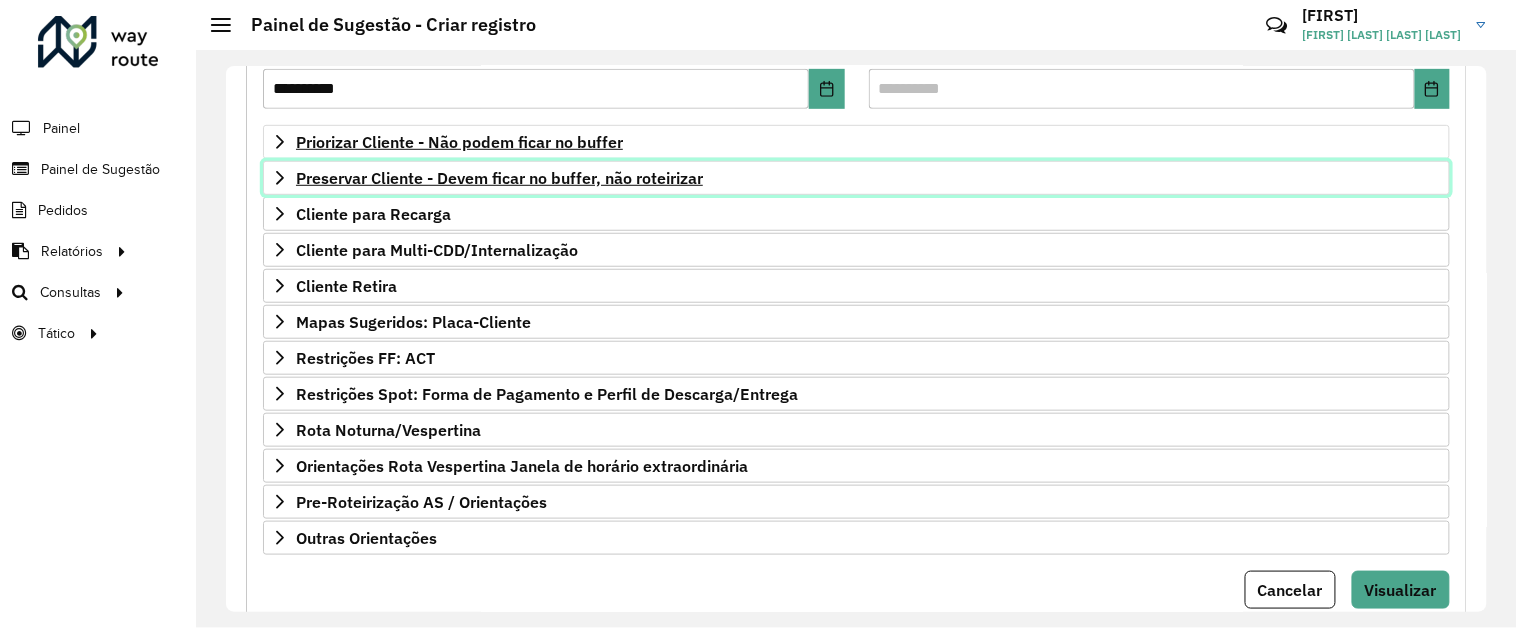 click on "Preservar Cliente - Devem ficar no buffer, não roteirizar" at bounding box center [499, 178] 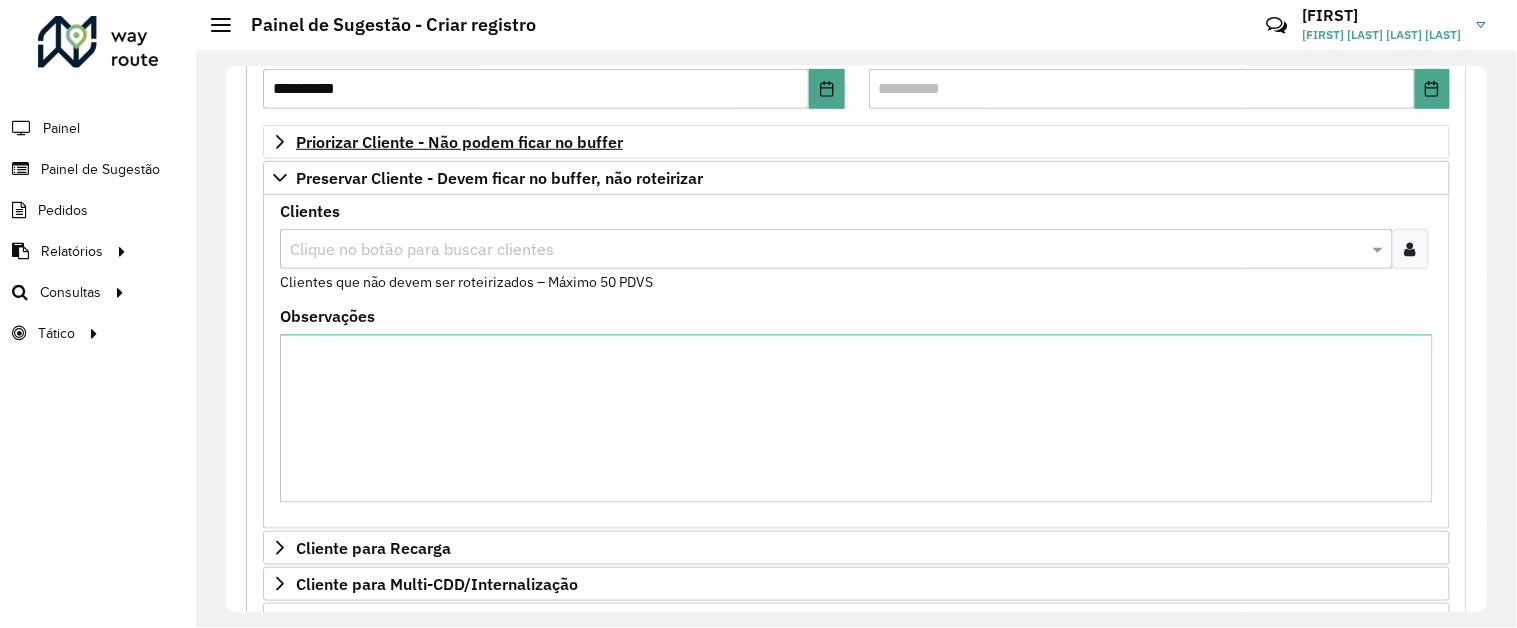 click on "Clique no botão para buscar clientes" at bounding box center [836, 249] 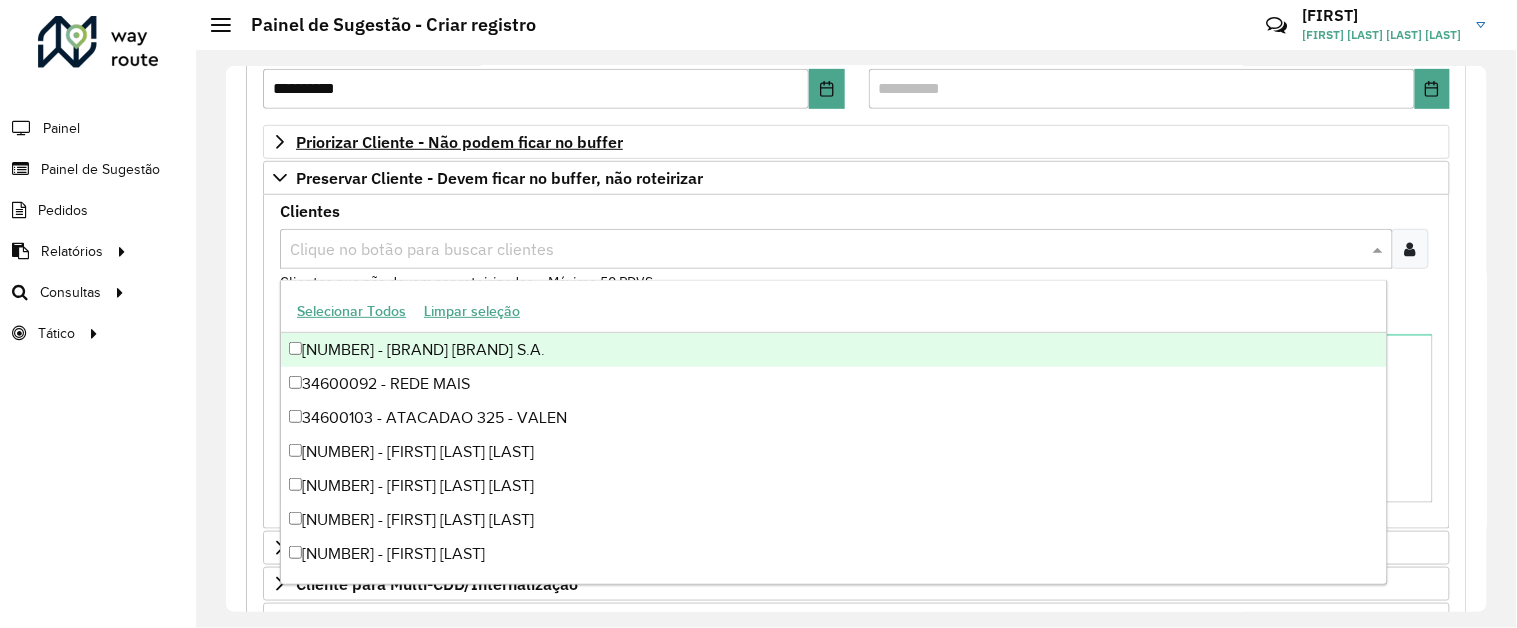 click on "Clientes  Clique no botão para buscar clientes Clientes que não devem ser roteirizados – Máximo 50 PDVS" at bounding box center [856, 248] 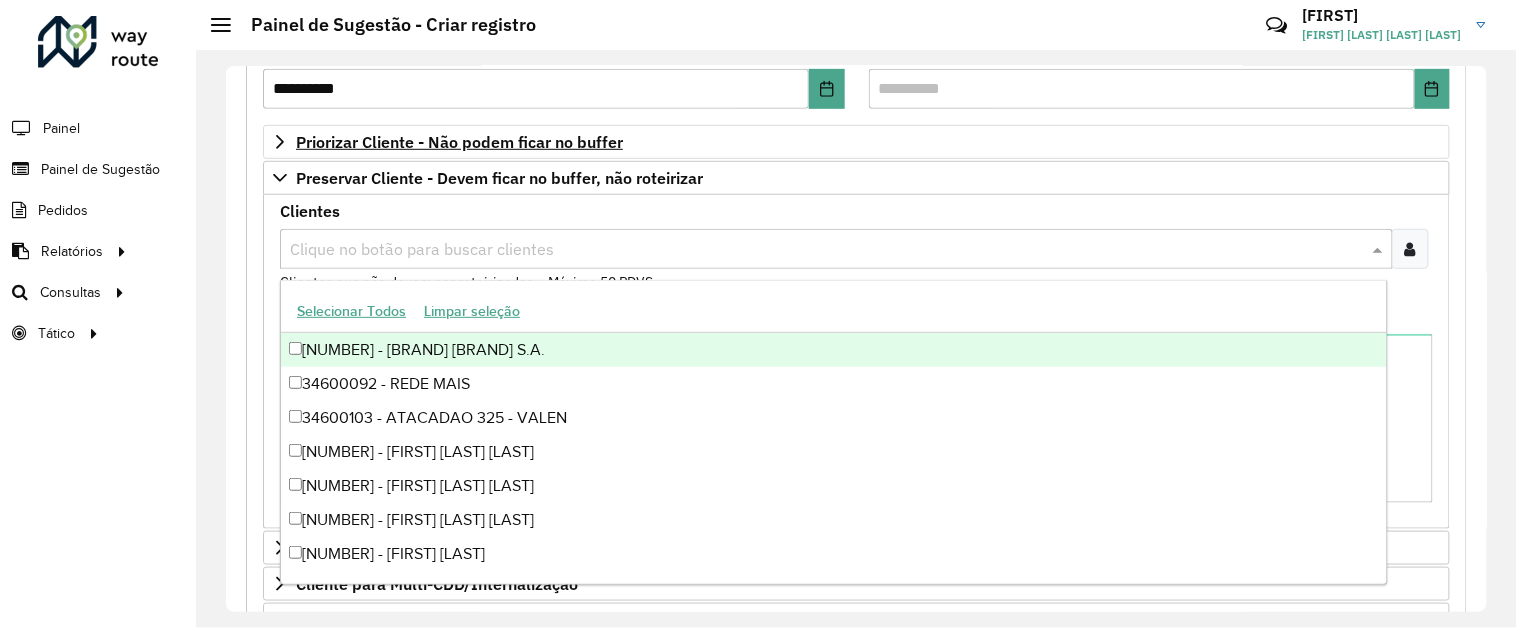 click at bounding box center [1410, 249] 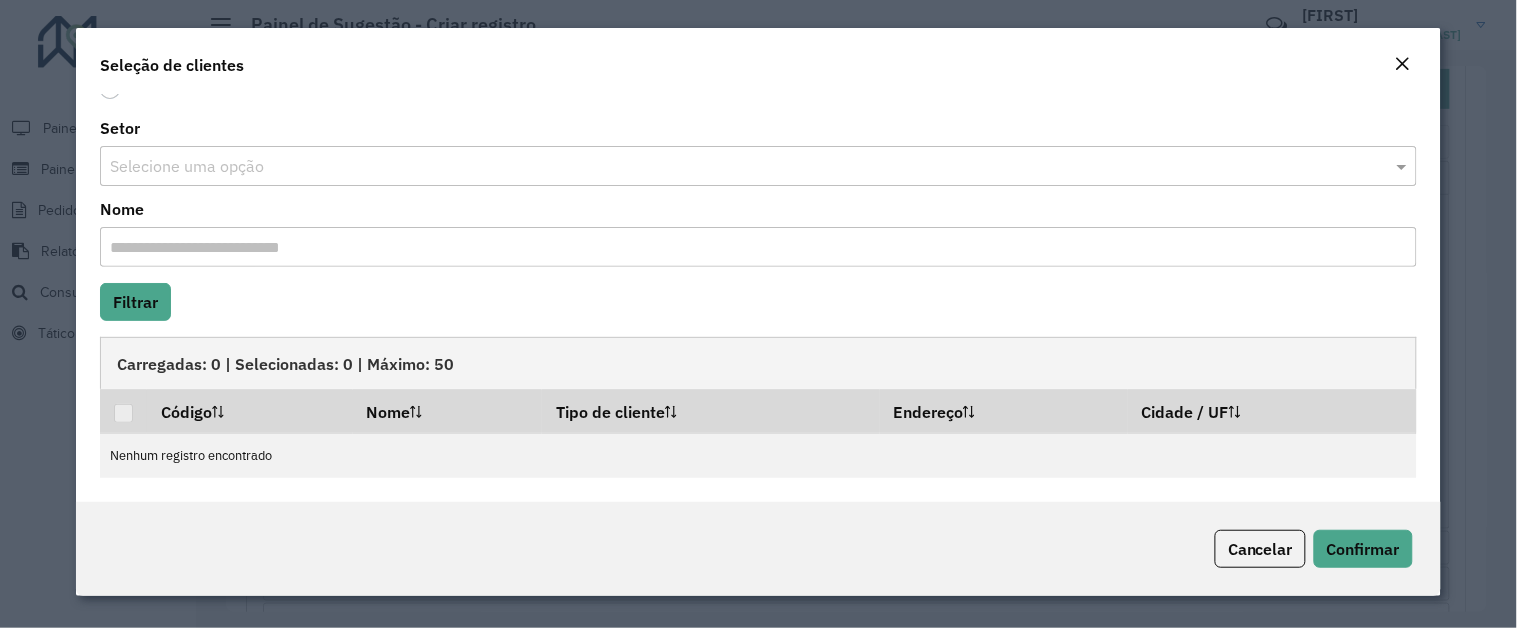 scroll, scrollTop: 0, scrollLeft: 0, axis: both 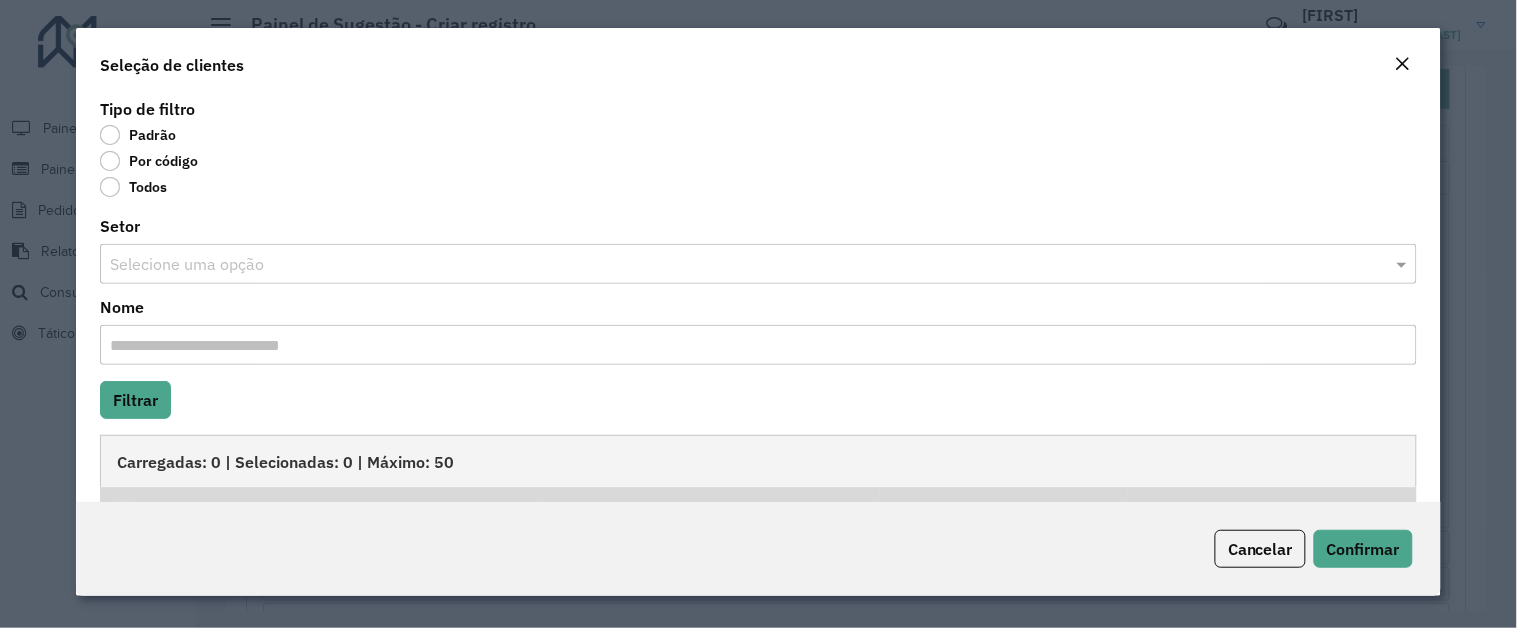 click on "Por código" 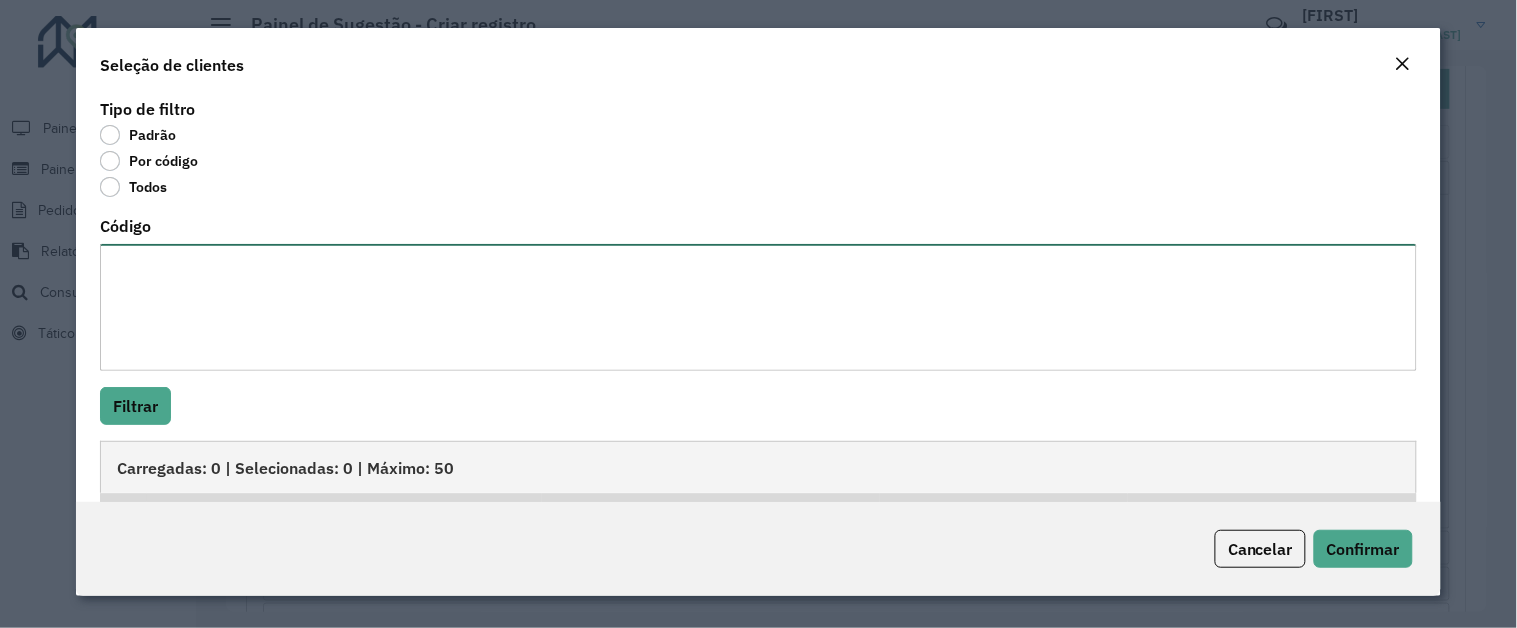 click on "Código" at bounding box center [758, 307] 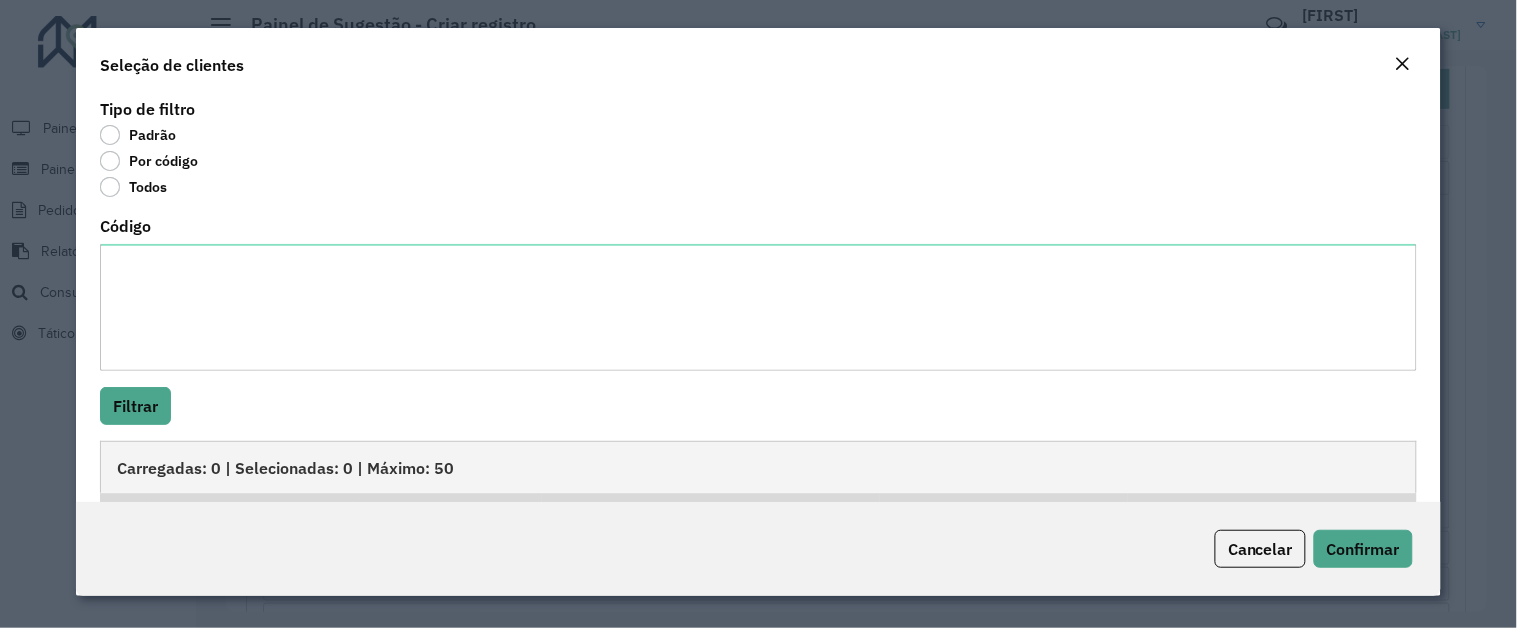 click 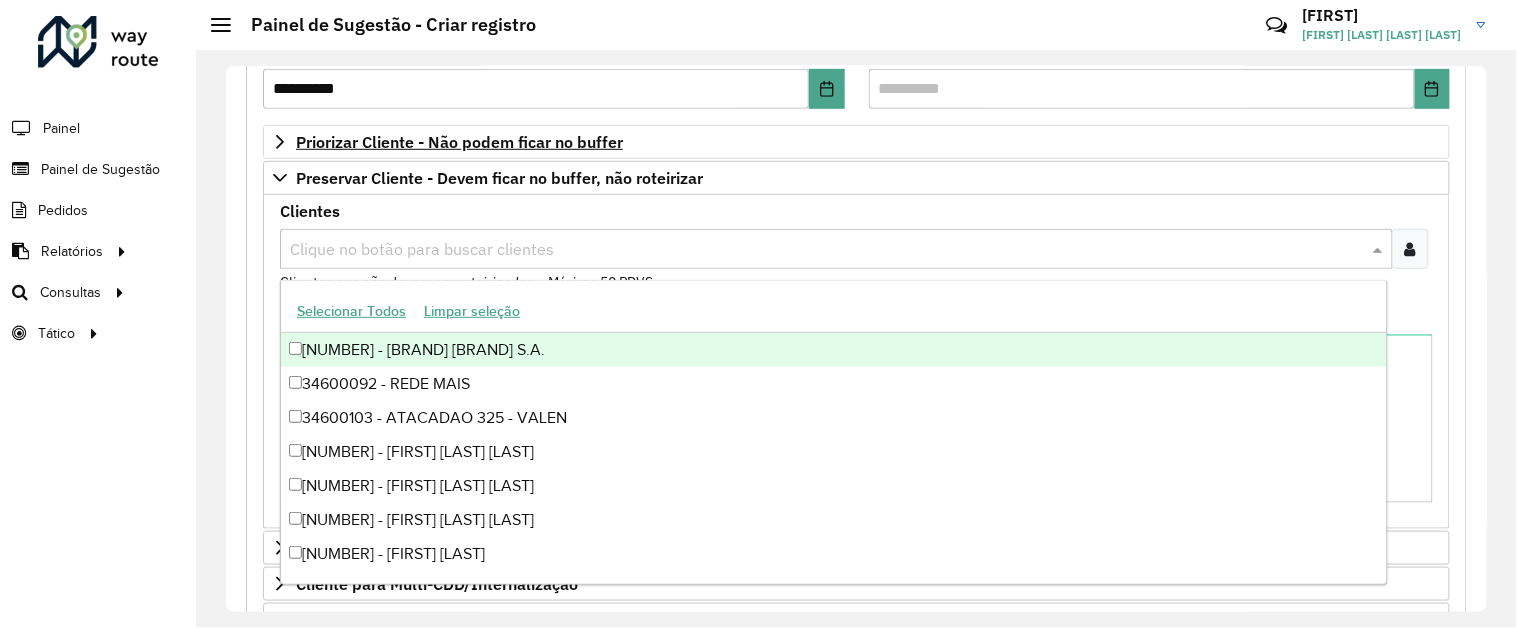 click at bounding box center (826, 250) 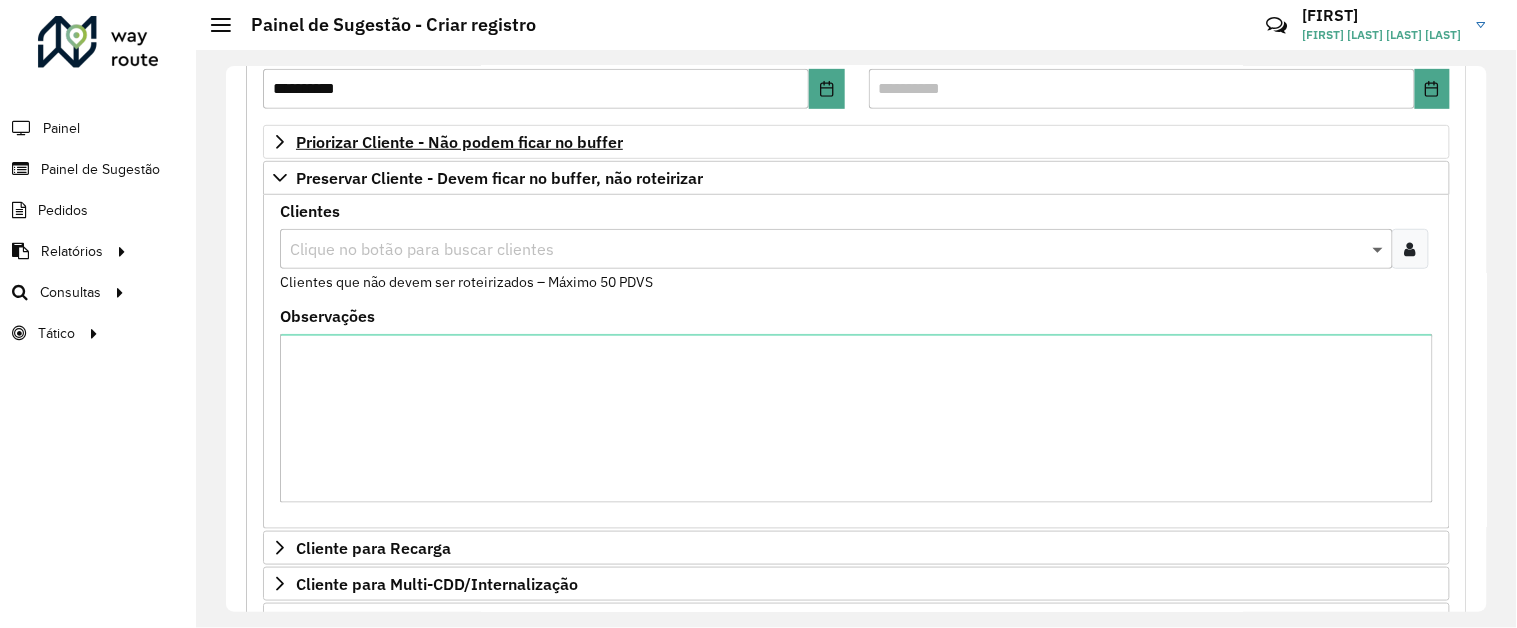 click at bounding box center (1380, 249) 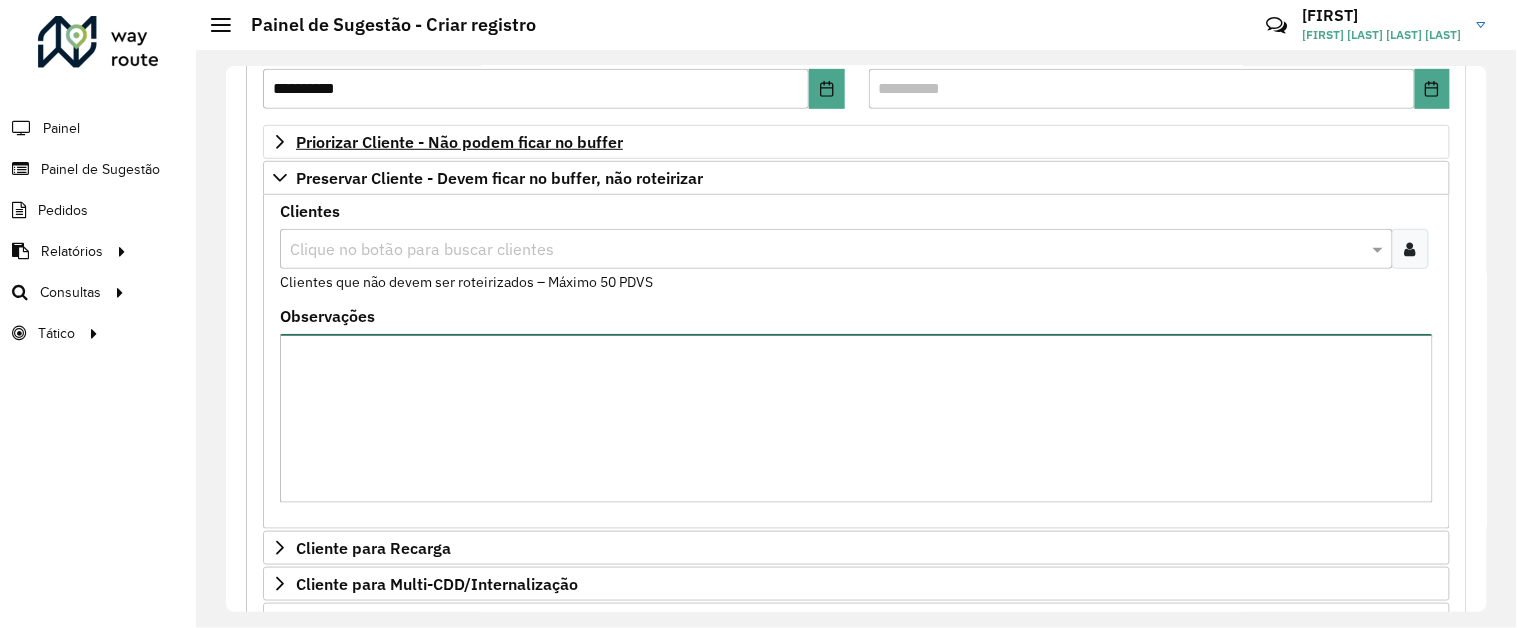 click on "Observações" at bounding box center [856, 418] 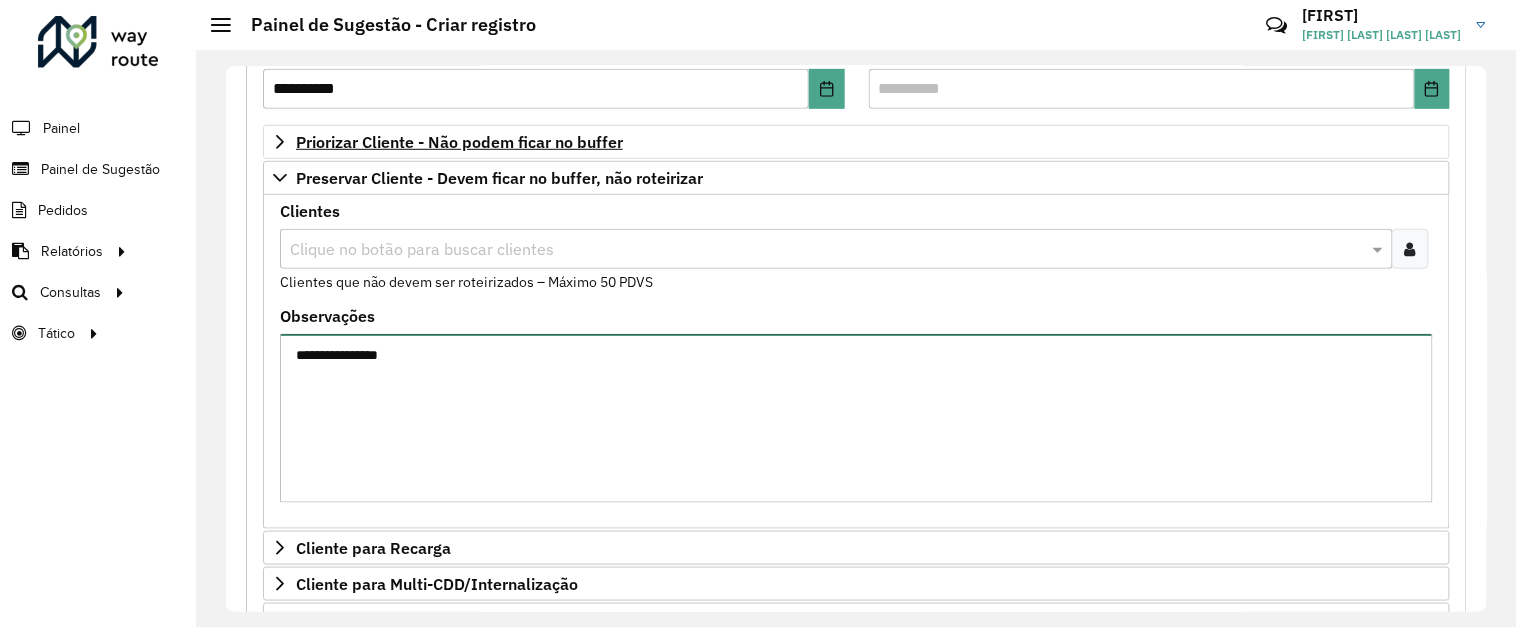 paste on "*******" 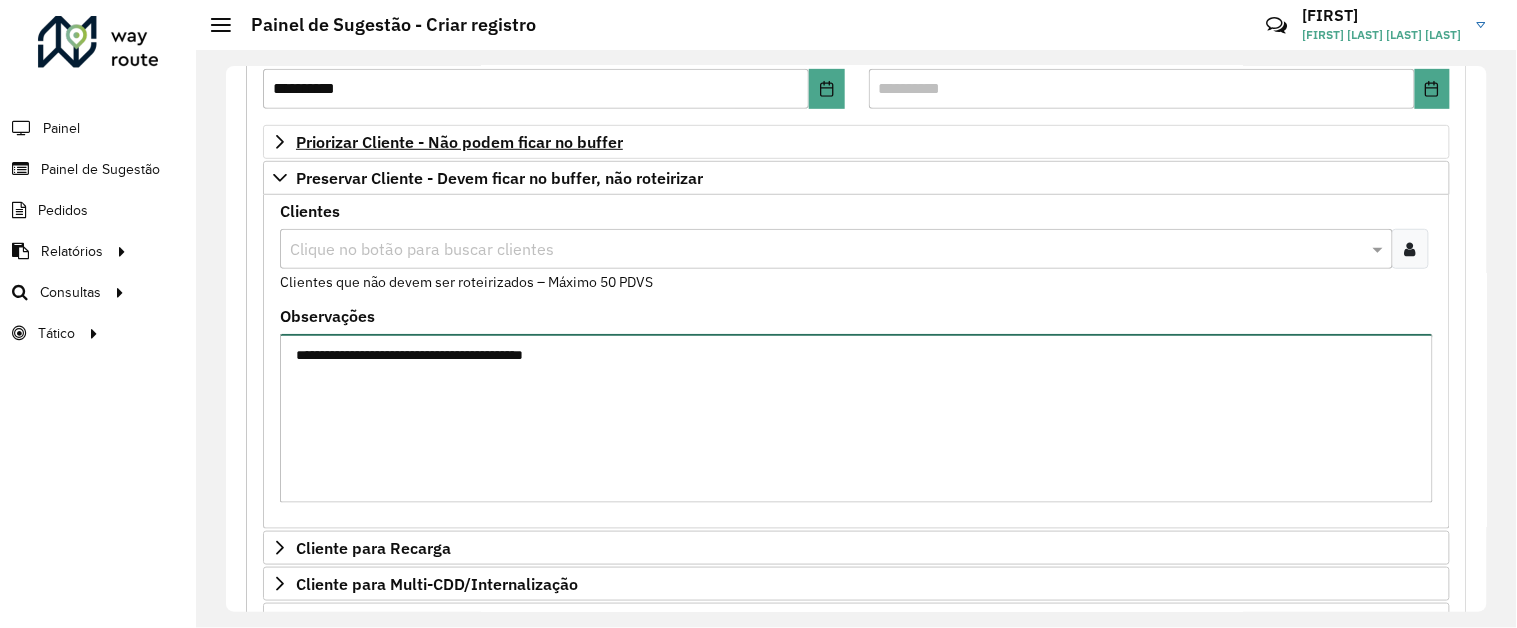 click on "**********" at bounding box center (856, 418) 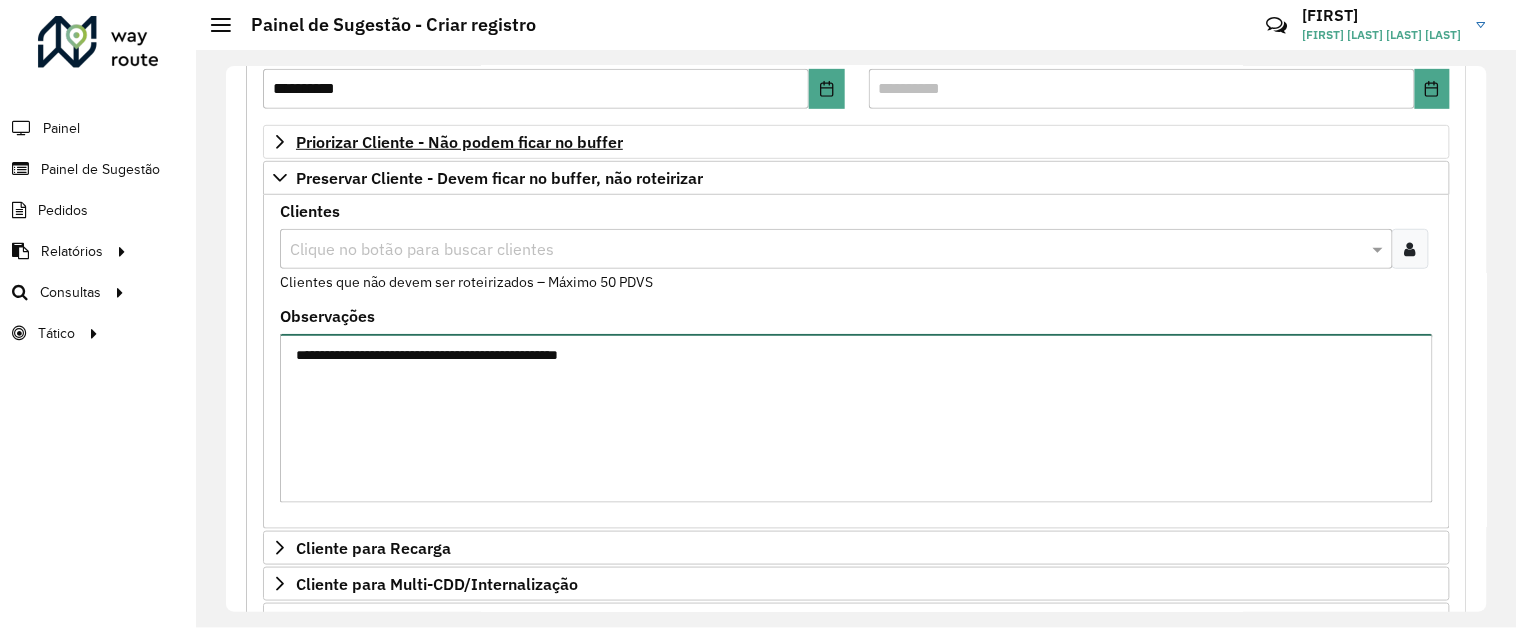 click on "**********" at bounding box center [856, 418] 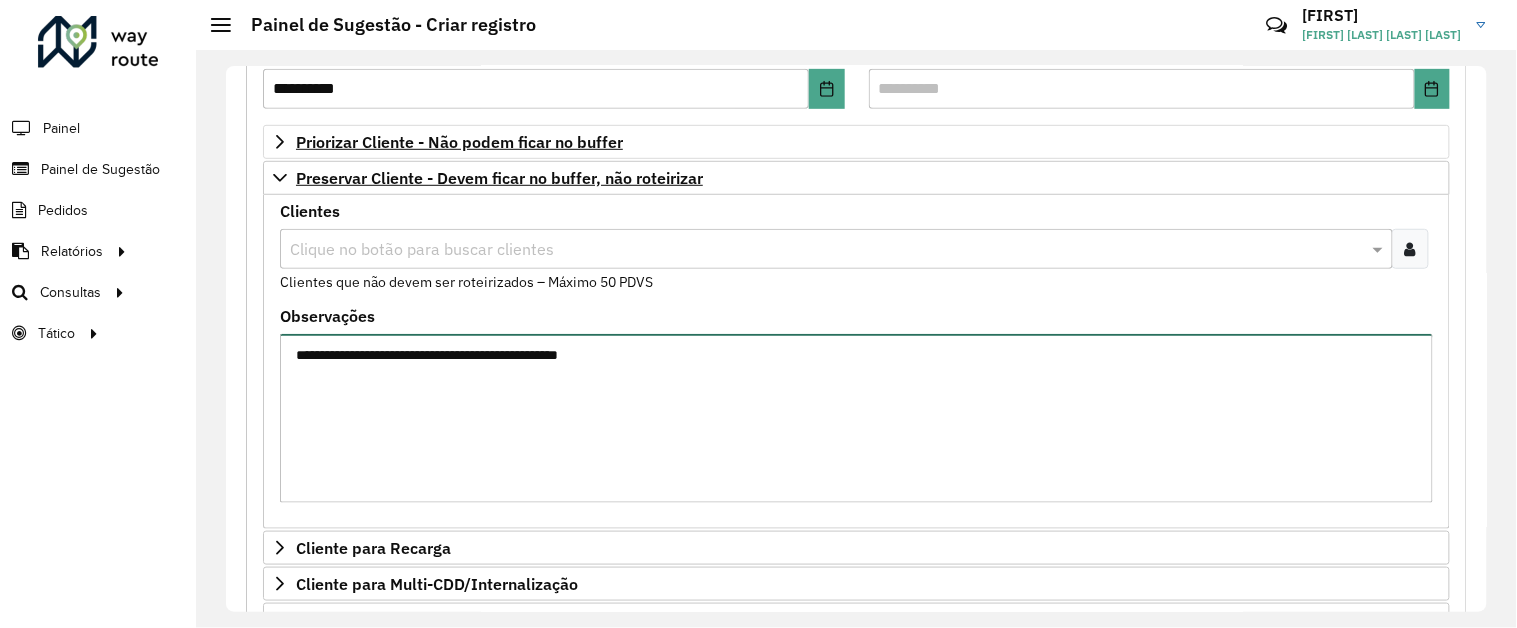 type on "**********" 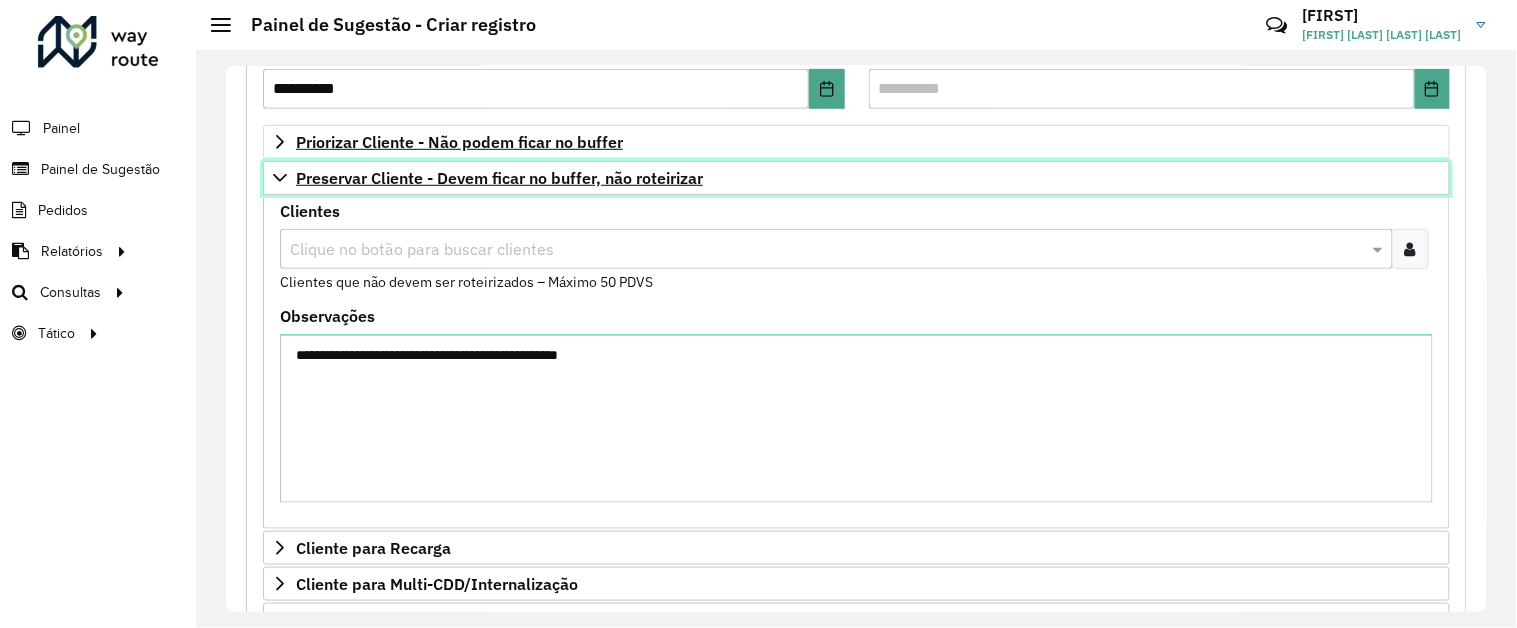 click on "Preservar Cliente - Devem ficar no buffer, não roteirizar" at bounding box center [856, 178] 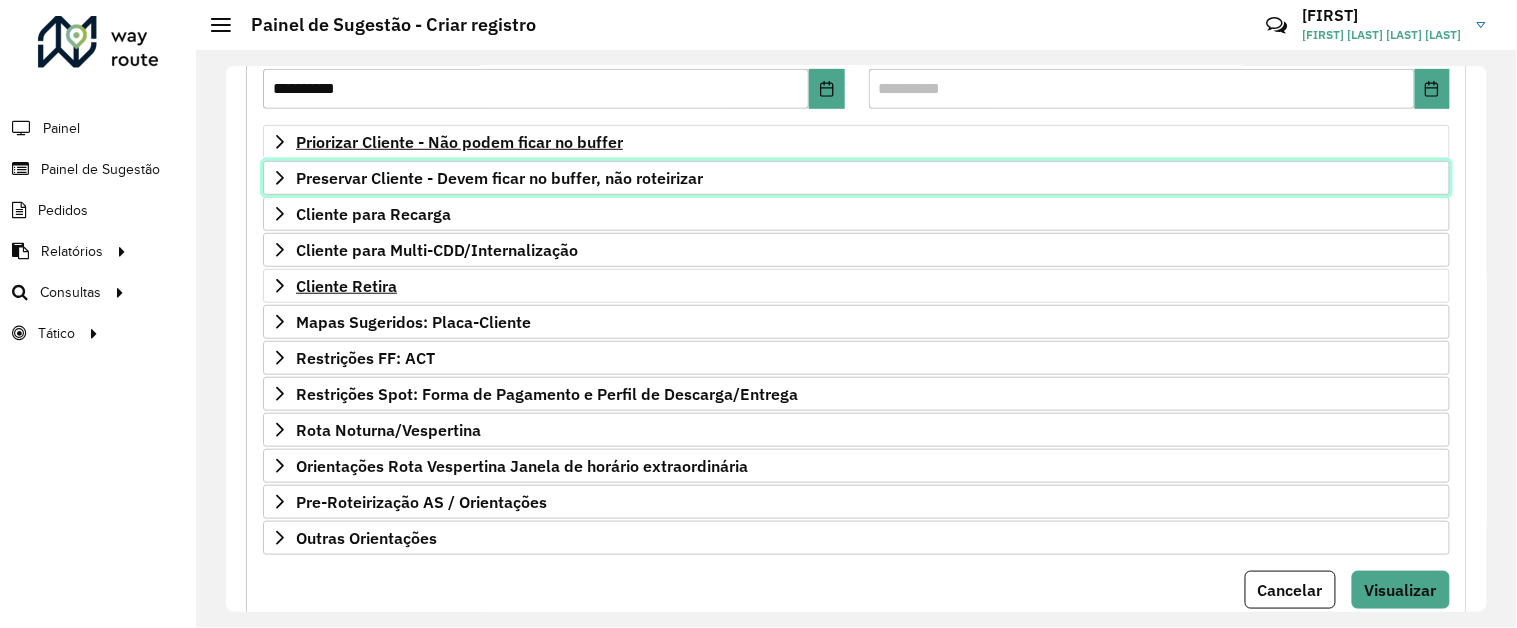 scroll, scrollTop: 371, scrollLeft: 0, axis: vertical 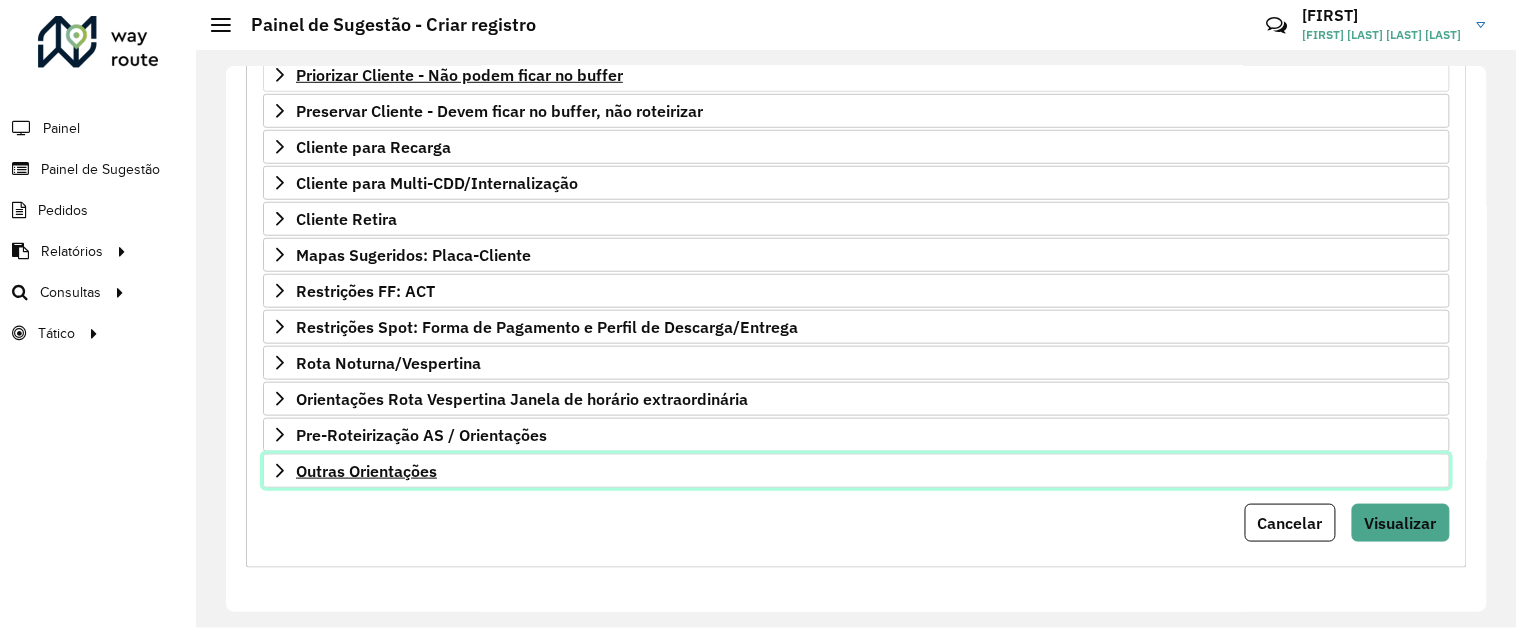click on "Outras Orientações" at bounding box center (366, 471) 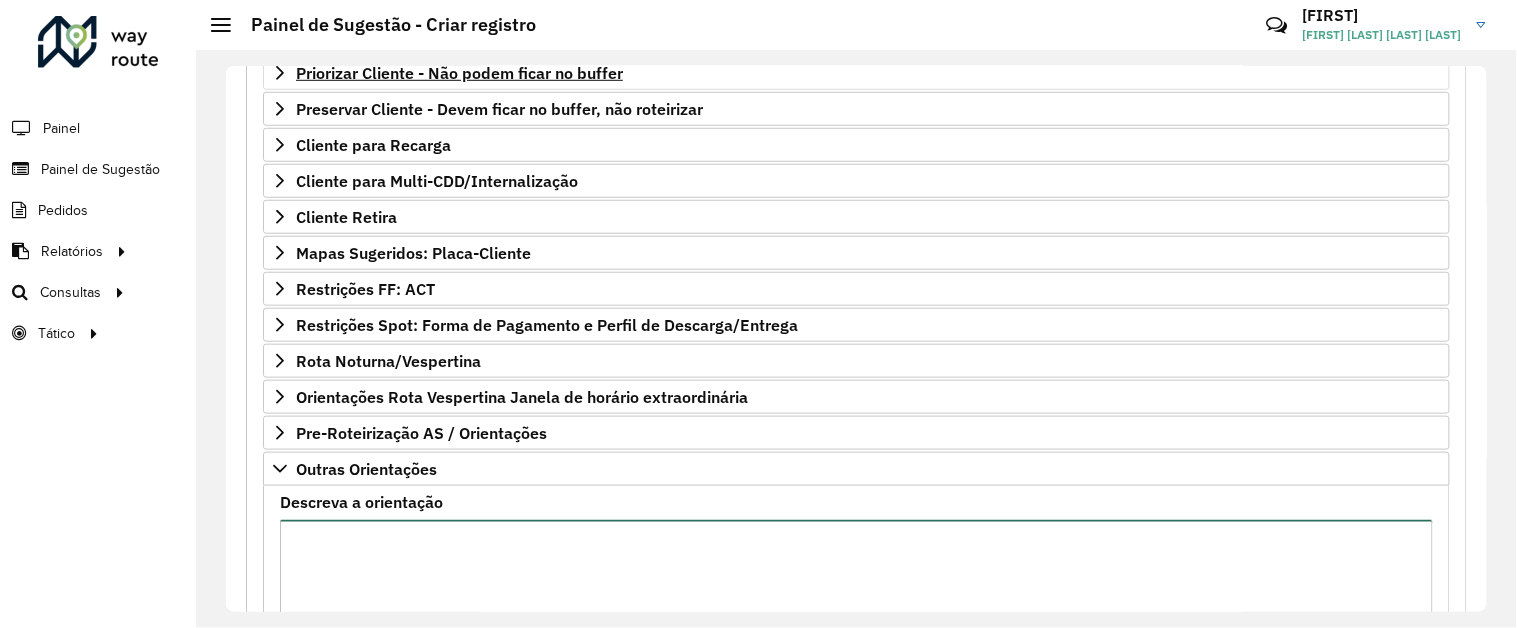 click on "Descreva a orientação" at bounding box center (856, 604) 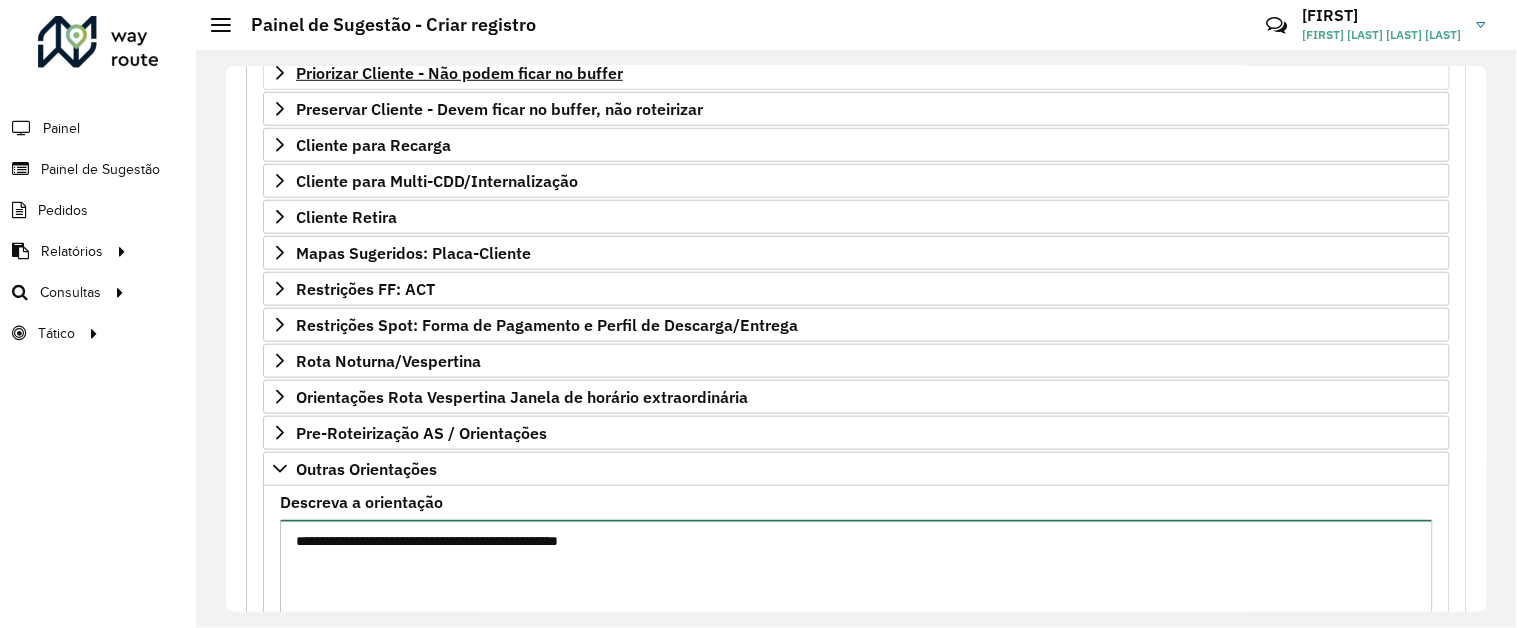 scroll, scrollTop: 601, scrollLeft: 0, axis: vertical 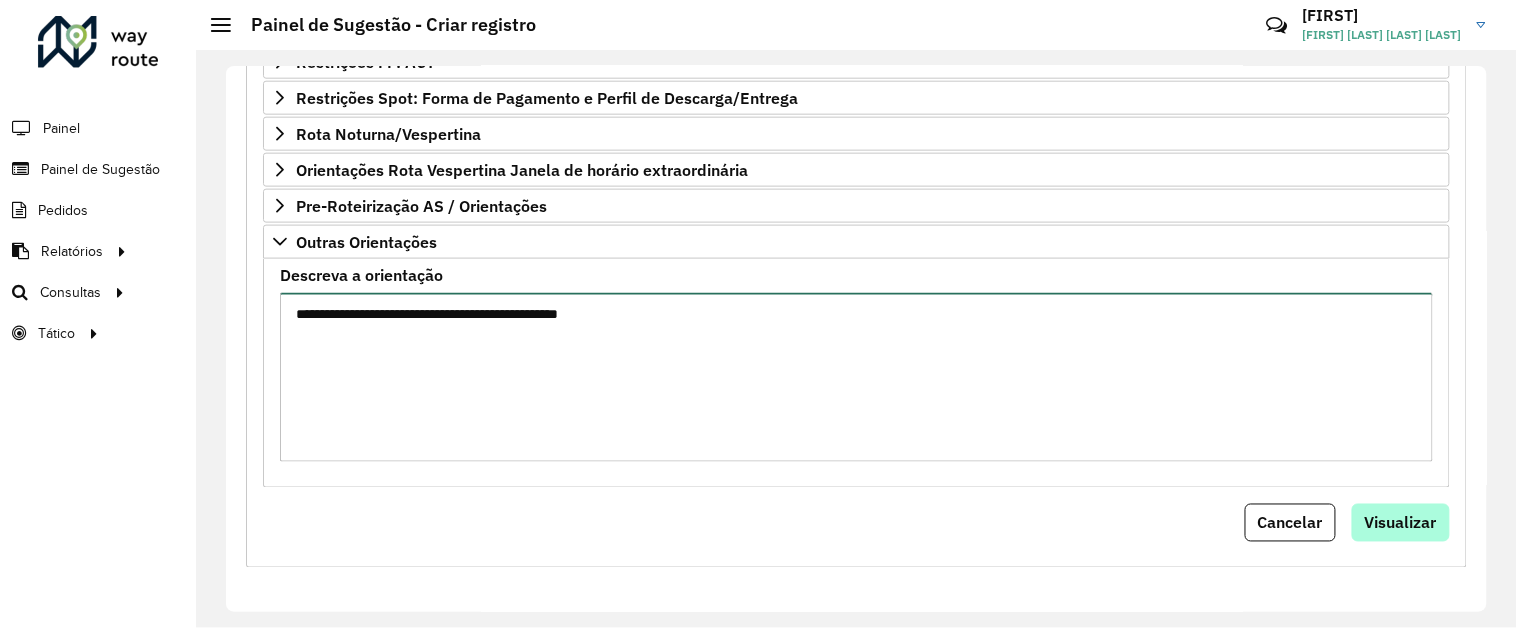 type on "**********" 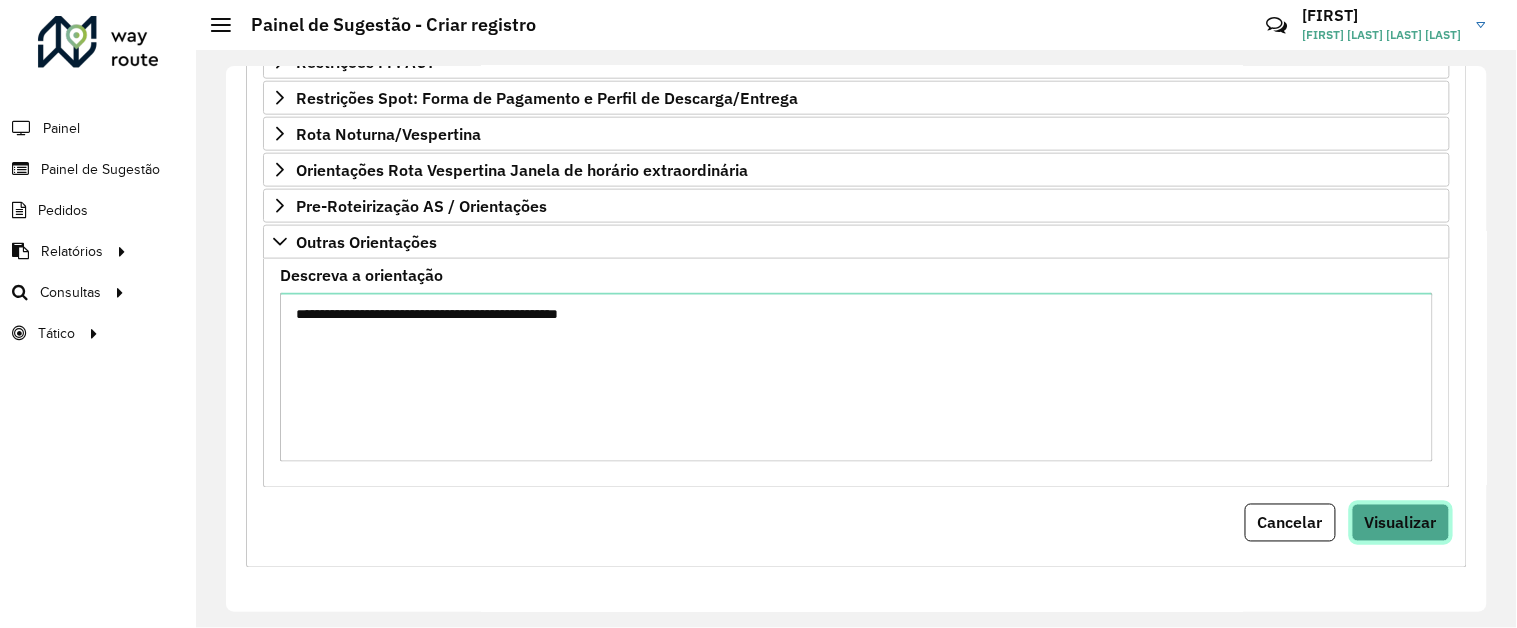 click on "Visualizar" at bounding box center (1401, 523) 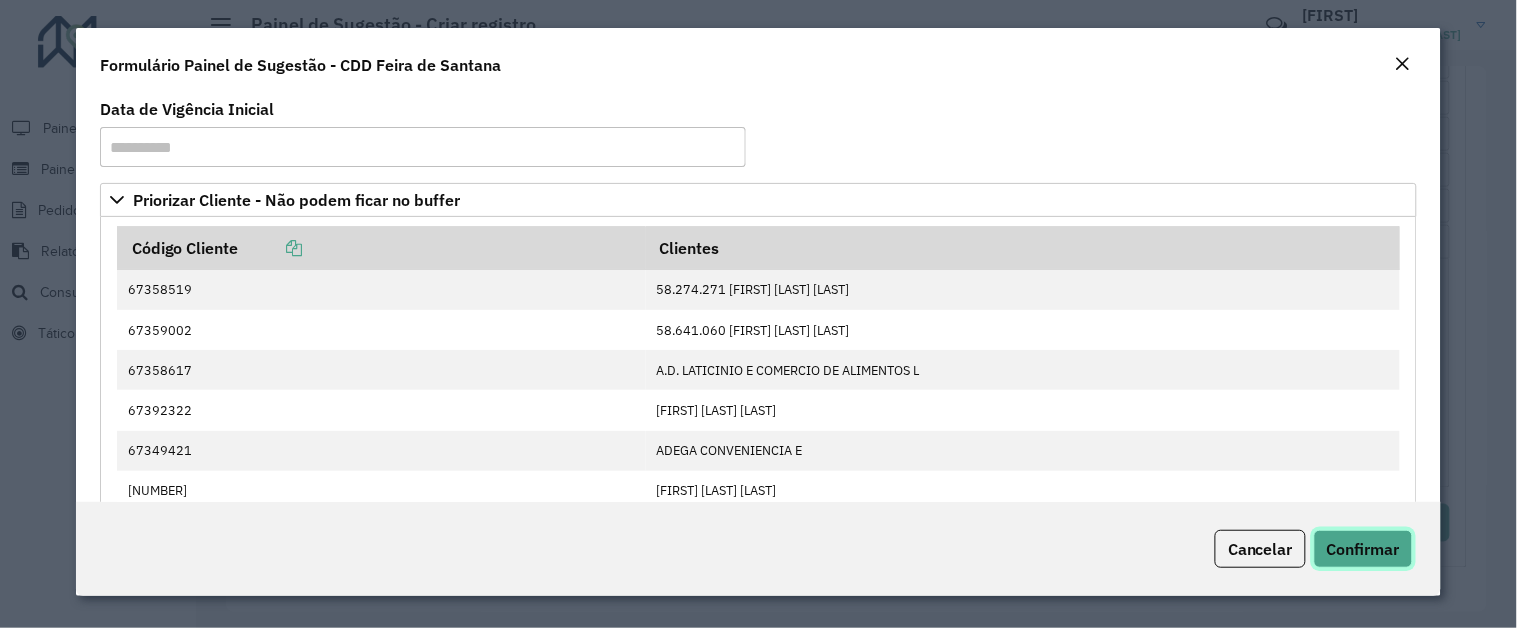 click on "Confirmar" 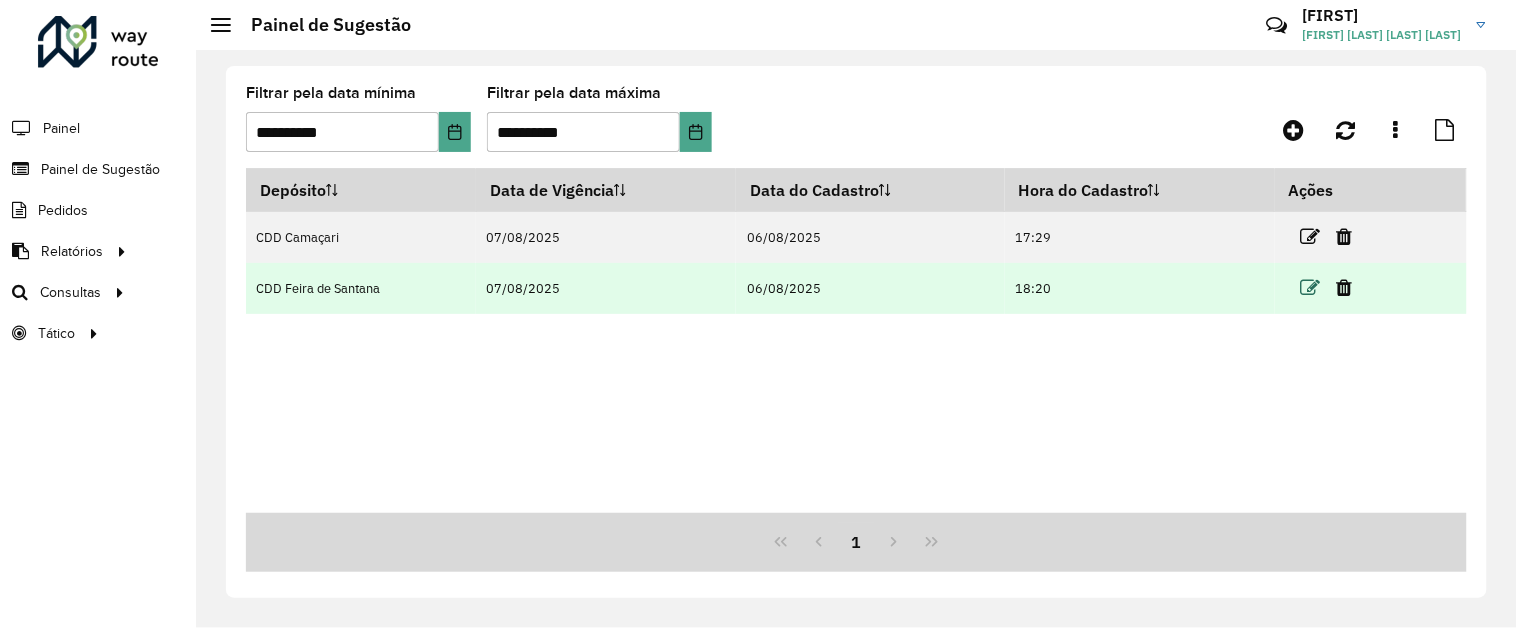 click at bounding box center (1311, 288) 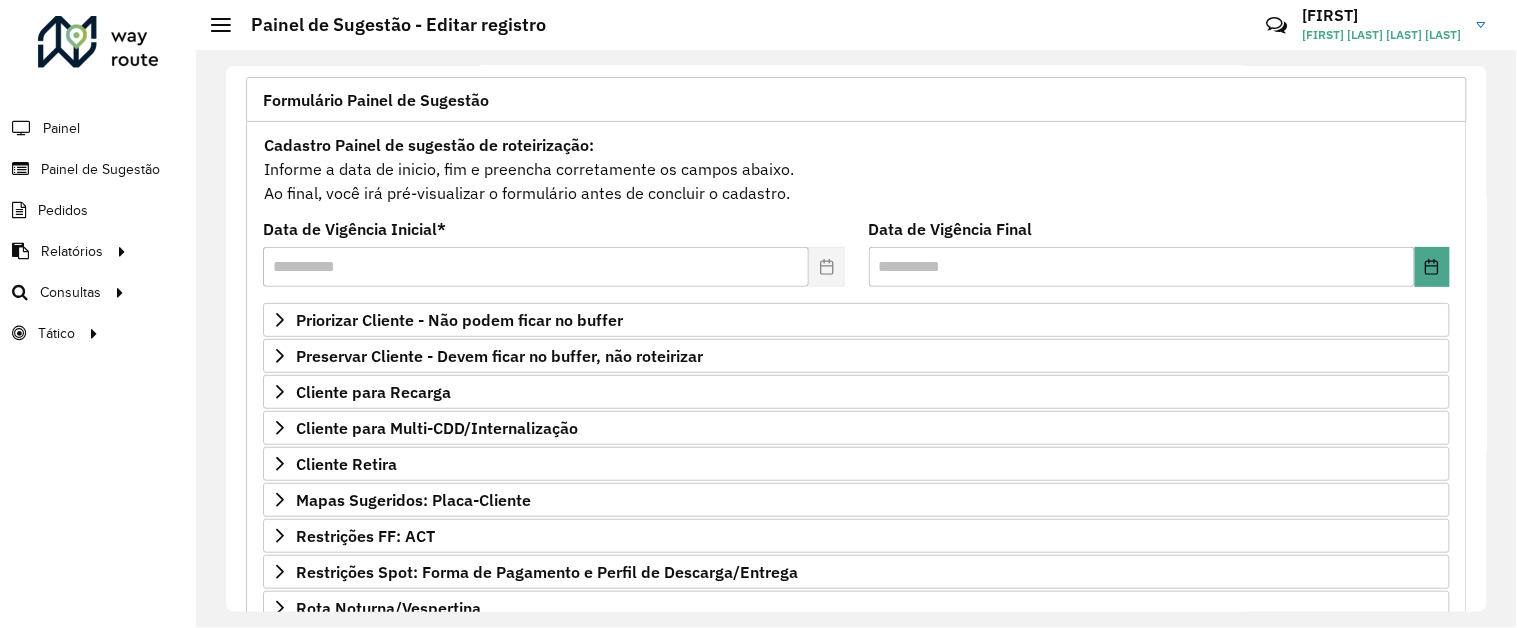 scroll, scrollTop: 127, scrollLeft: 0, axis: vertical 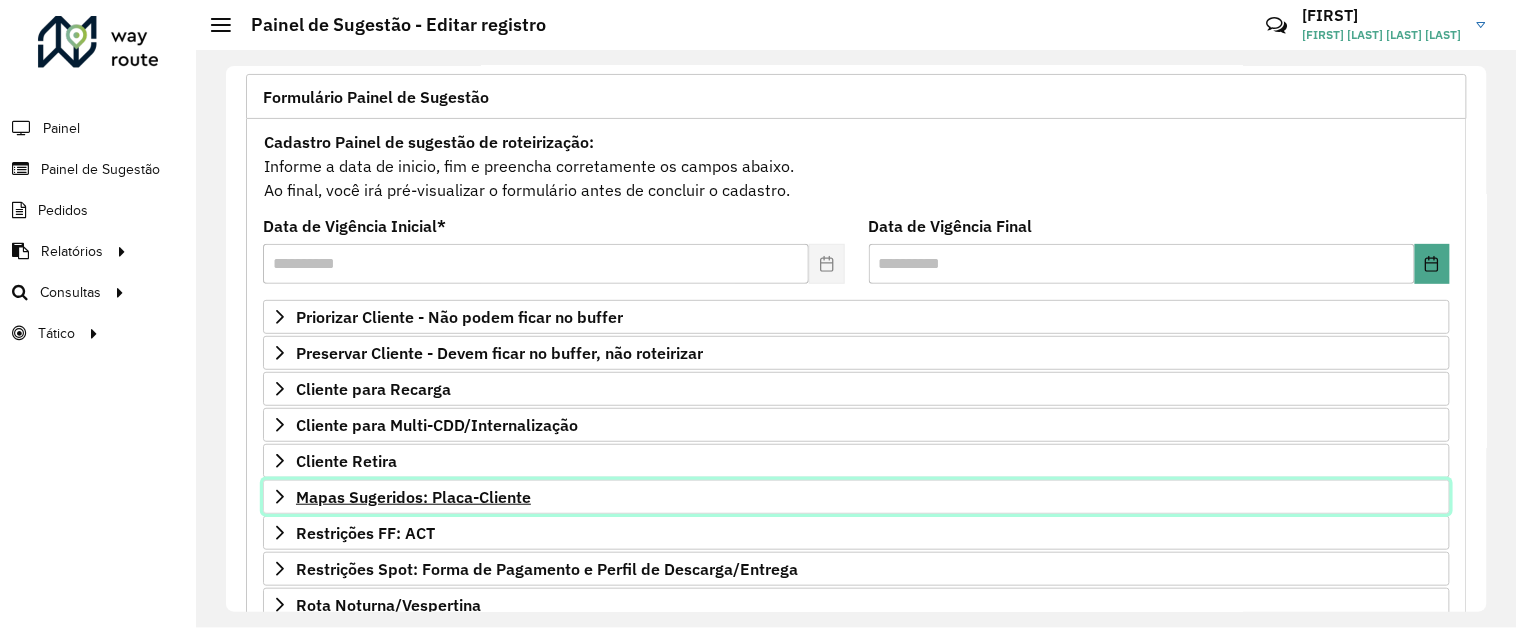 click on "Mapas Sugeridos: Placa-Cliente" at bounding box center (413, 497) 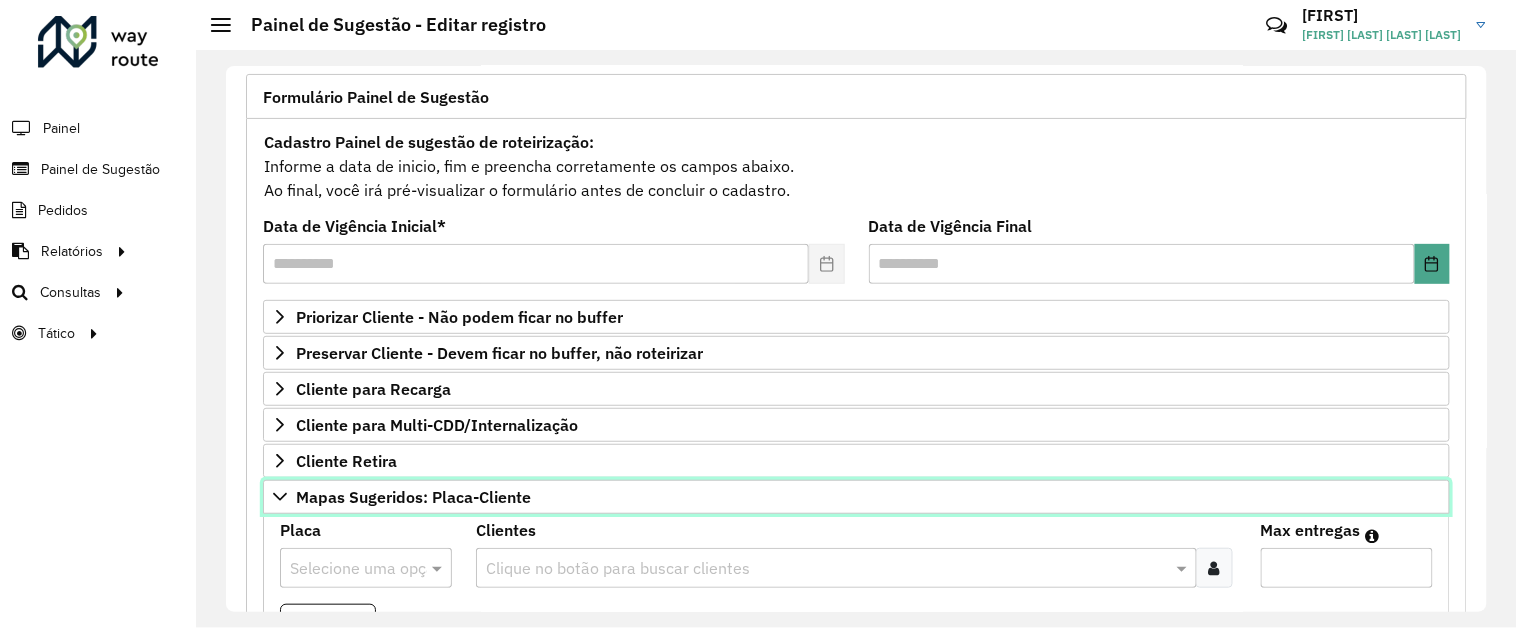 scroll, scrollTop: 391, scrollLeft: 0, axis: vertical 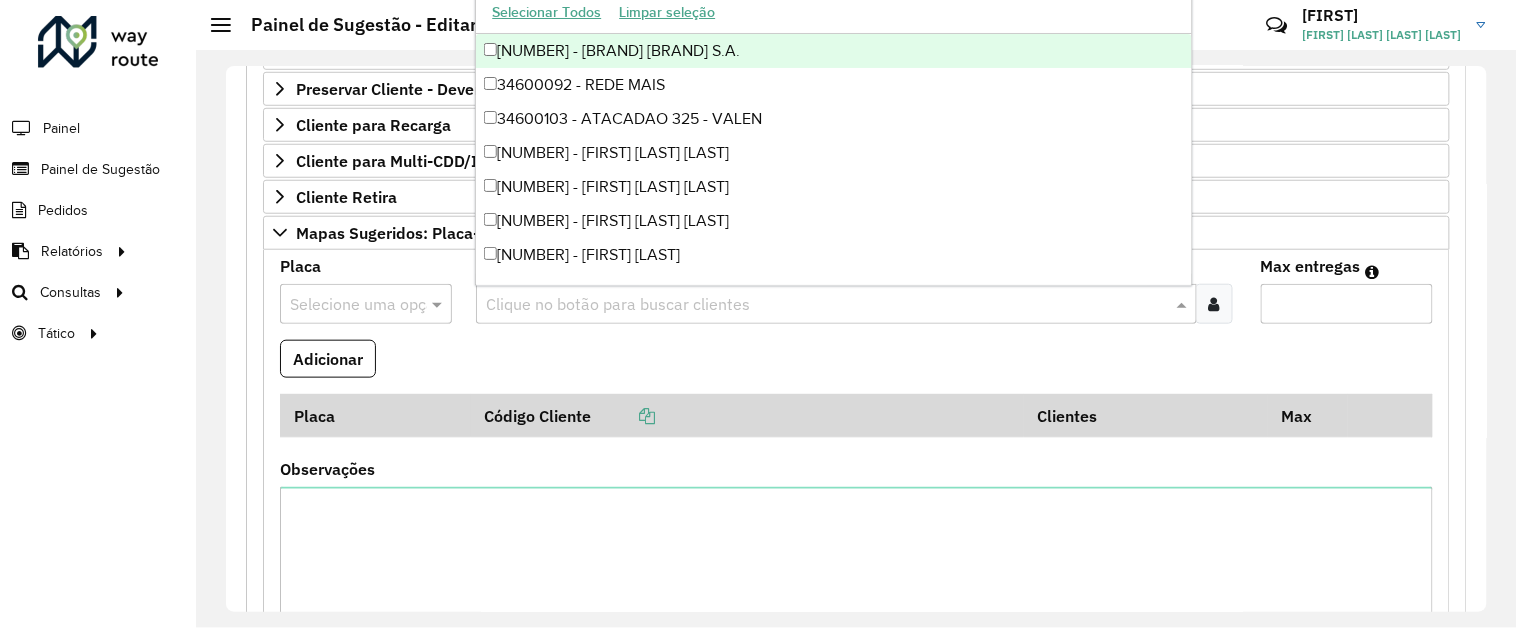 click at bounding box center [826, 305] 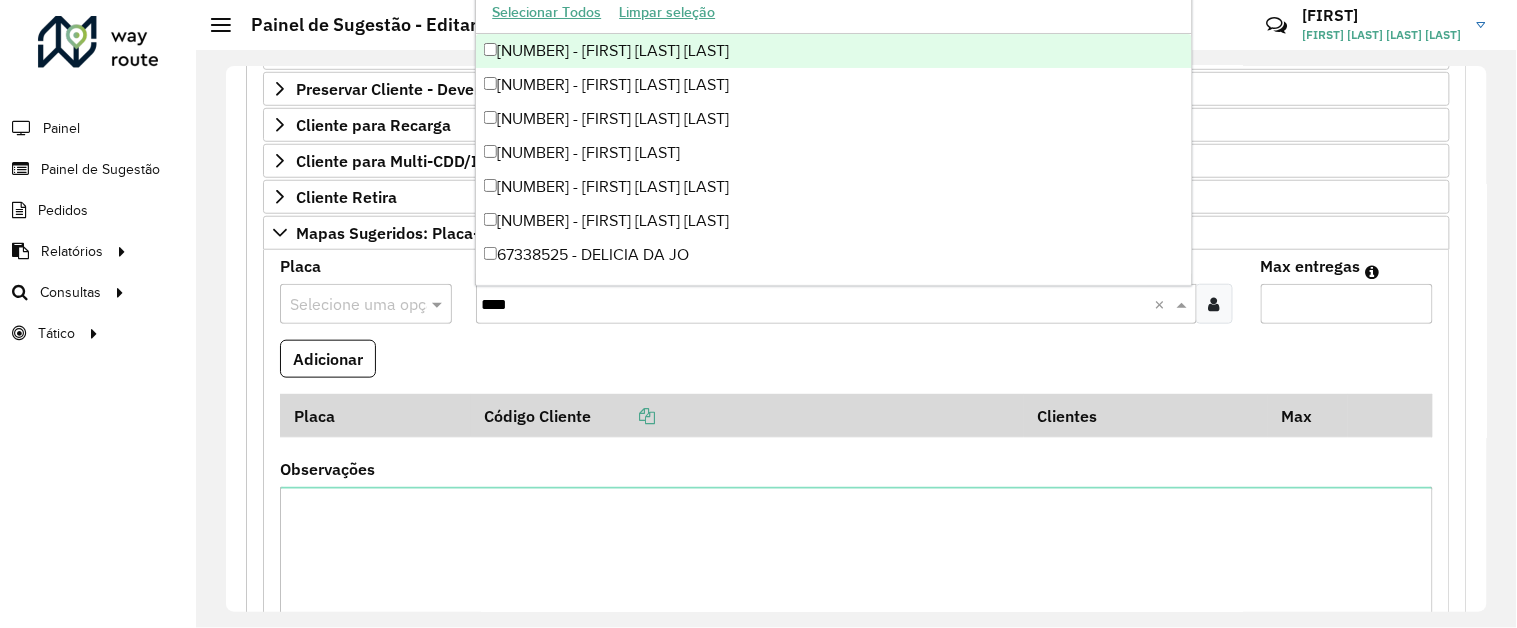 type on "*****" 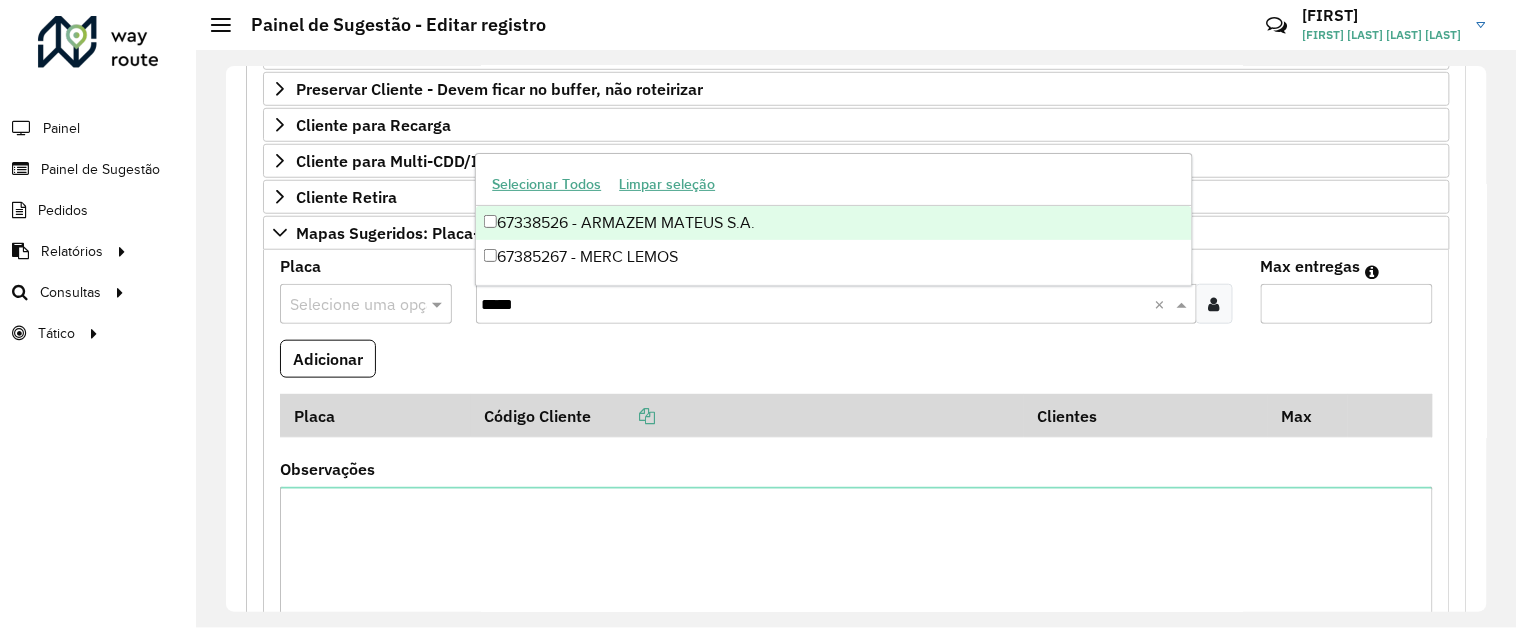 click on "67338526 - ARMAZEM MATEUS S.A." at bounding box center [833, 223] 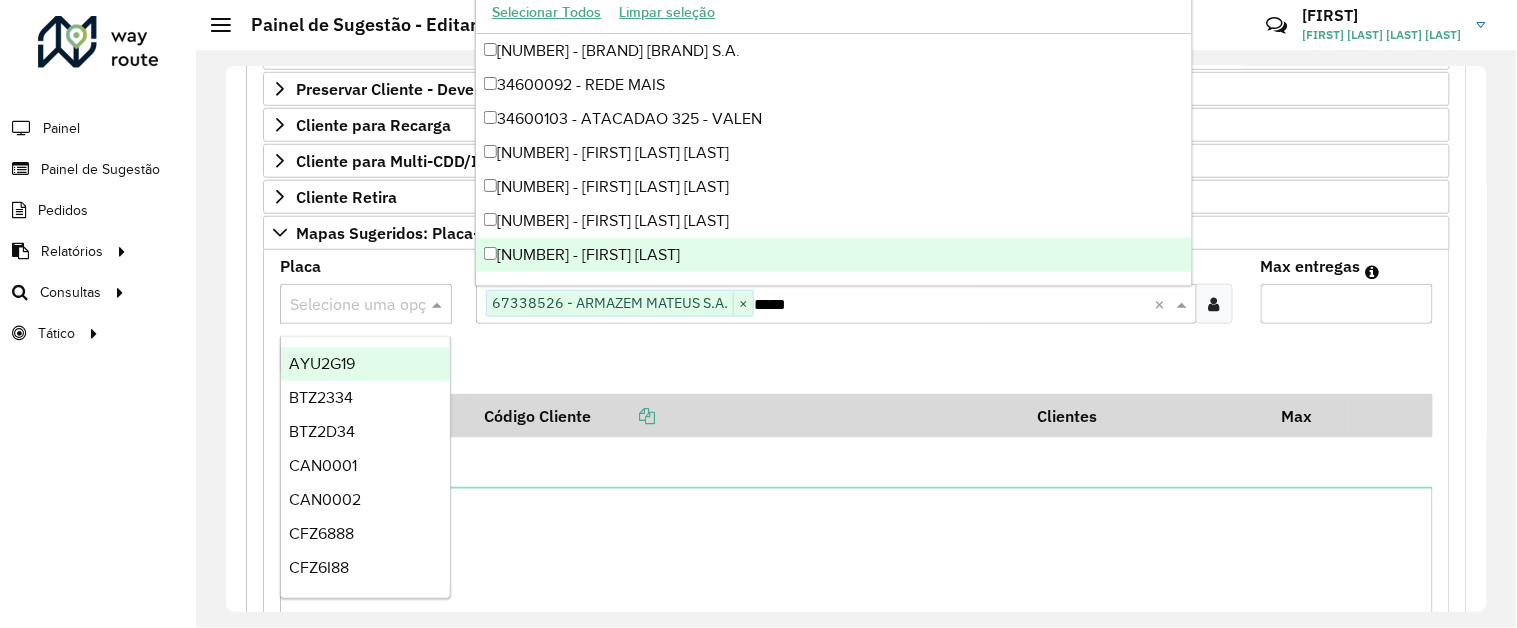 click at bounding box center (346, 305) 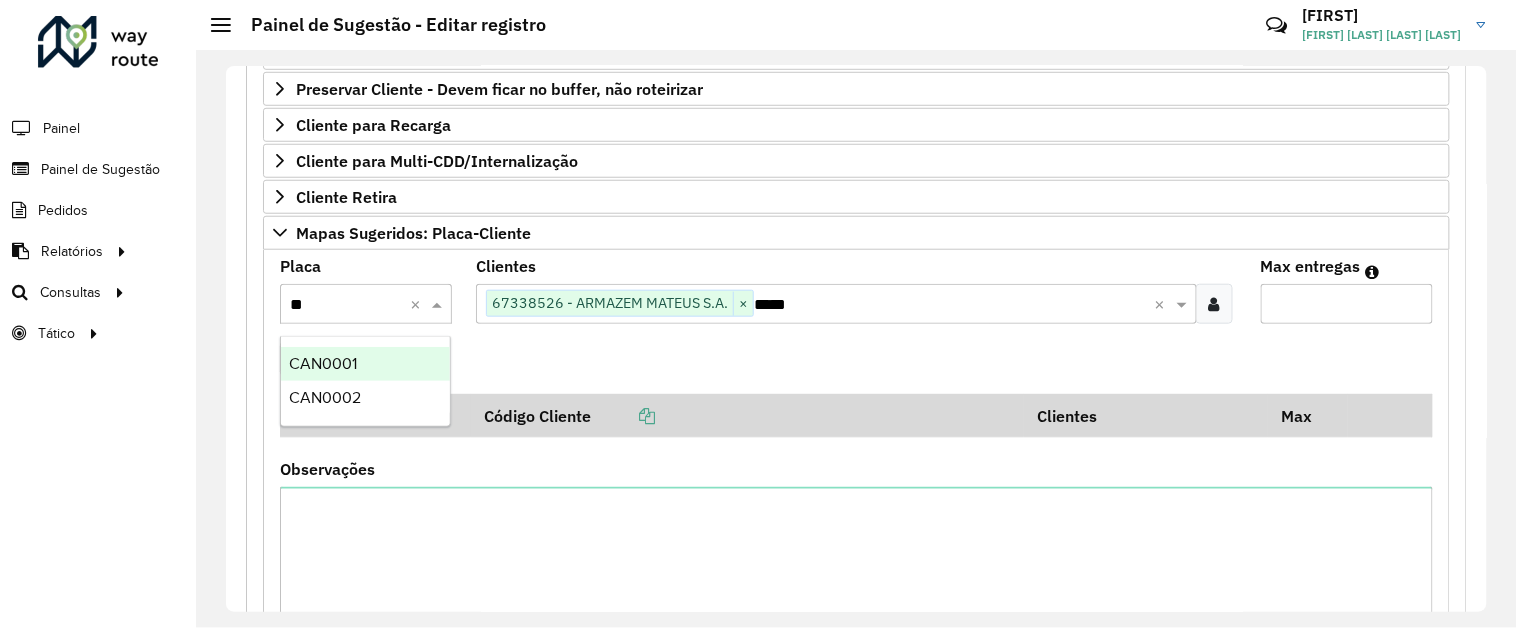 type on "*" 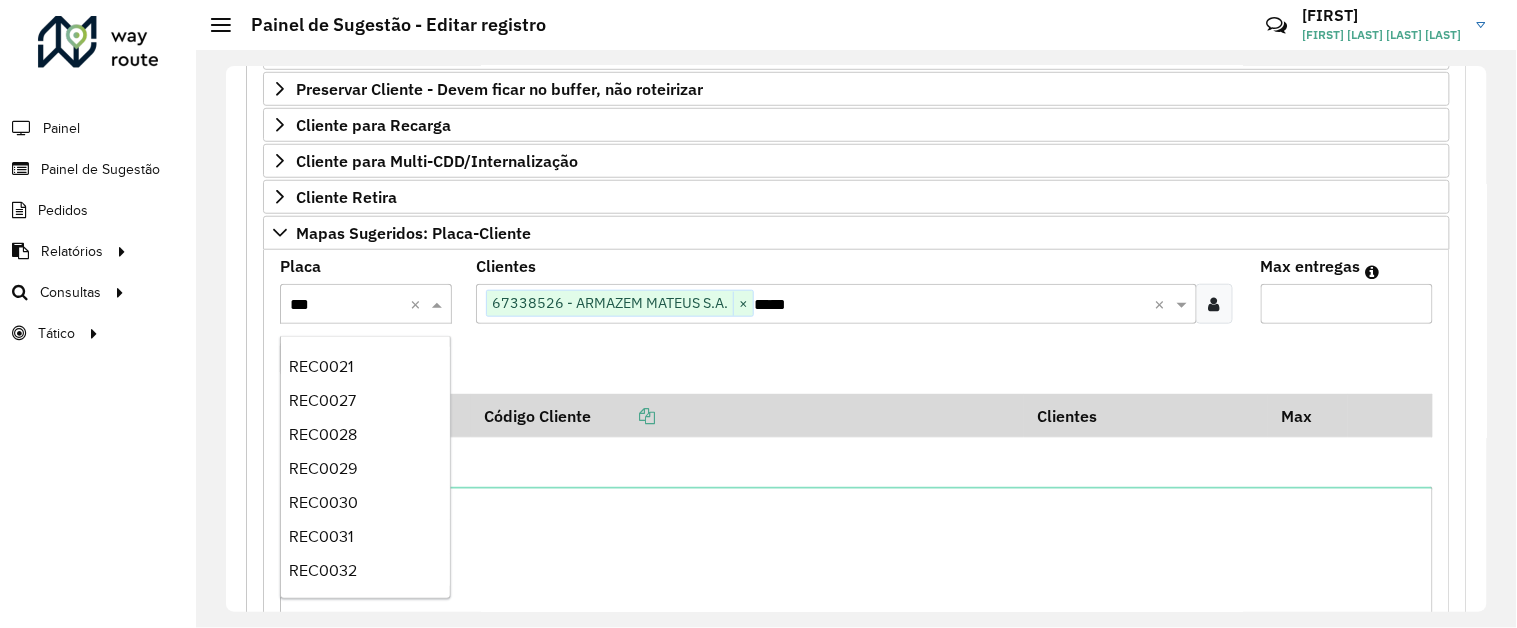 scroll, scrollTop: 0, scrollLeft: 0, axis: both 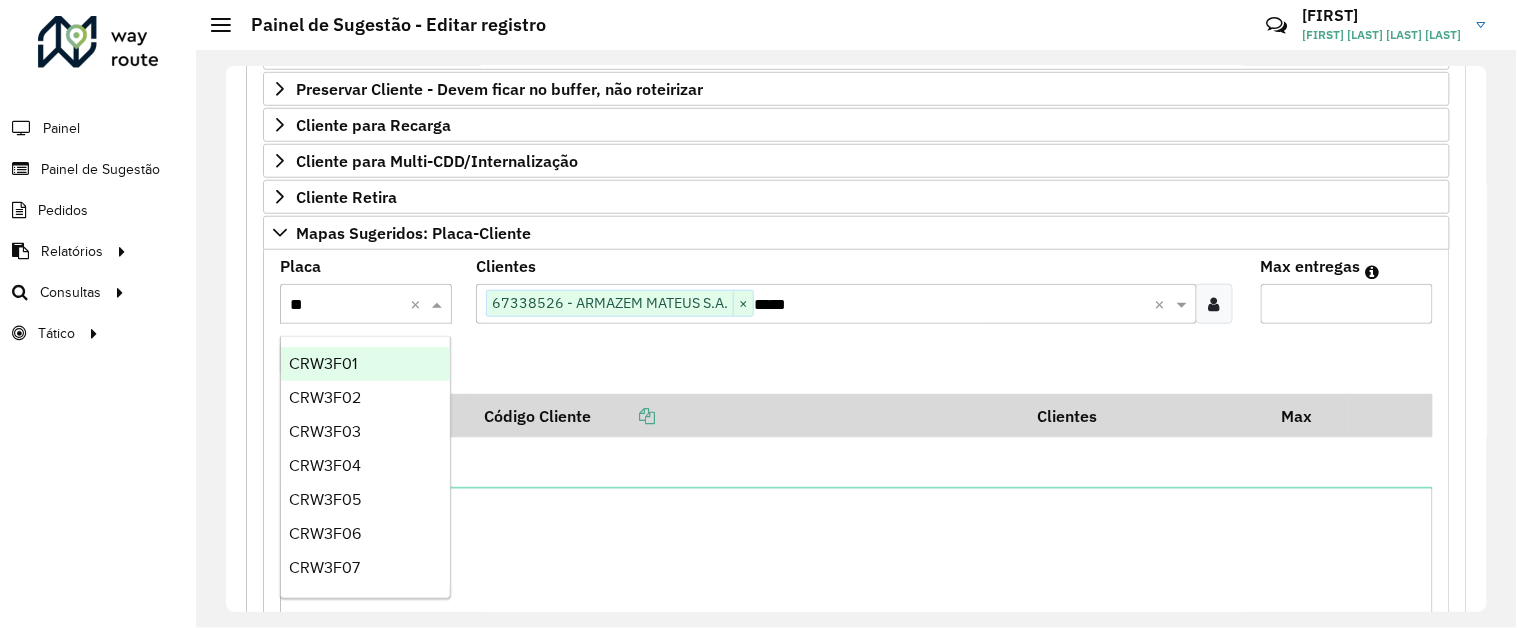 type on "*" 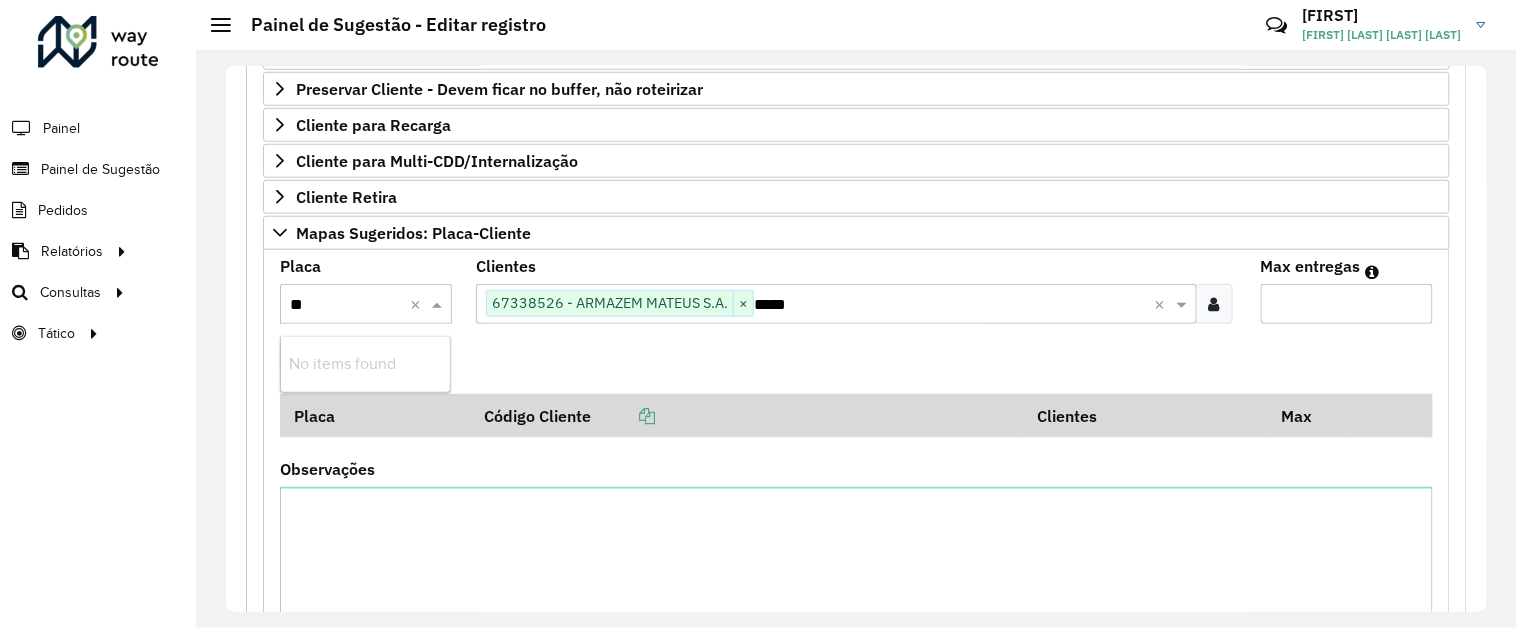 type on "*" 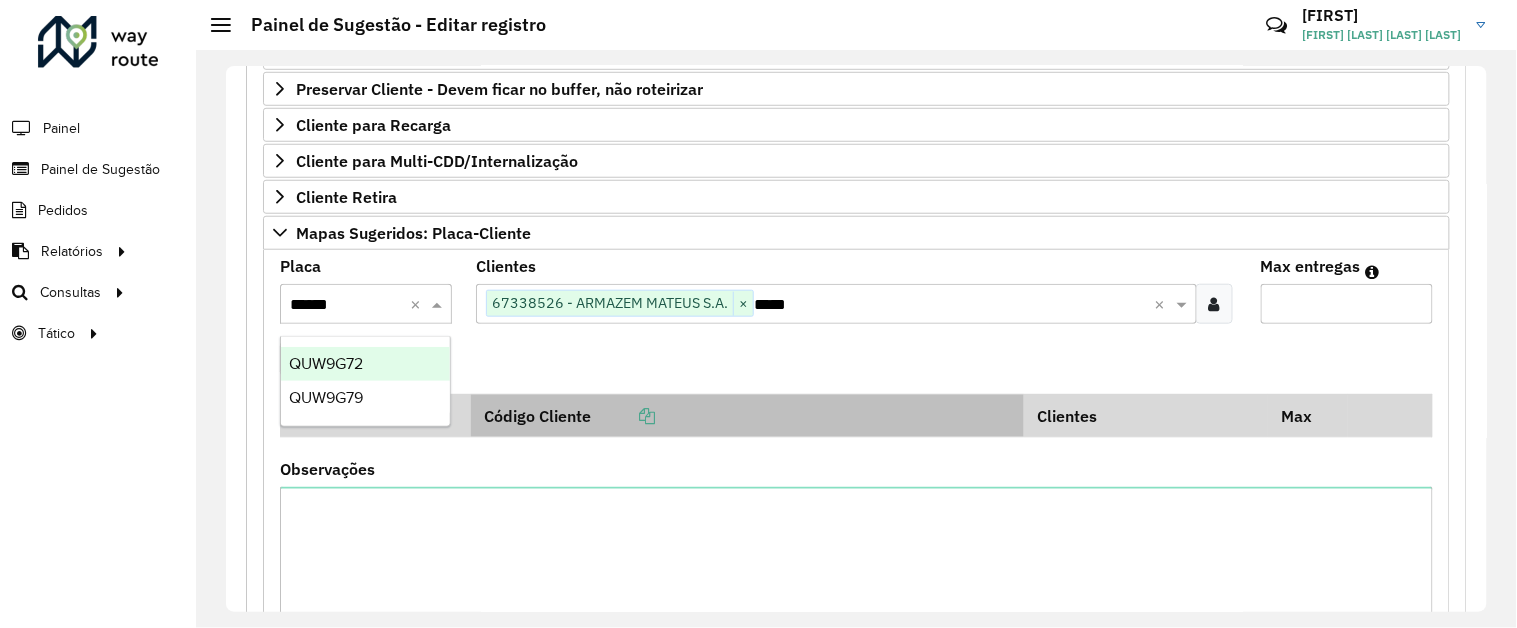type on "*******" 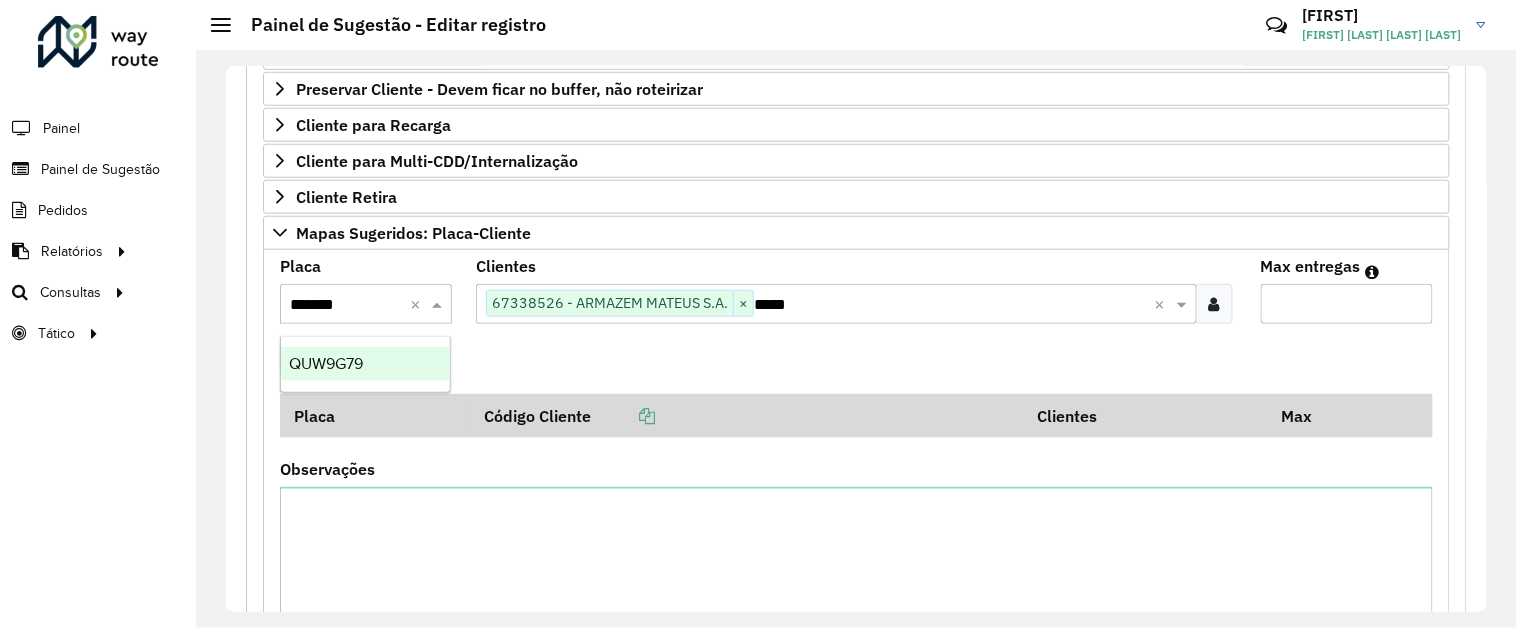 click on "QUW9G79" at bounding box center (326, 363) 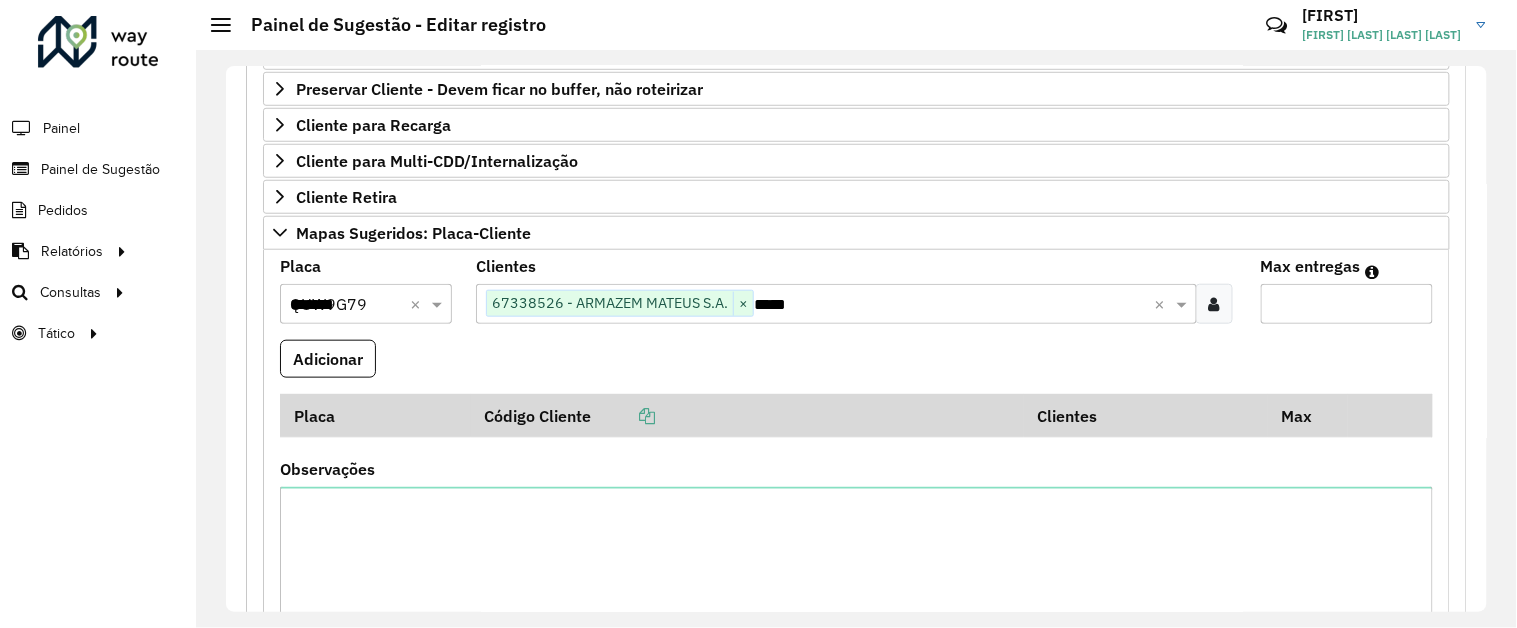click on "Max entregas" at bounding box center [1347, 304] 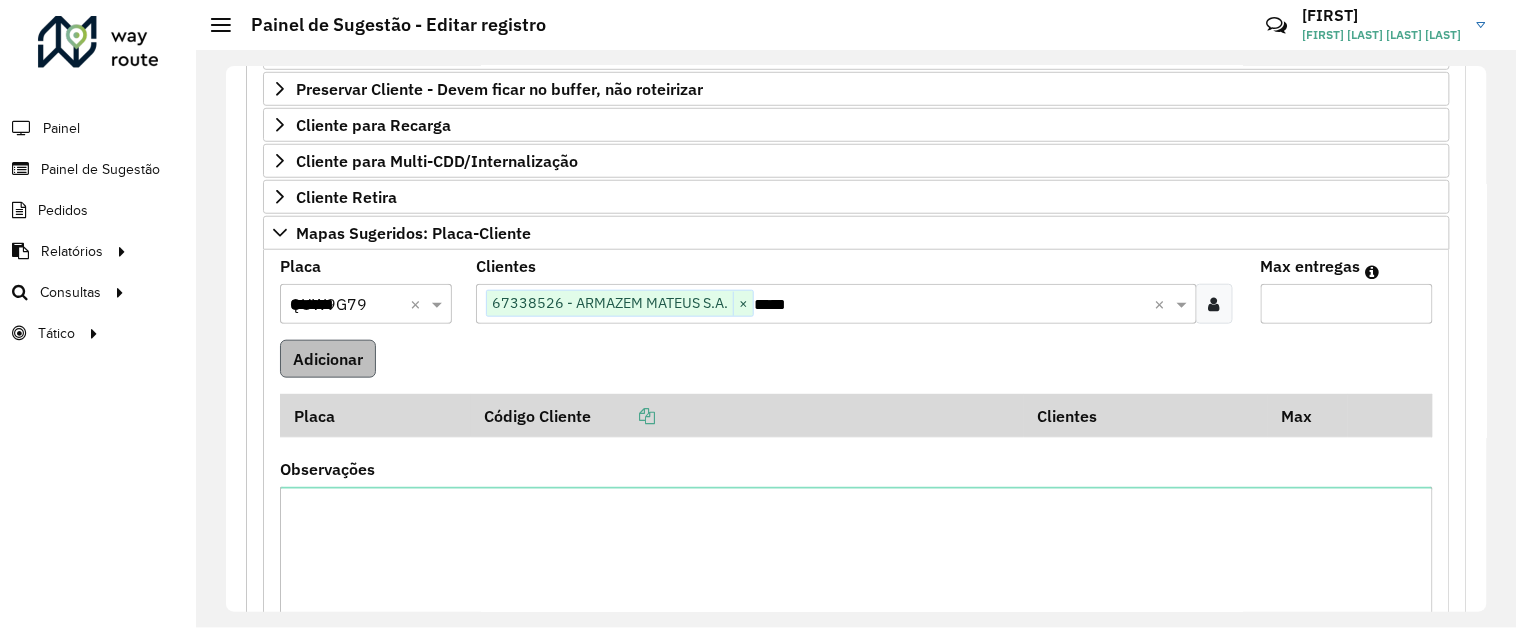 type on "*" 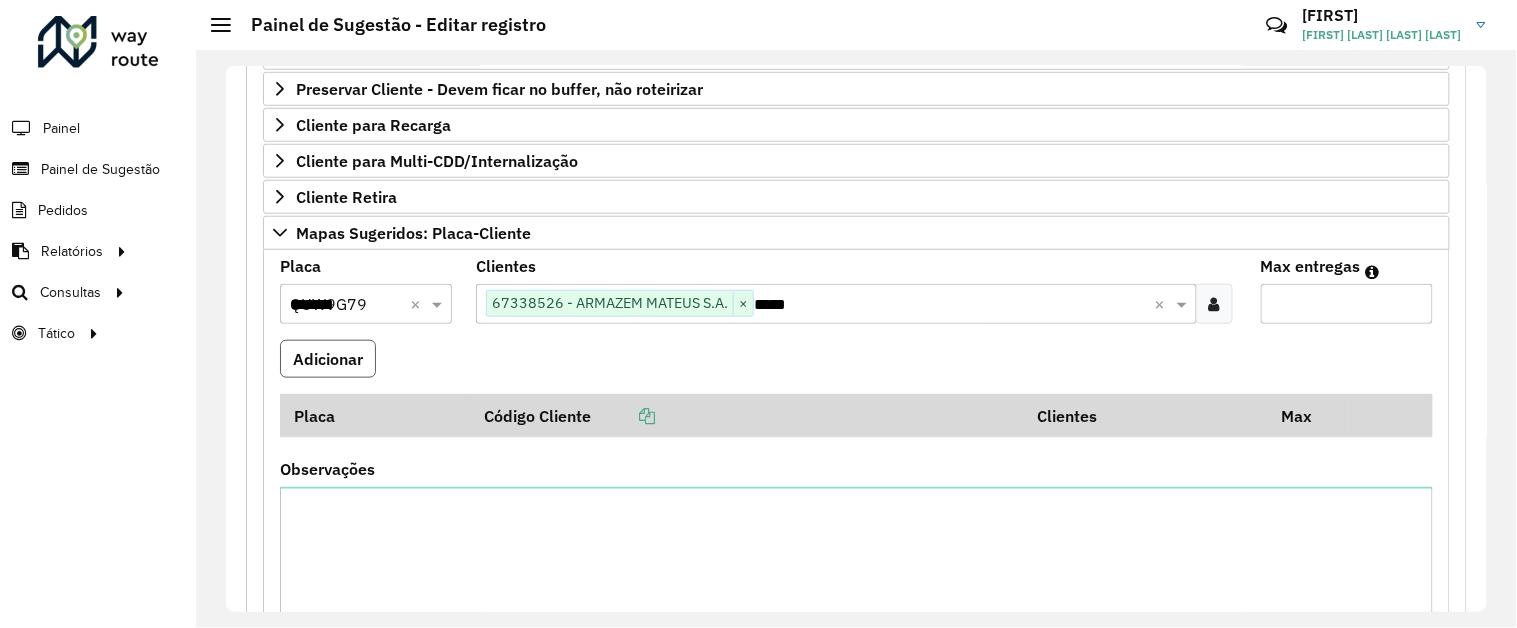 click on "Adicionar" at bounding box center (328, 359) 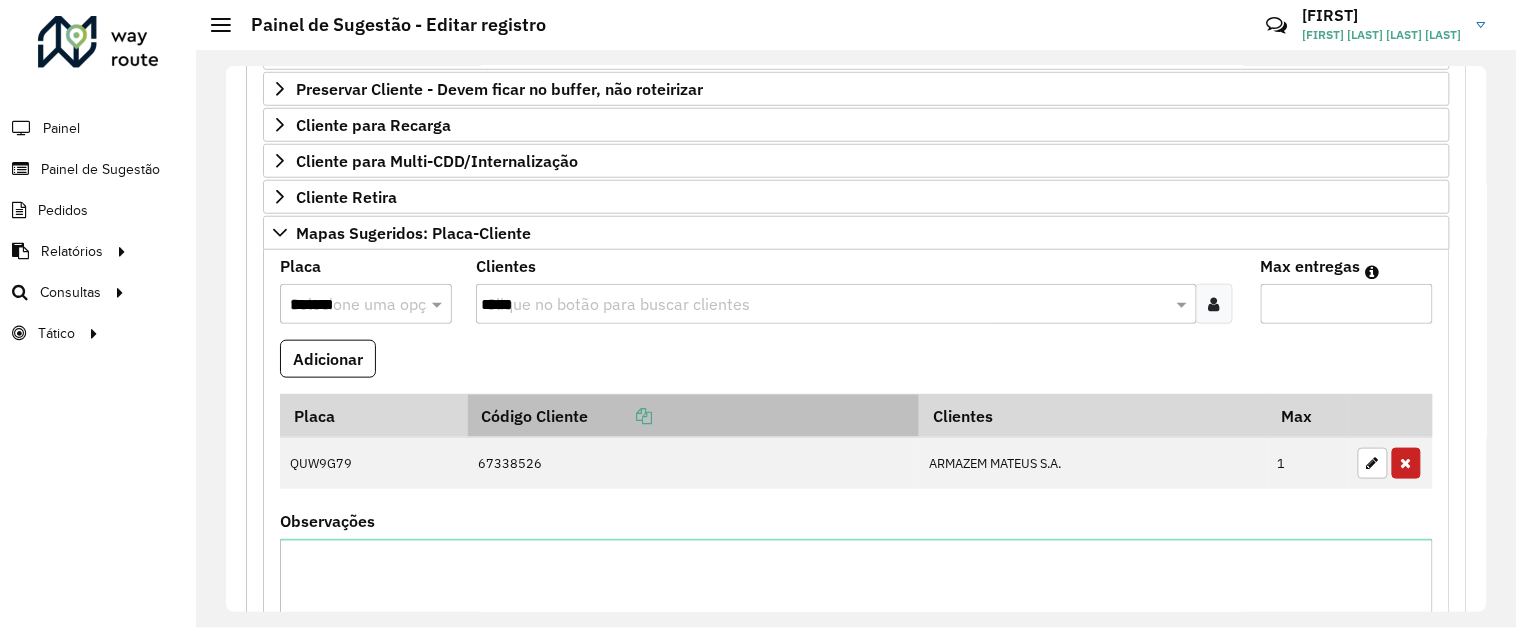 click at bounding box center (644, 416) 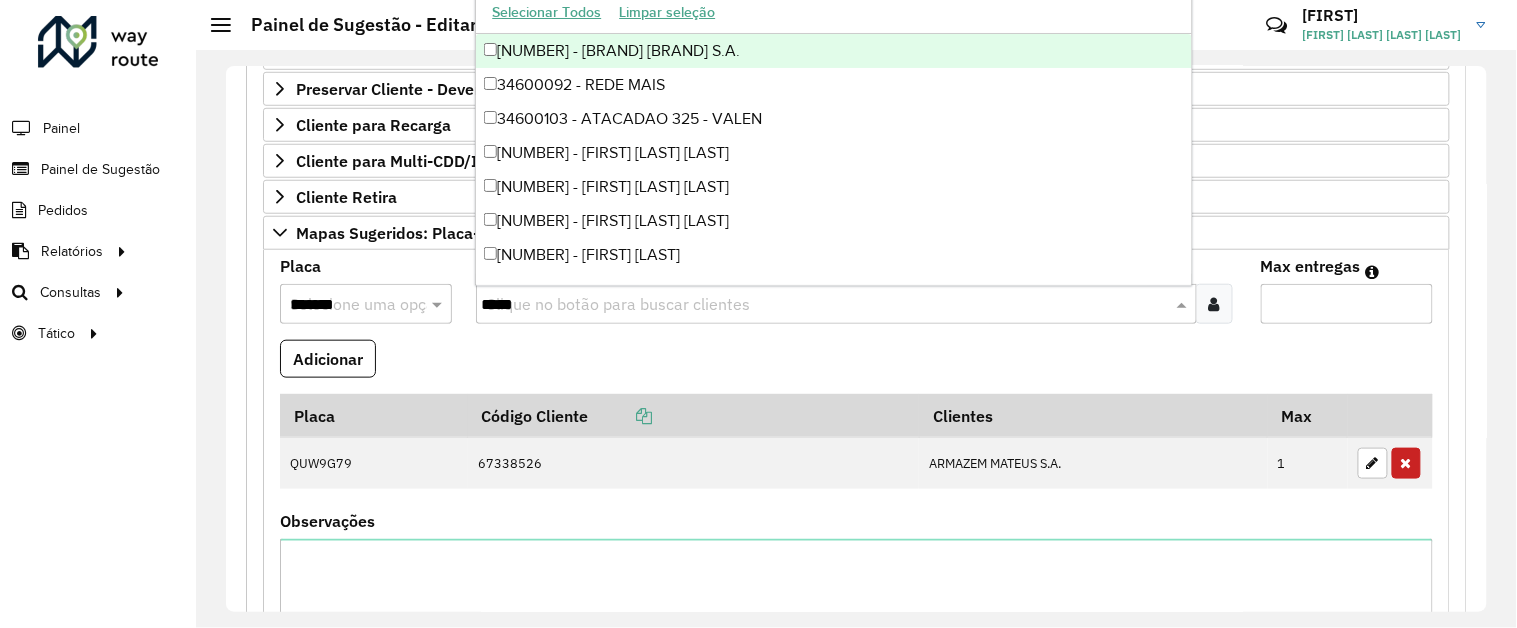 click on "*****" at bounding box center [826, 305] 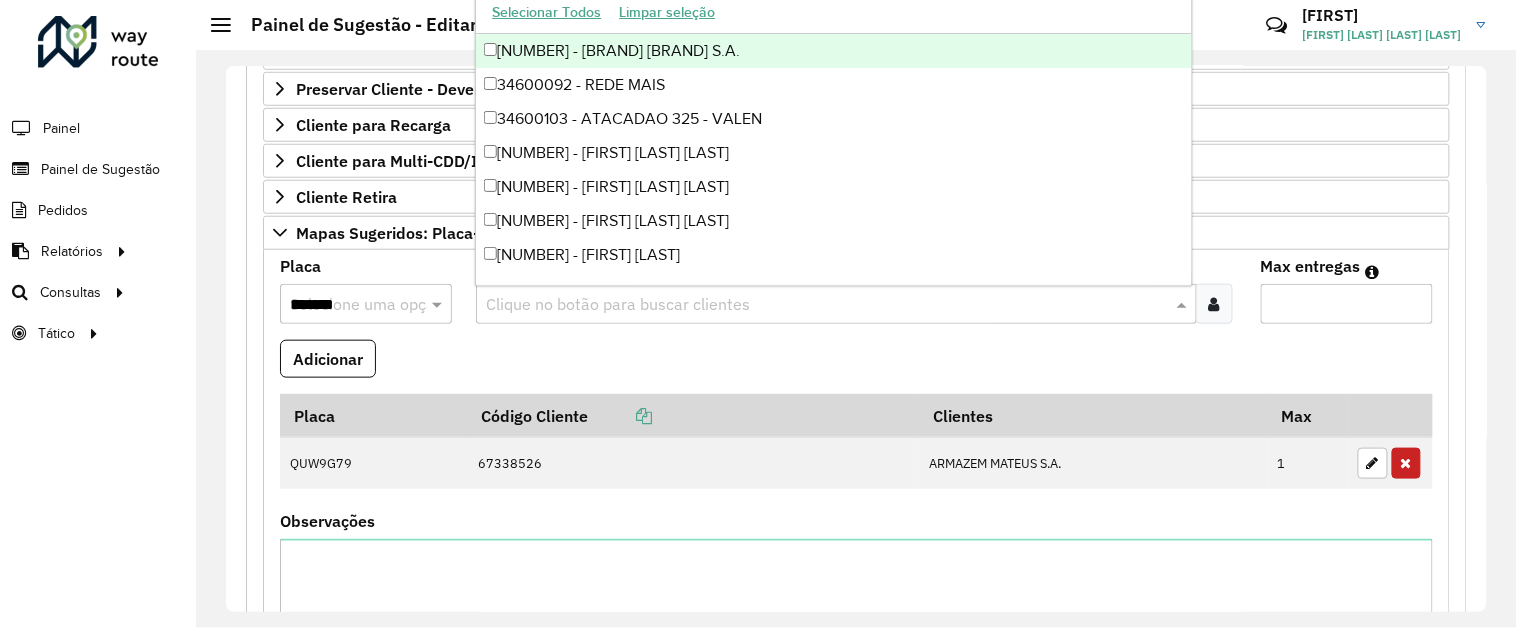 paste on "********" 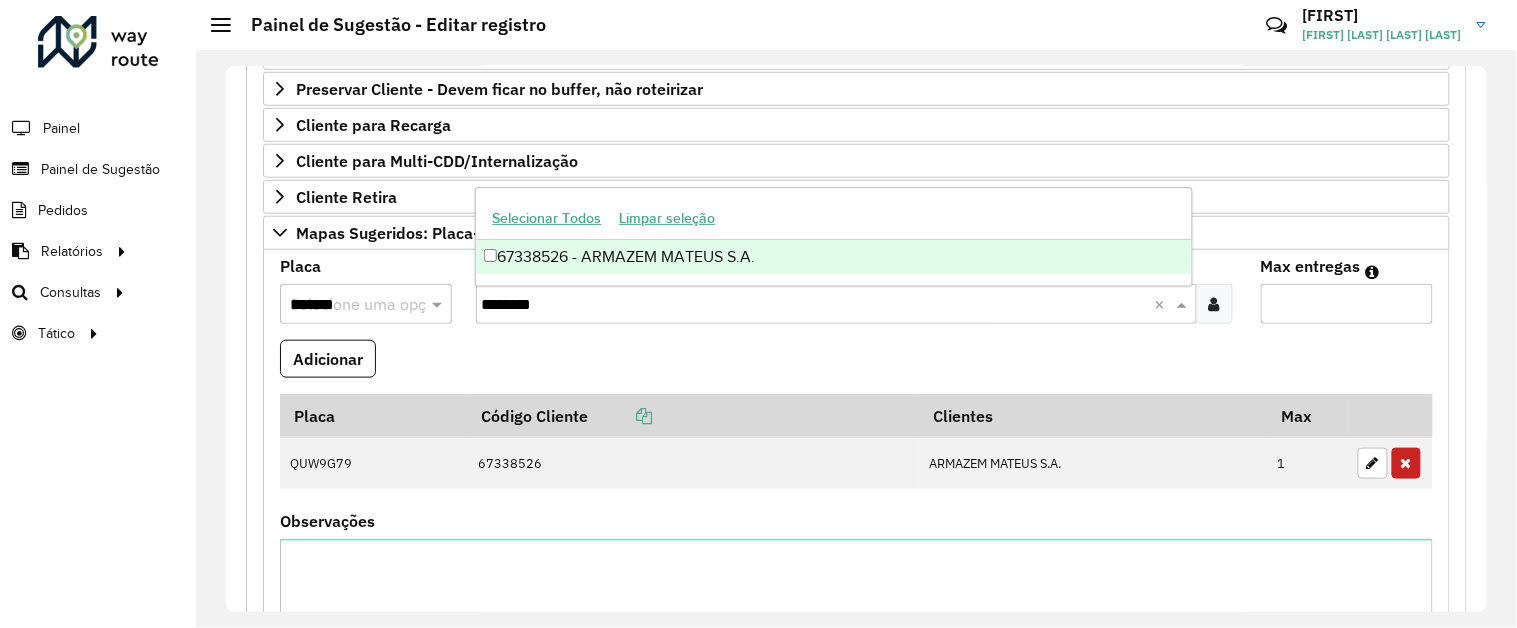 click on "67338526 - ARMAZEM MATEUS S.A." at bounding box center (833, 257) 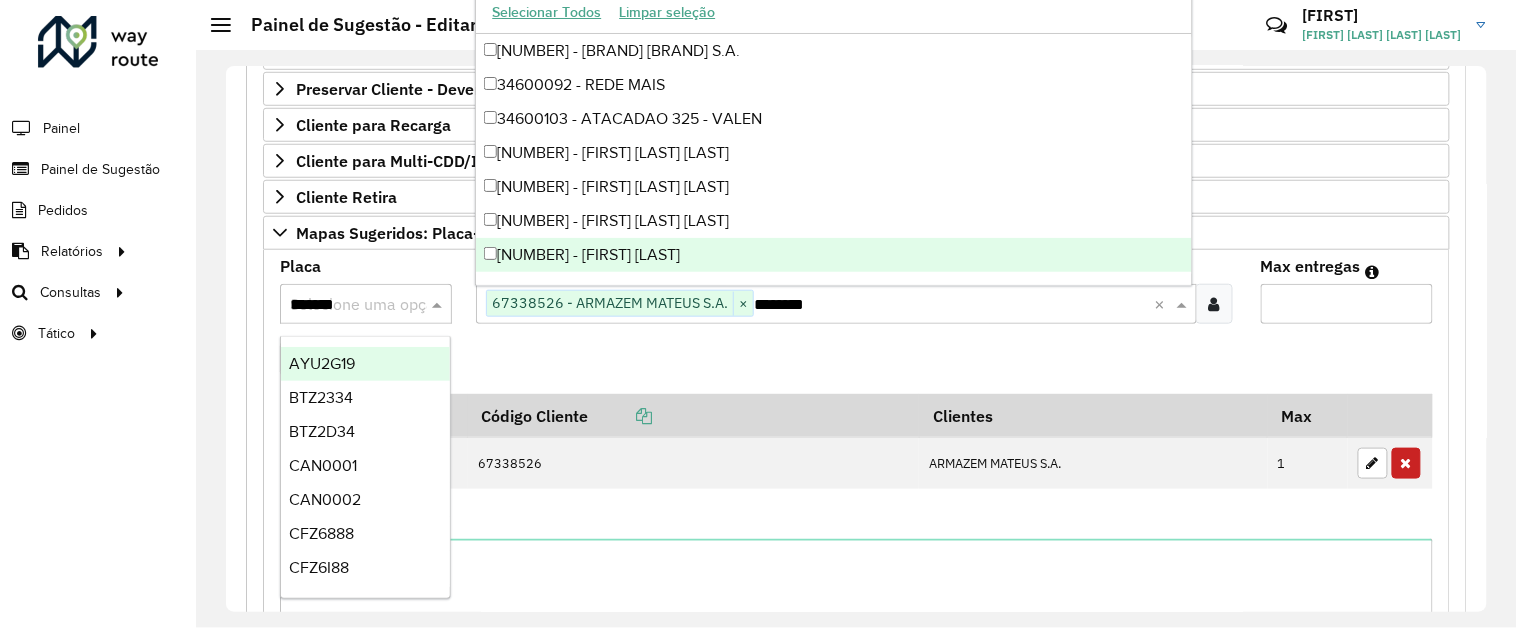 click on "*******" at bounding box center (346, 305) 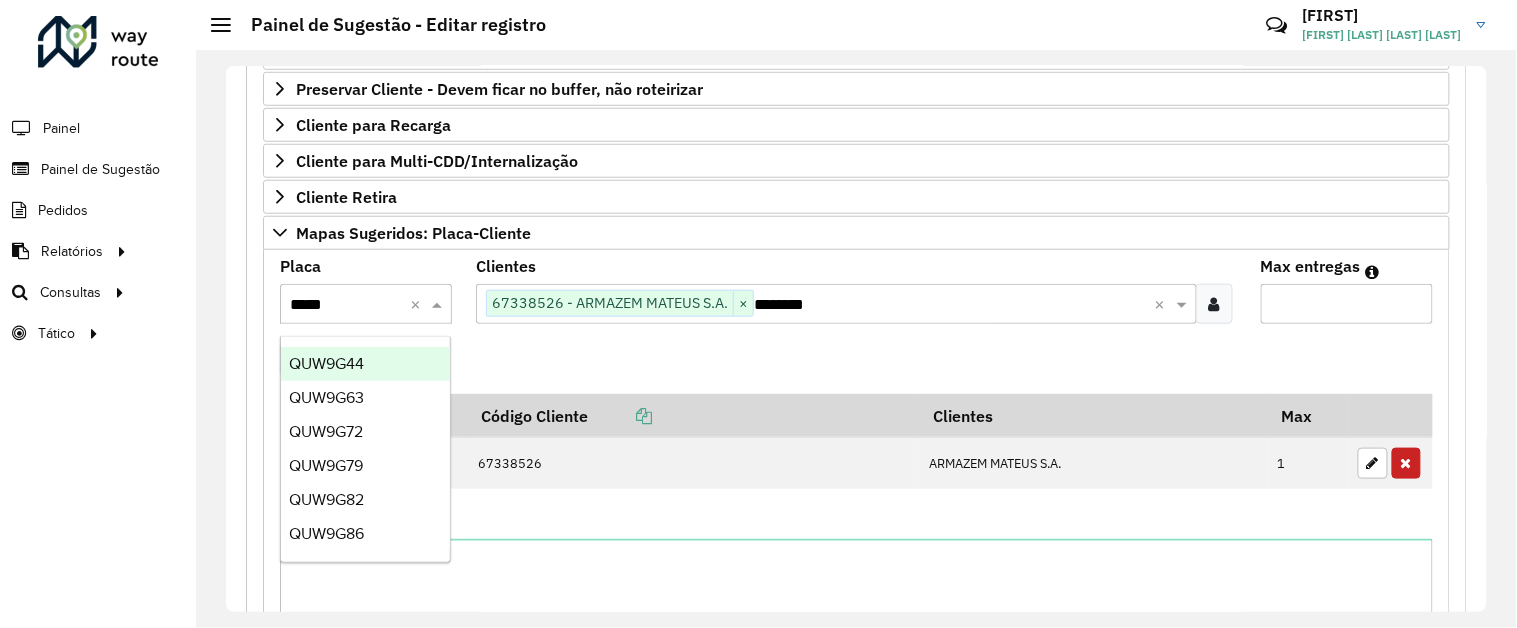 type on "******" 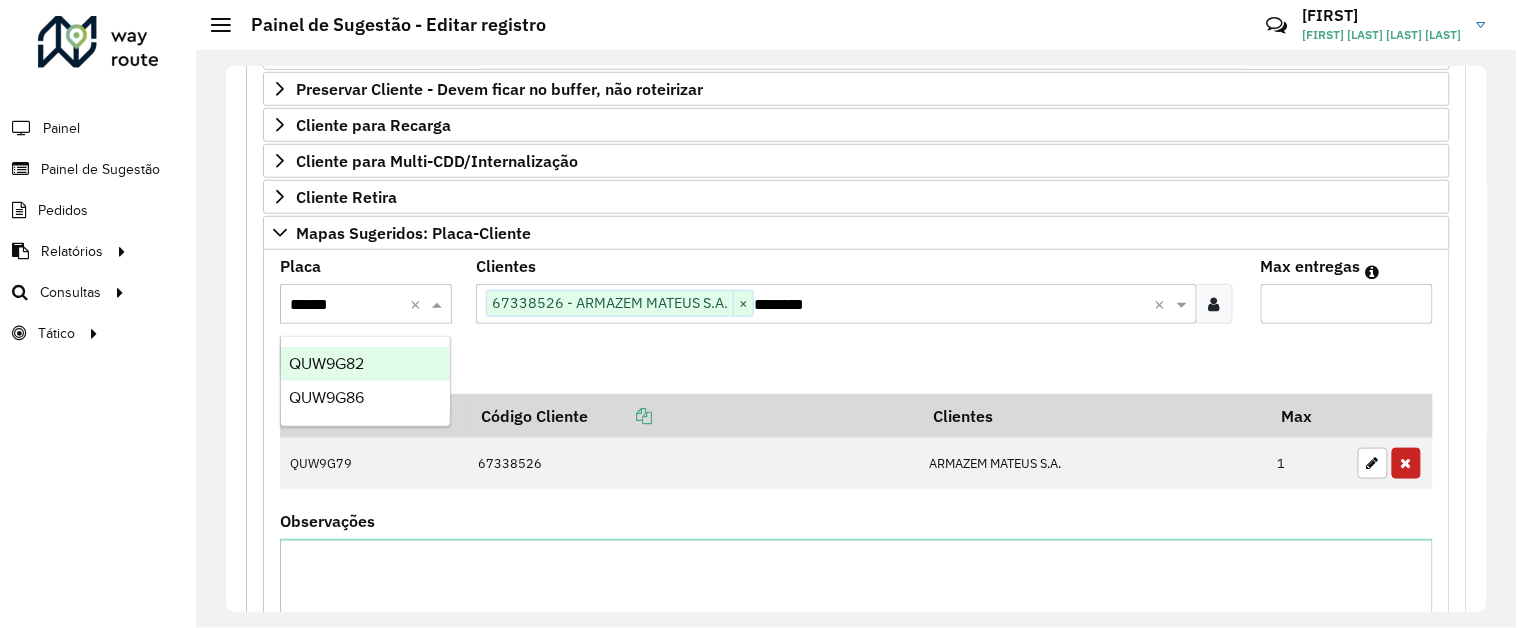 click on "QUW9G82" at bounding box center (365, 364) 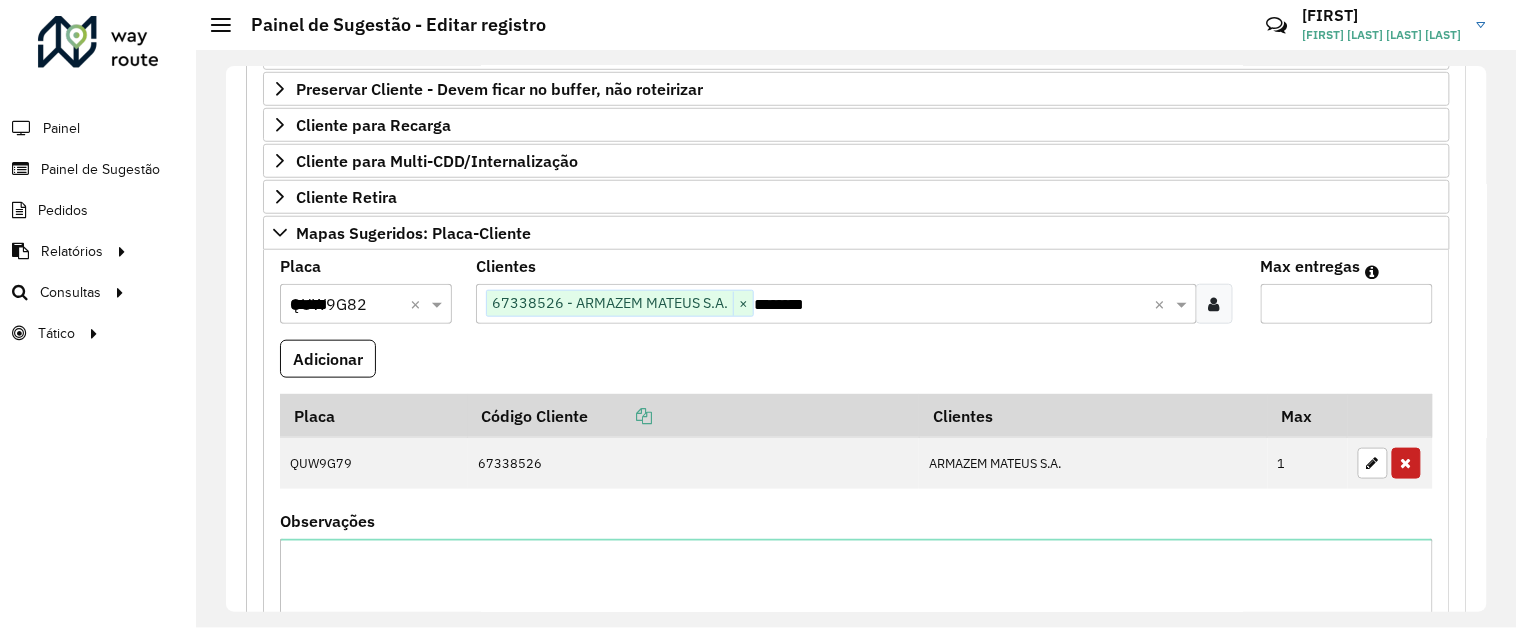 click on "*" at bounding box center [1347, 304] 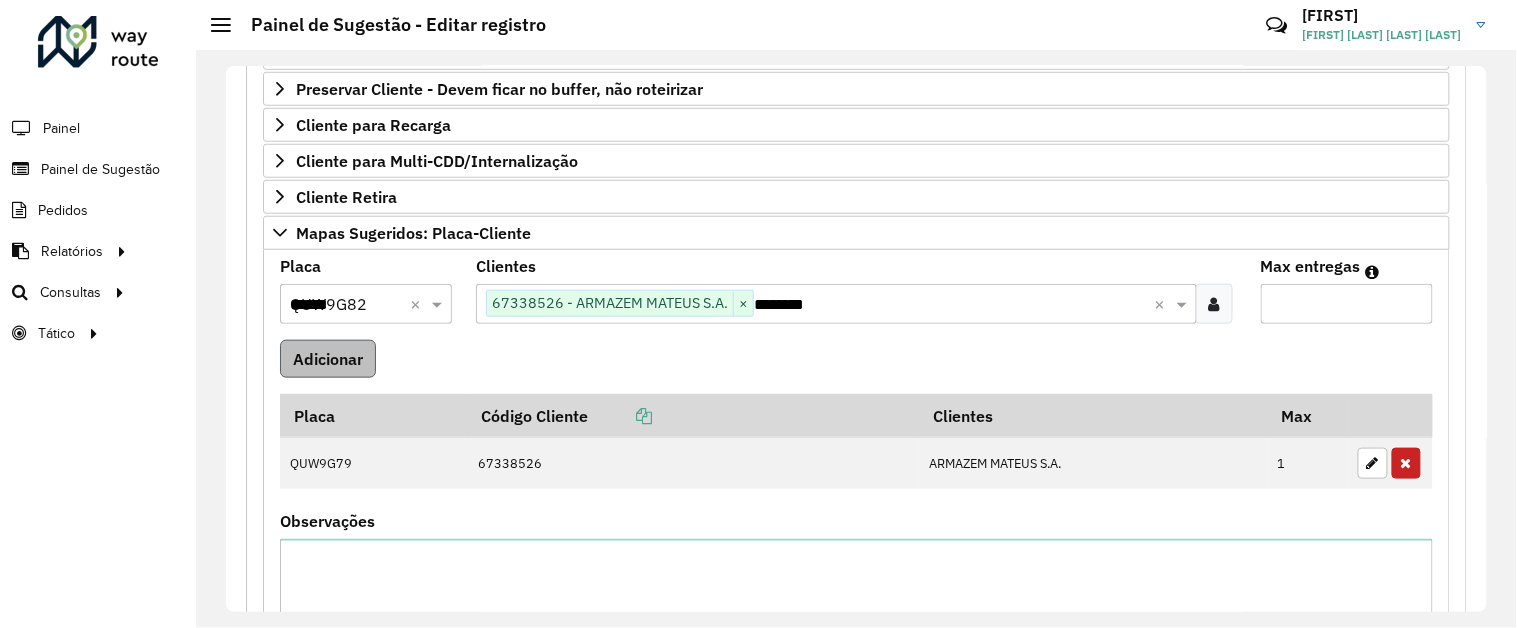 type on "*" 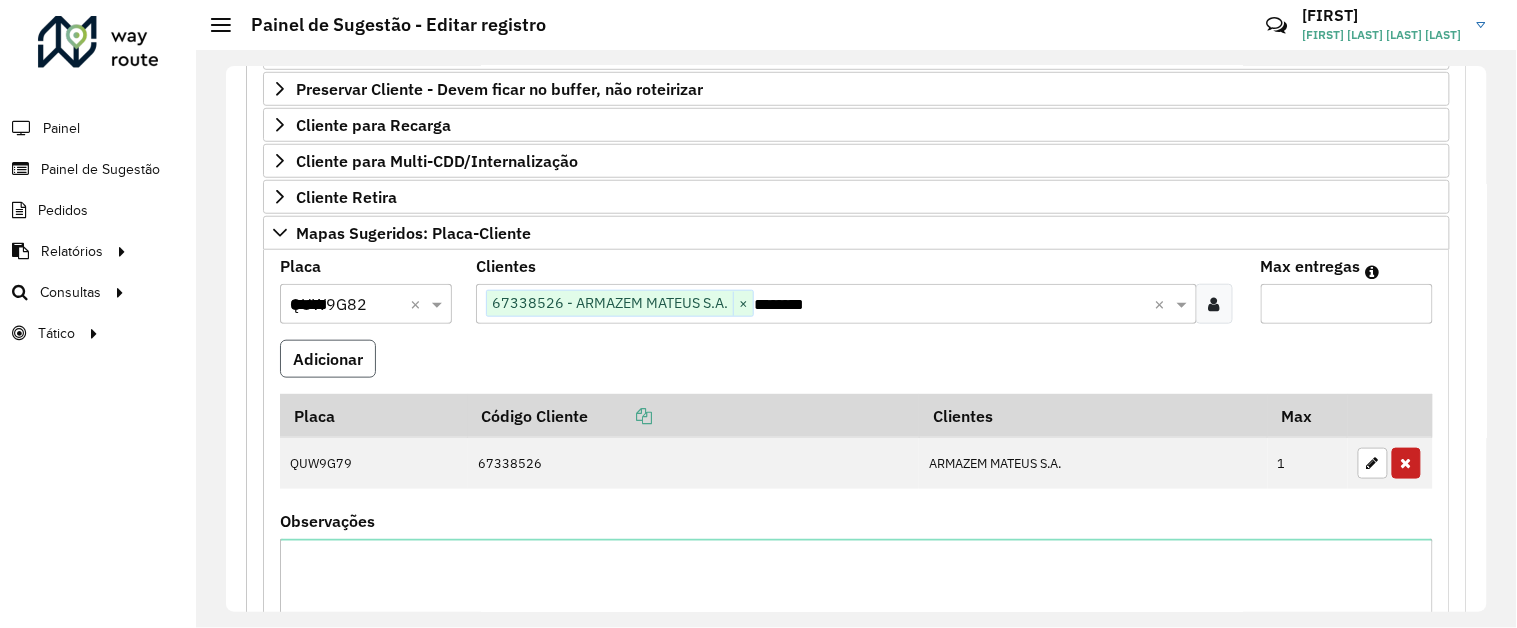 click on "Adicionar" at bounding box center [328, 359] 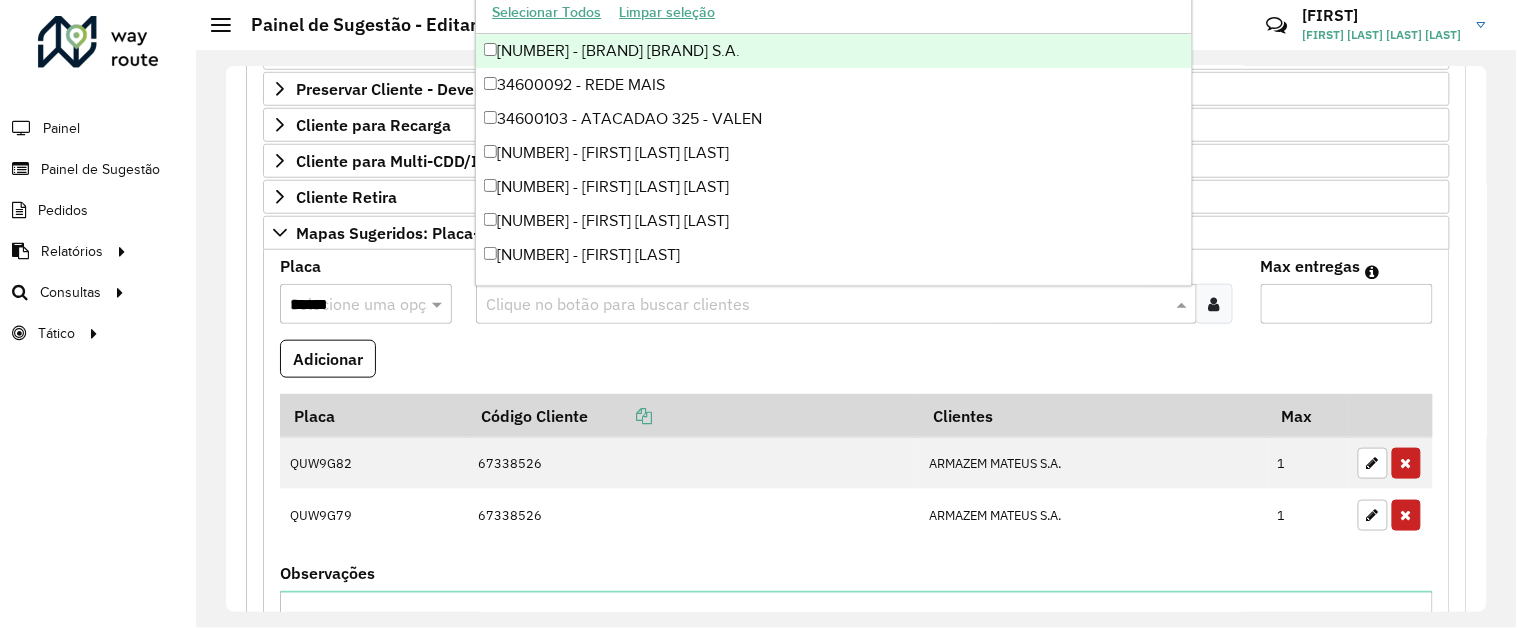 paste on "********" 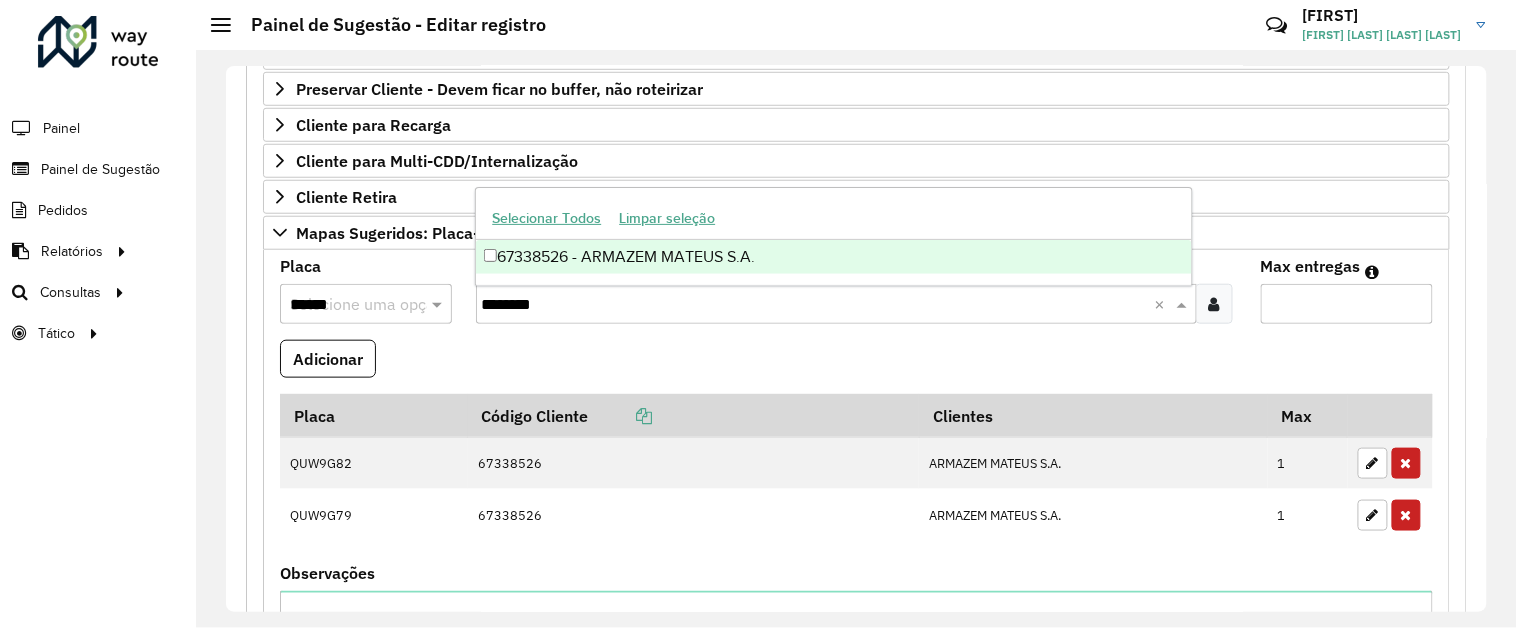 type on "********" 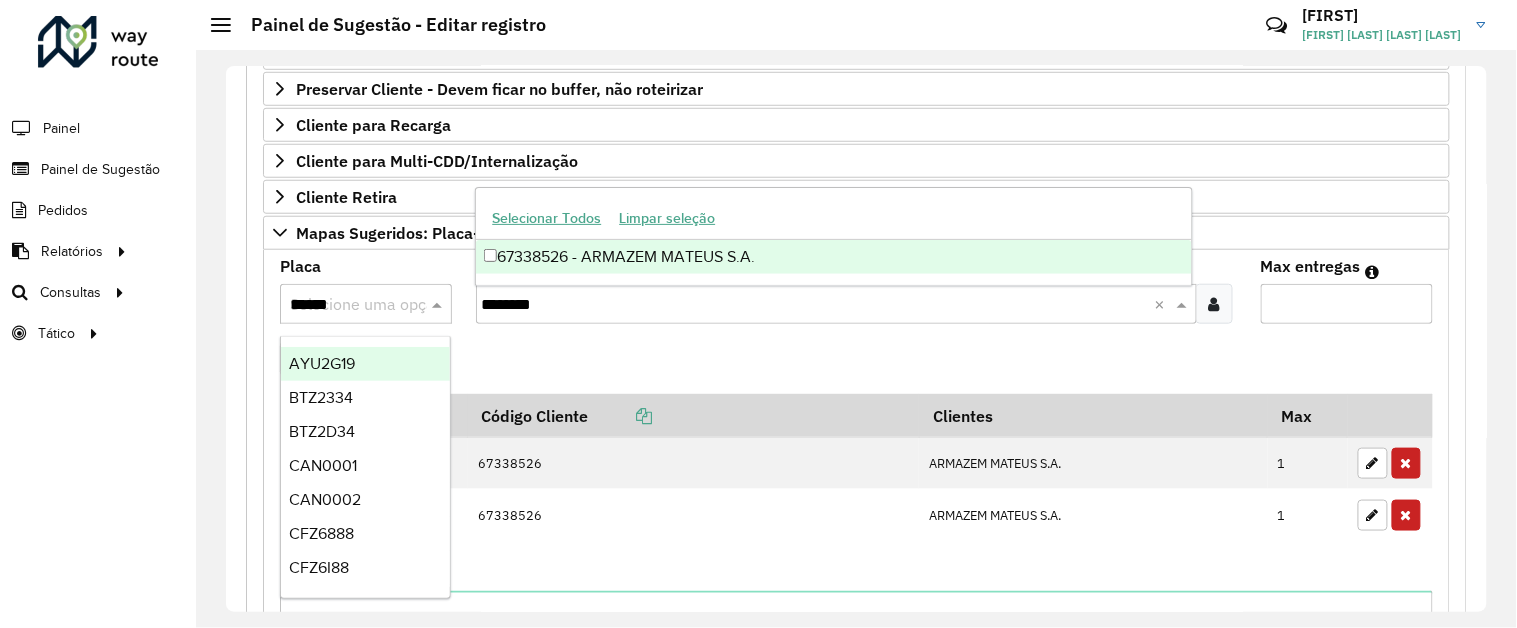 click on "Selecione uma opção ******" at bounding box center (366, 304) 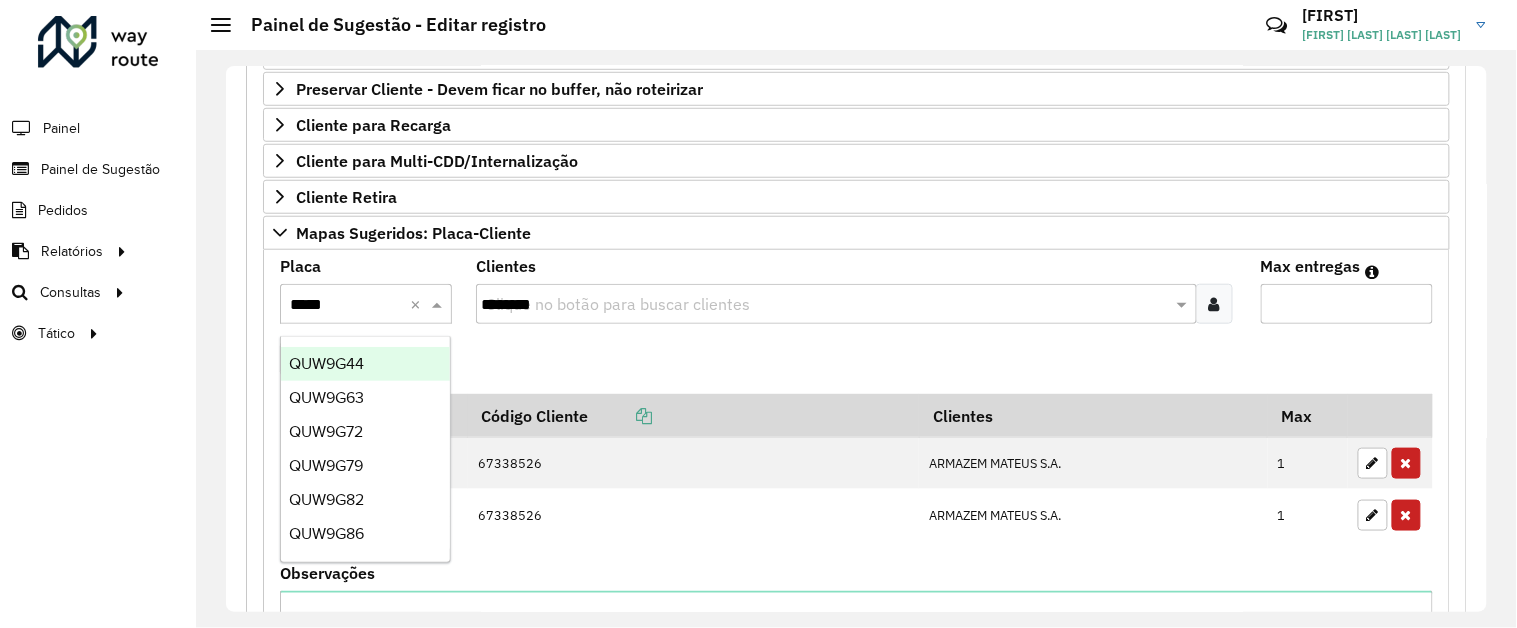 type on "*****" 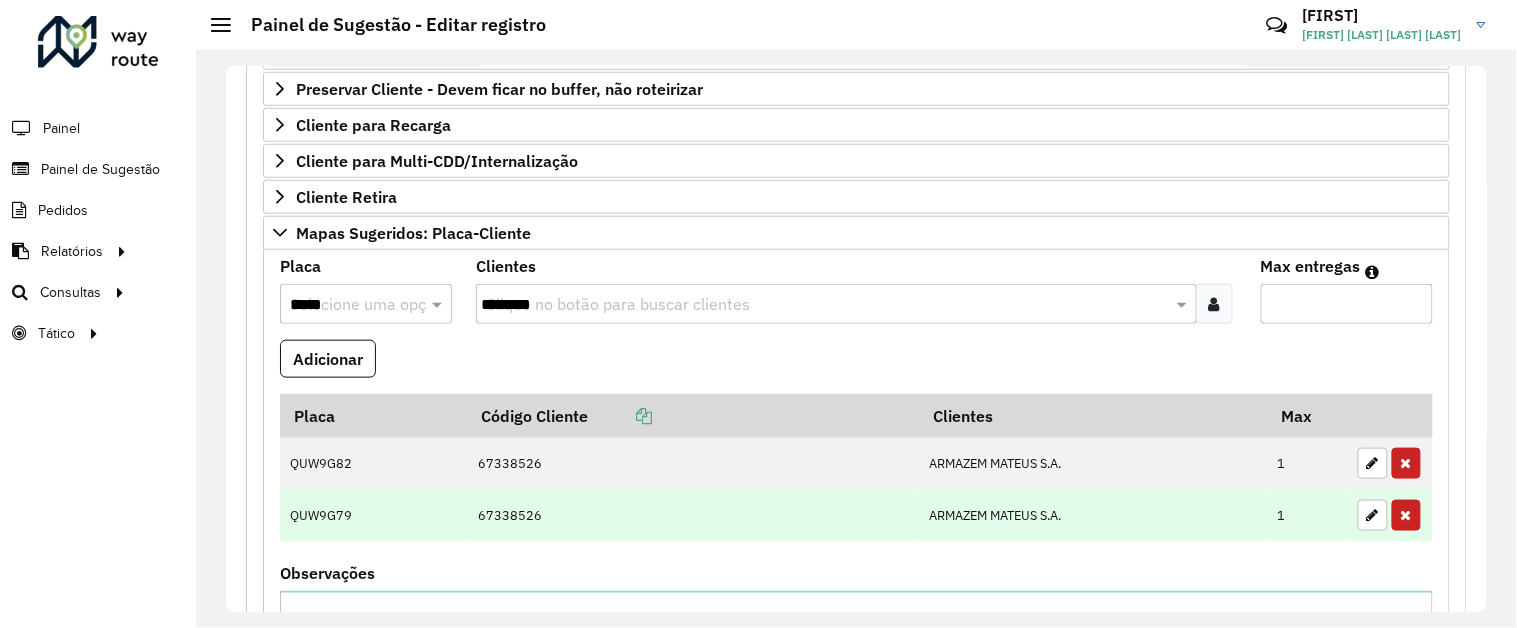 click on "Adicionar" at bounding box center [856, 367] 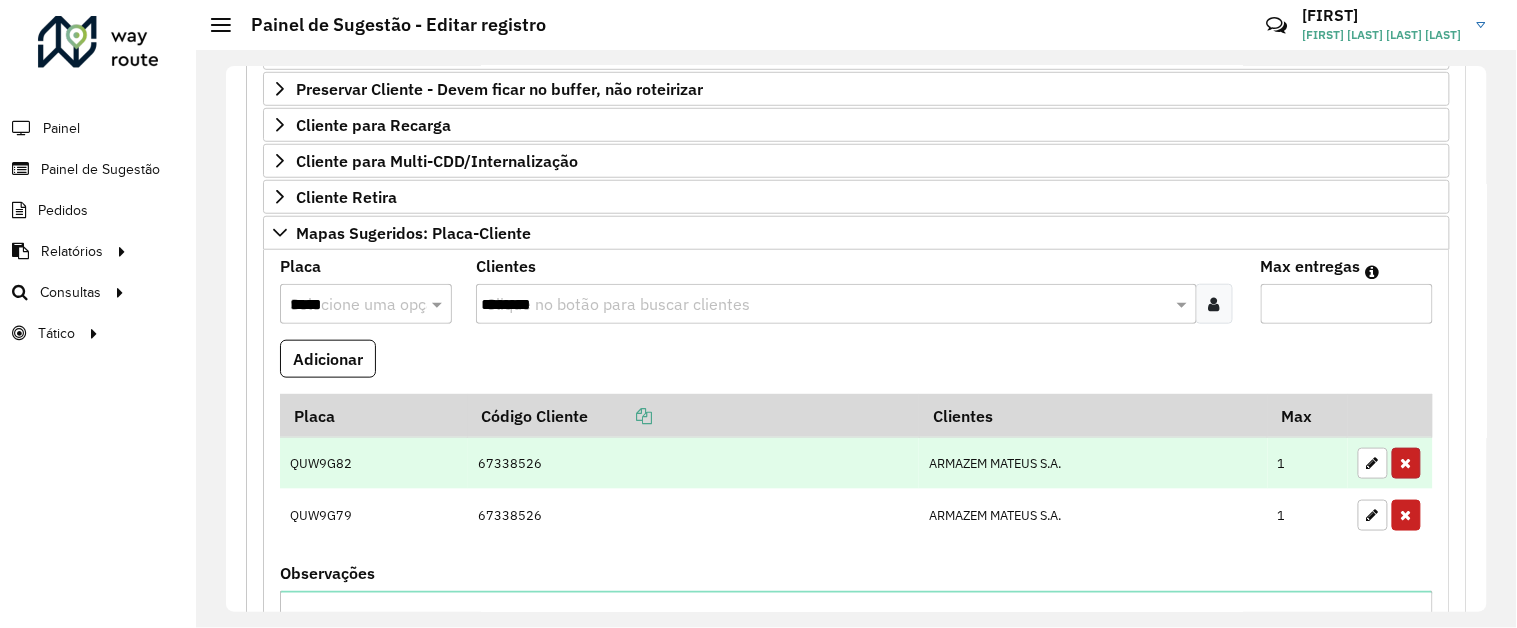 click at bounding box center [1406, 463] 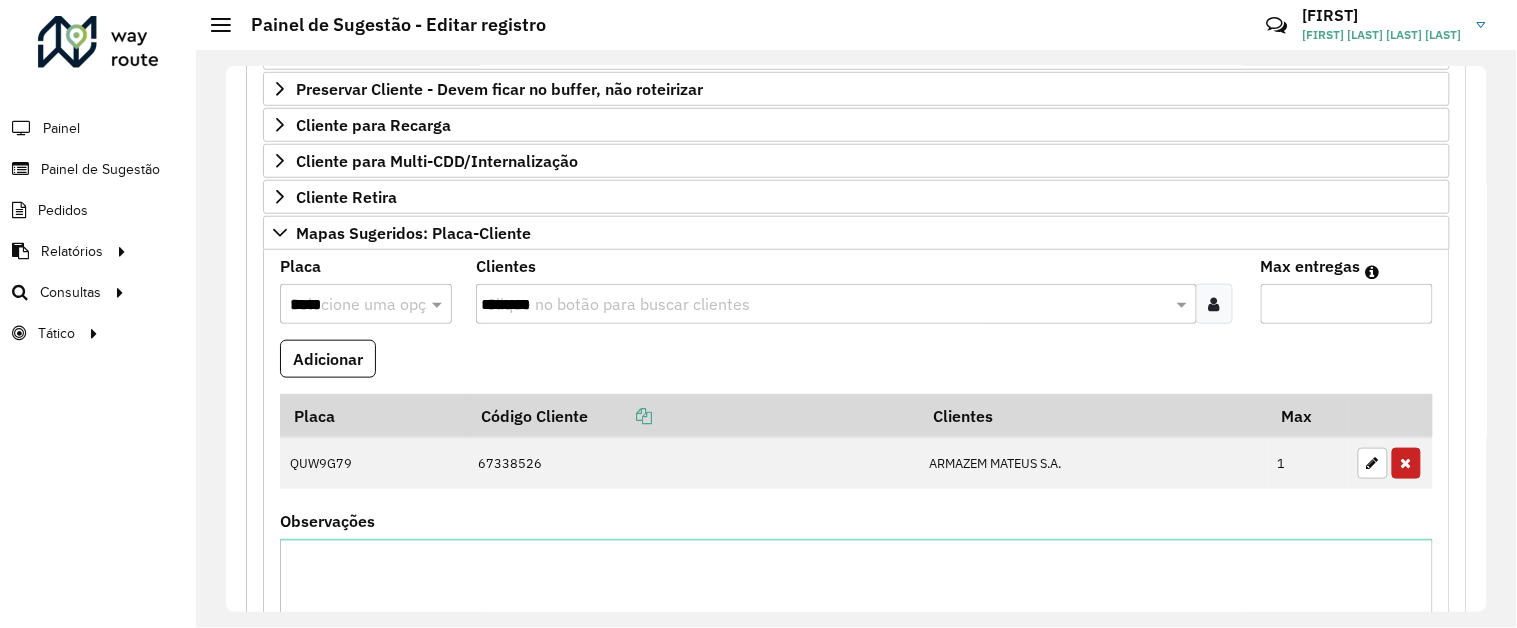 click at bounding box center [1406, 463] 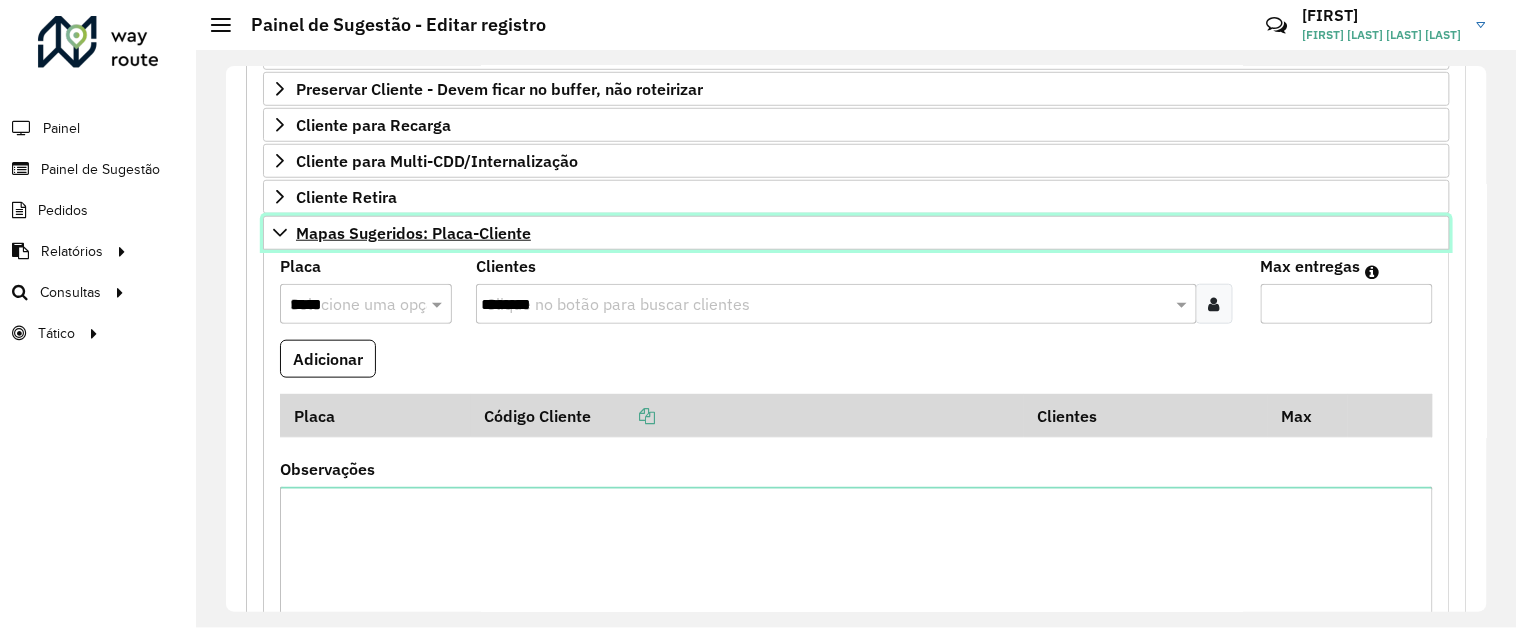 click 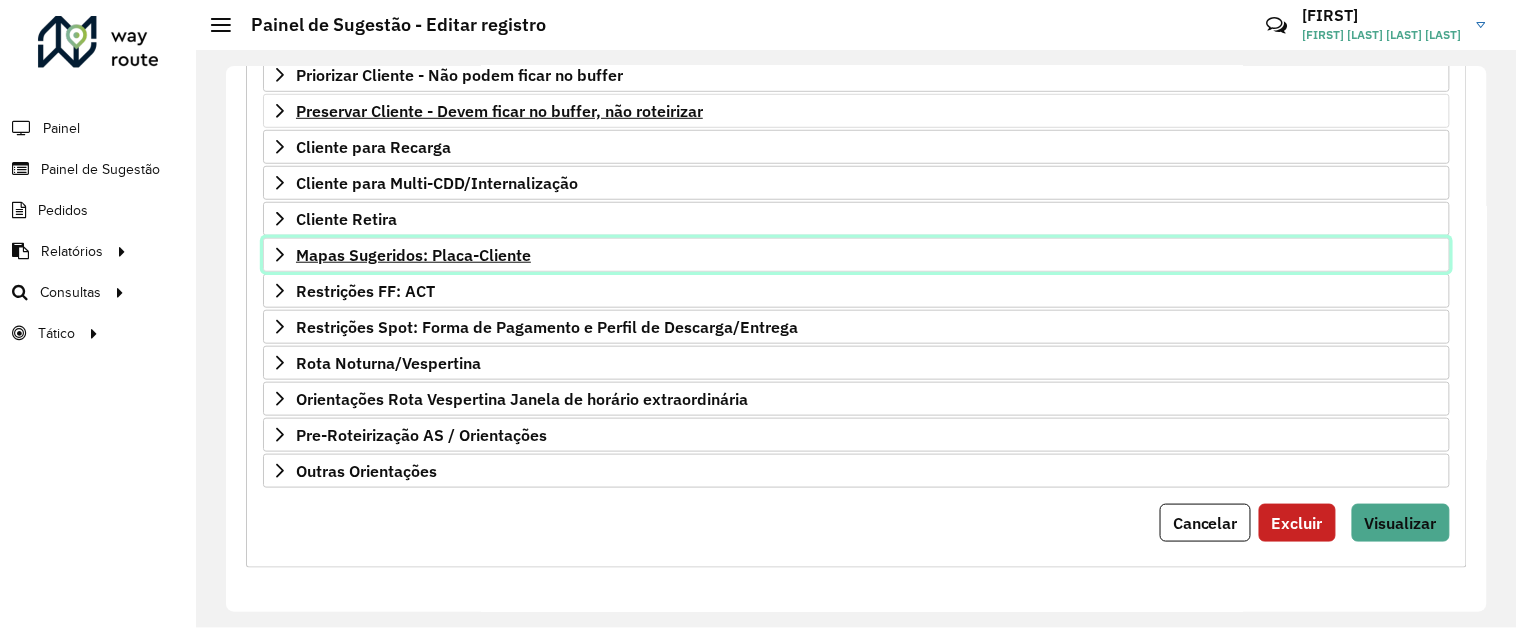 scroll, scrollTop: 372, scrollLeft: 0, axis: vertical 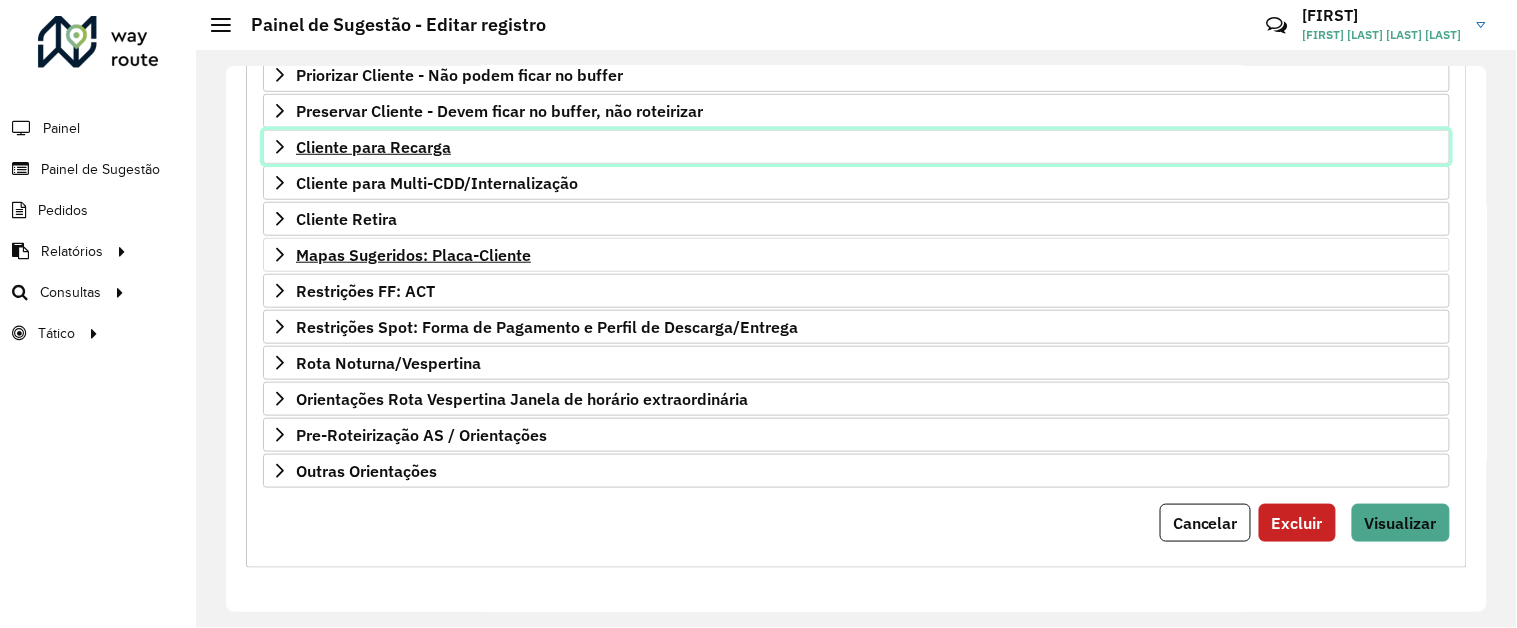 click 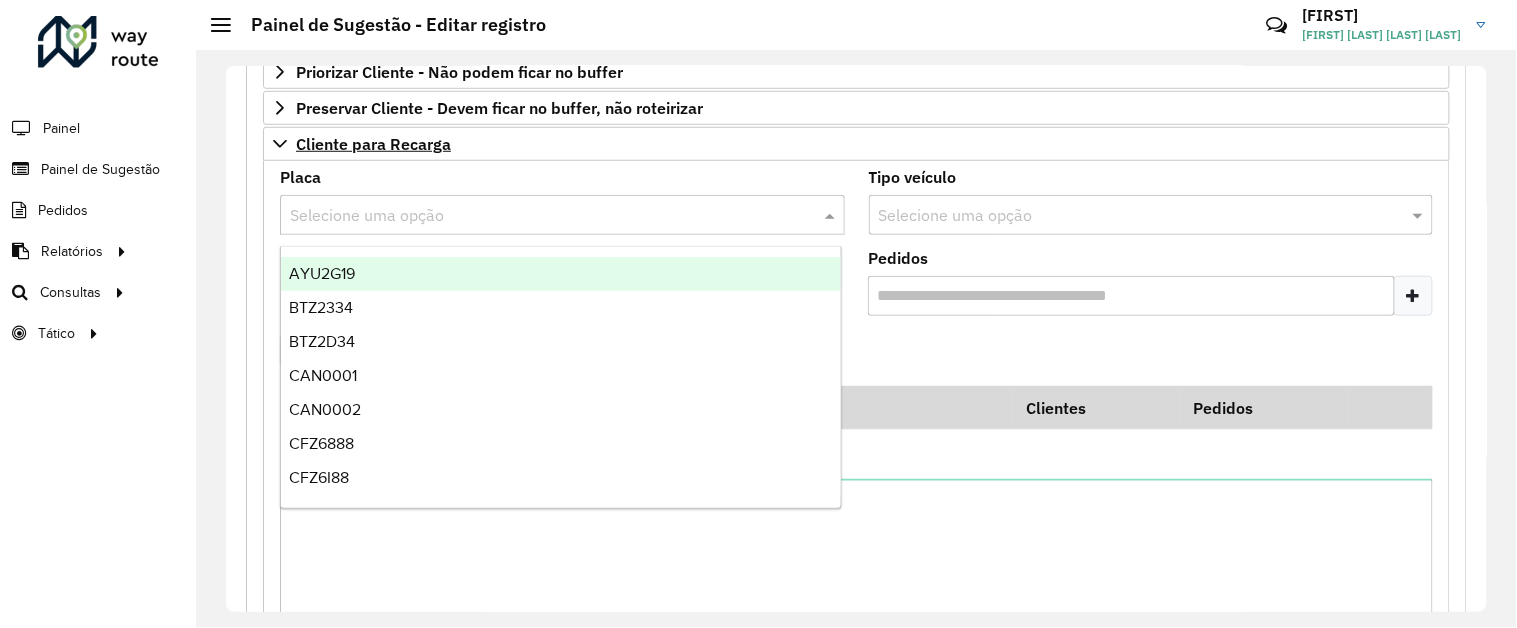 click at bounding box center [542, 216] 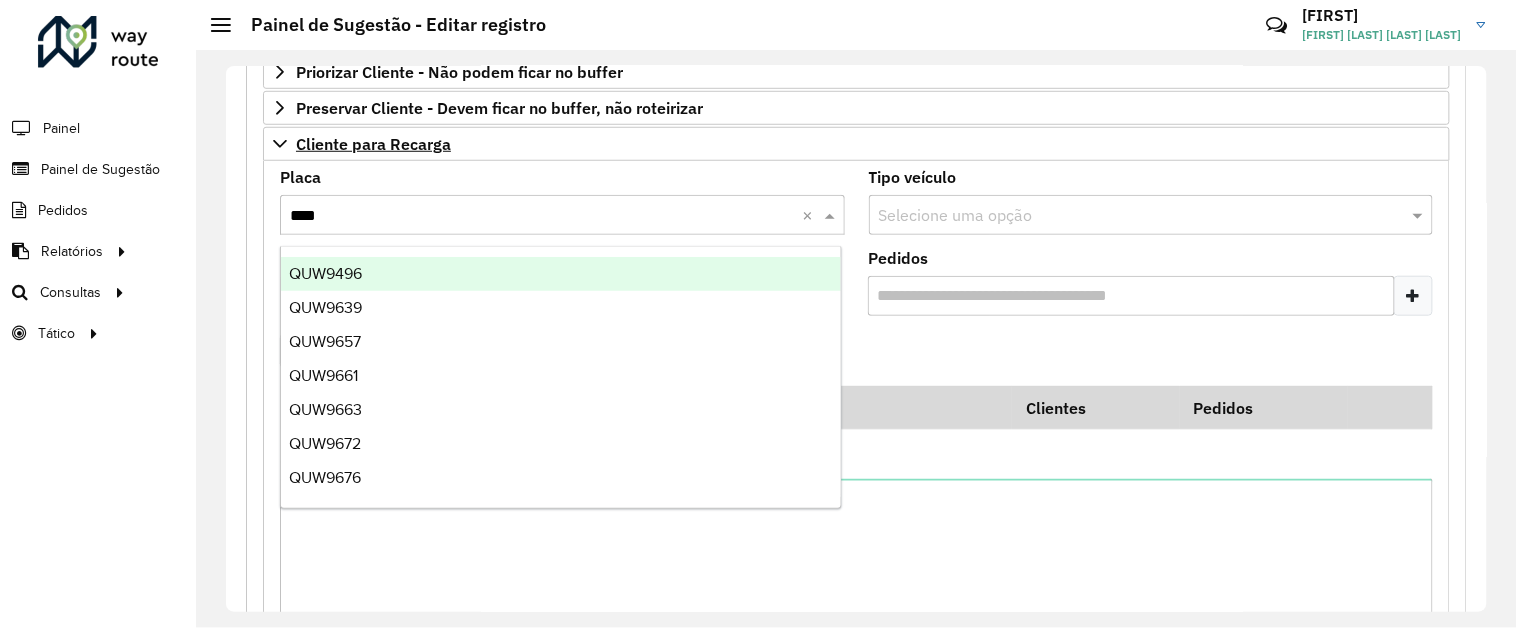 type on "*****" 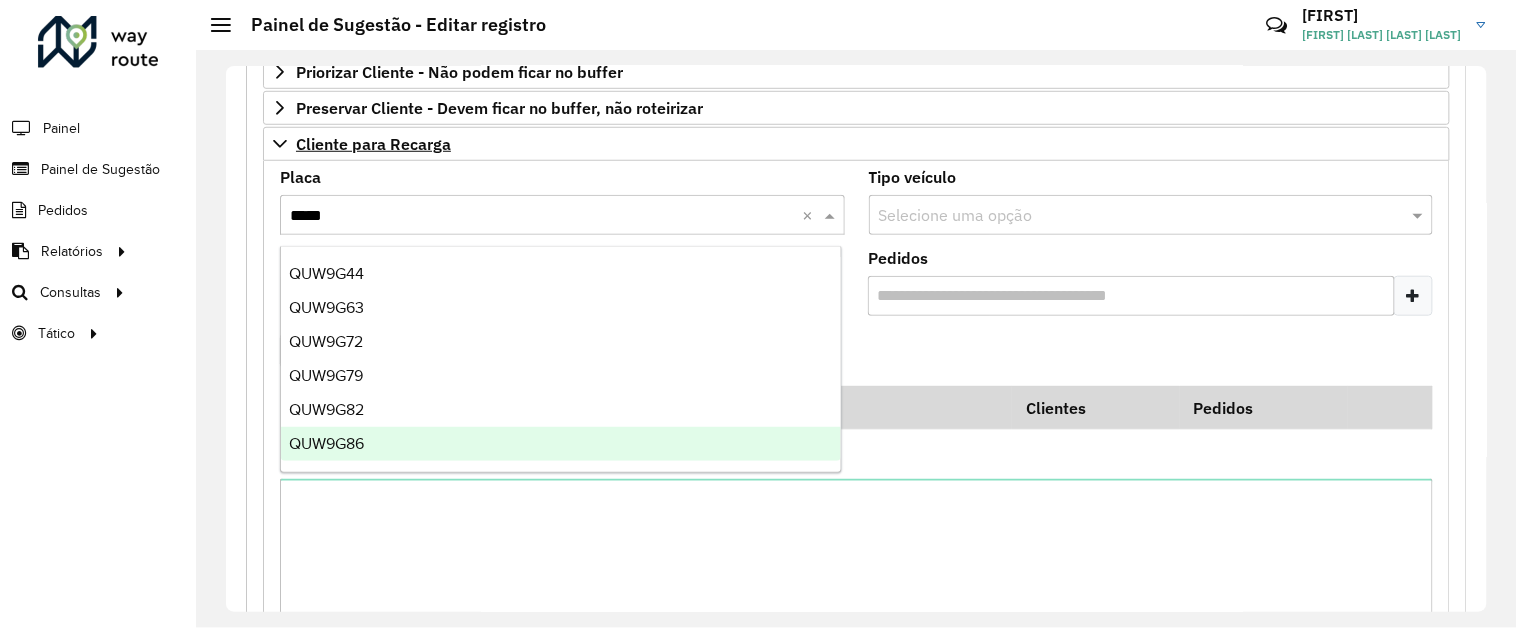 click on "QUW9G86" at bounding box center (561, 444) 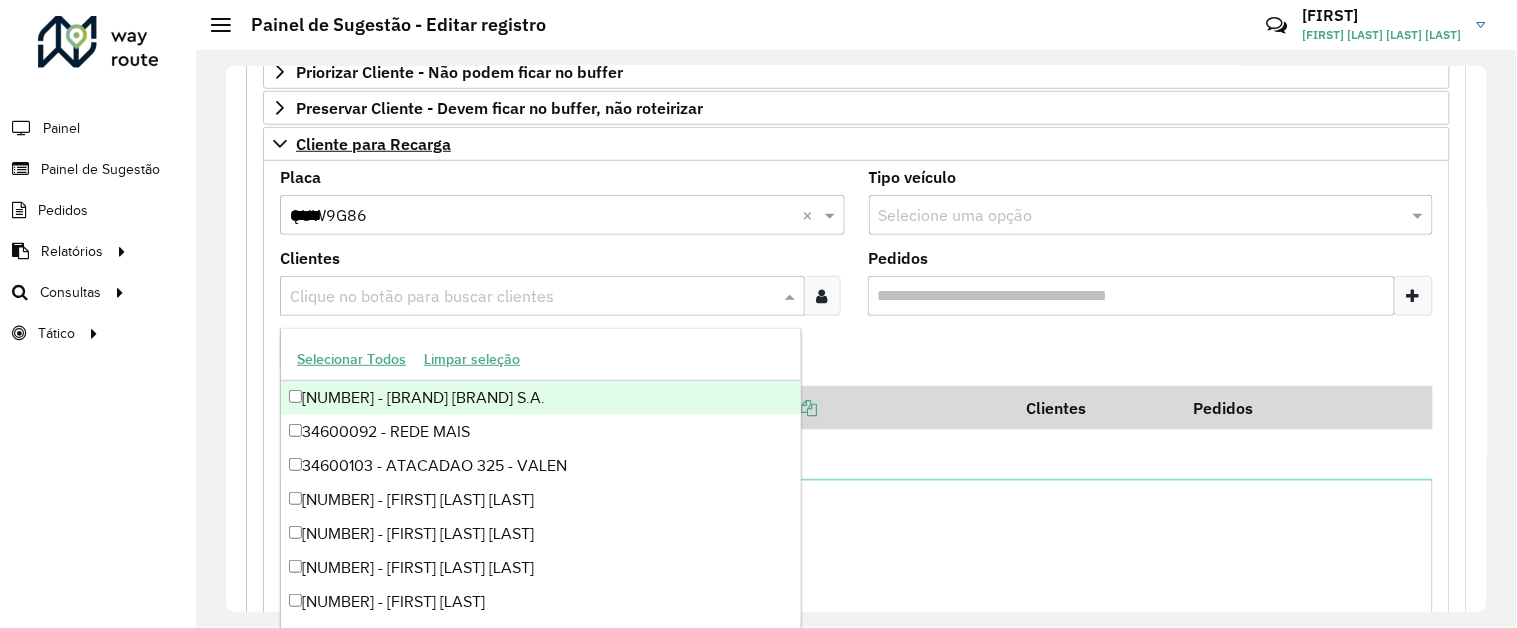 click on "Clique no botão para buscar clientes" at bounding box center (542, 296) 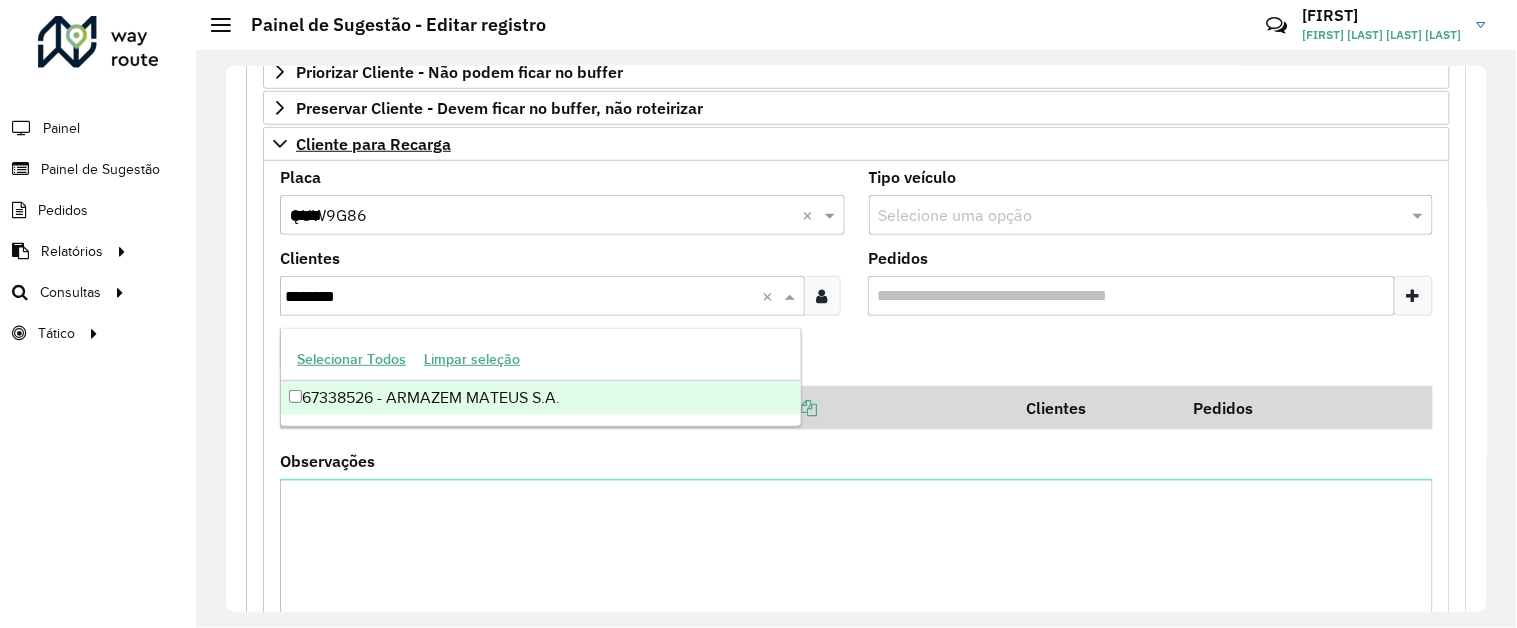 click on "67338526 - ARMAZEM MATEUS S.A." at bounding box center [541, 398] 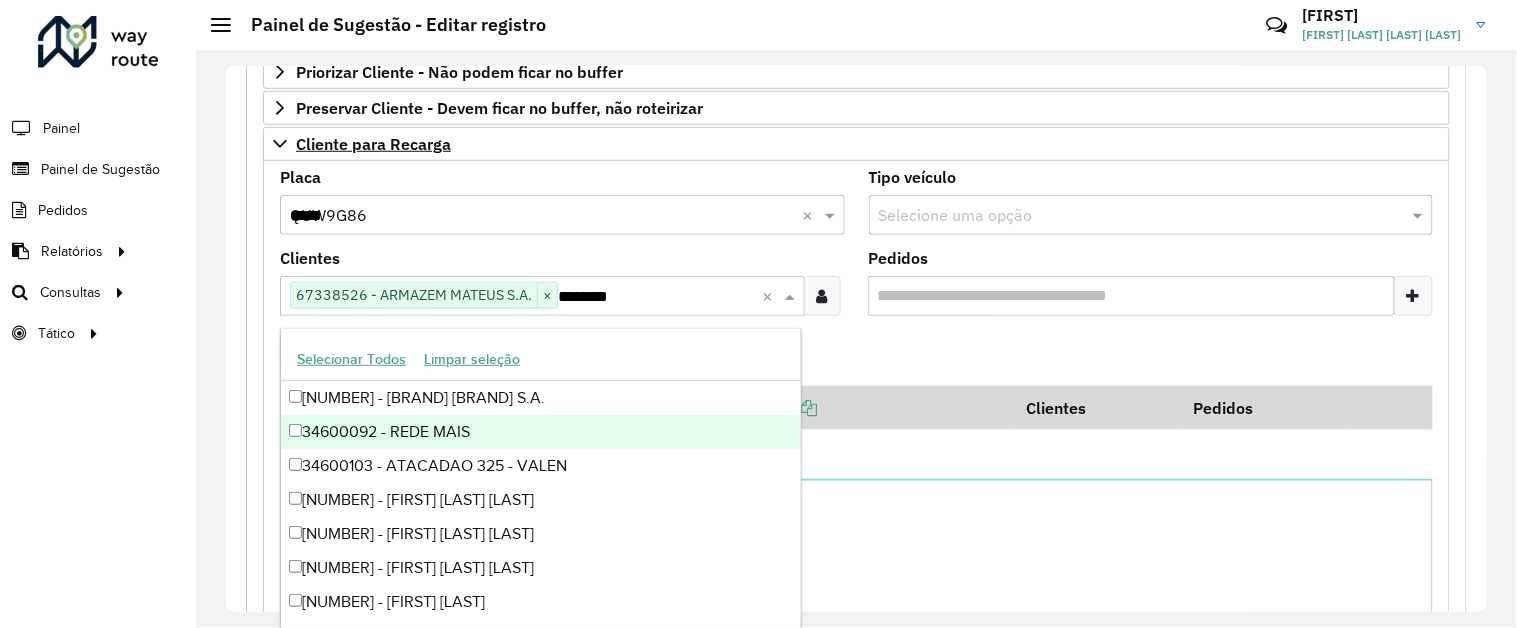 click on "Adicionar" at bounding box center [856, 359] 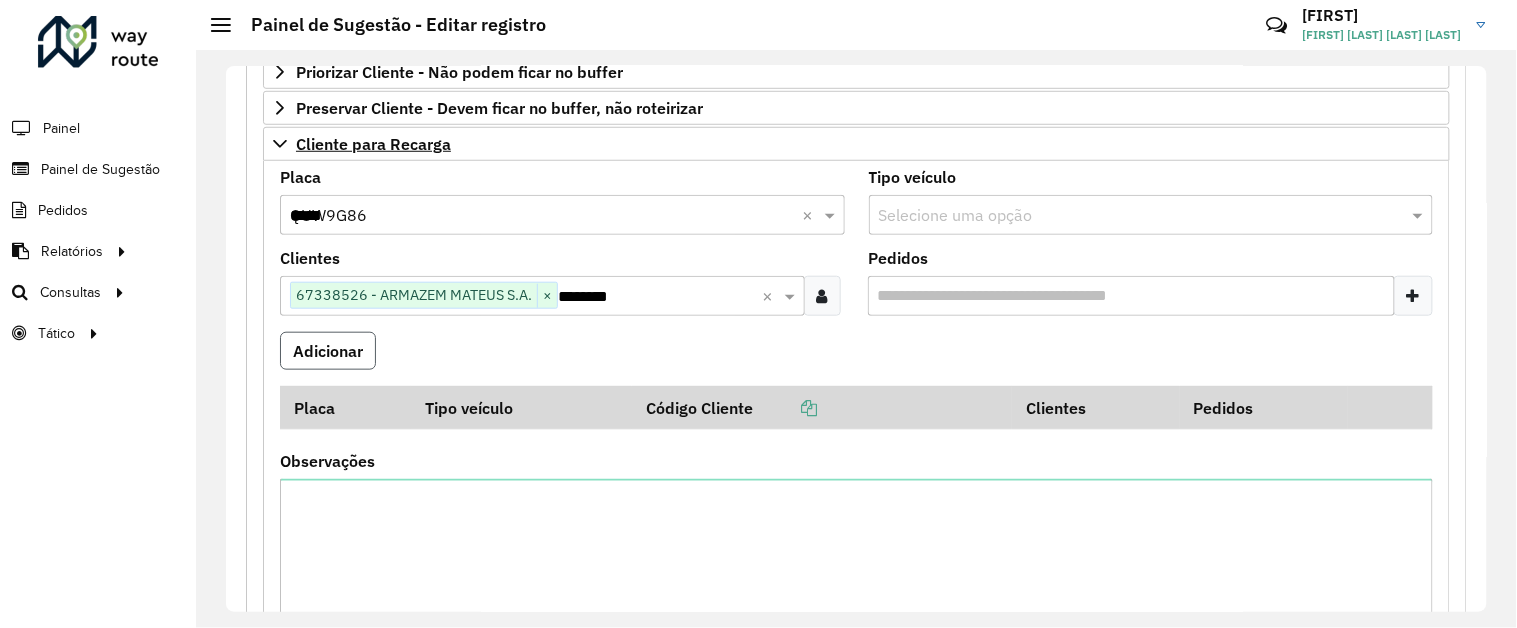 click on "Adicionar" at bounding box center (328, 351) 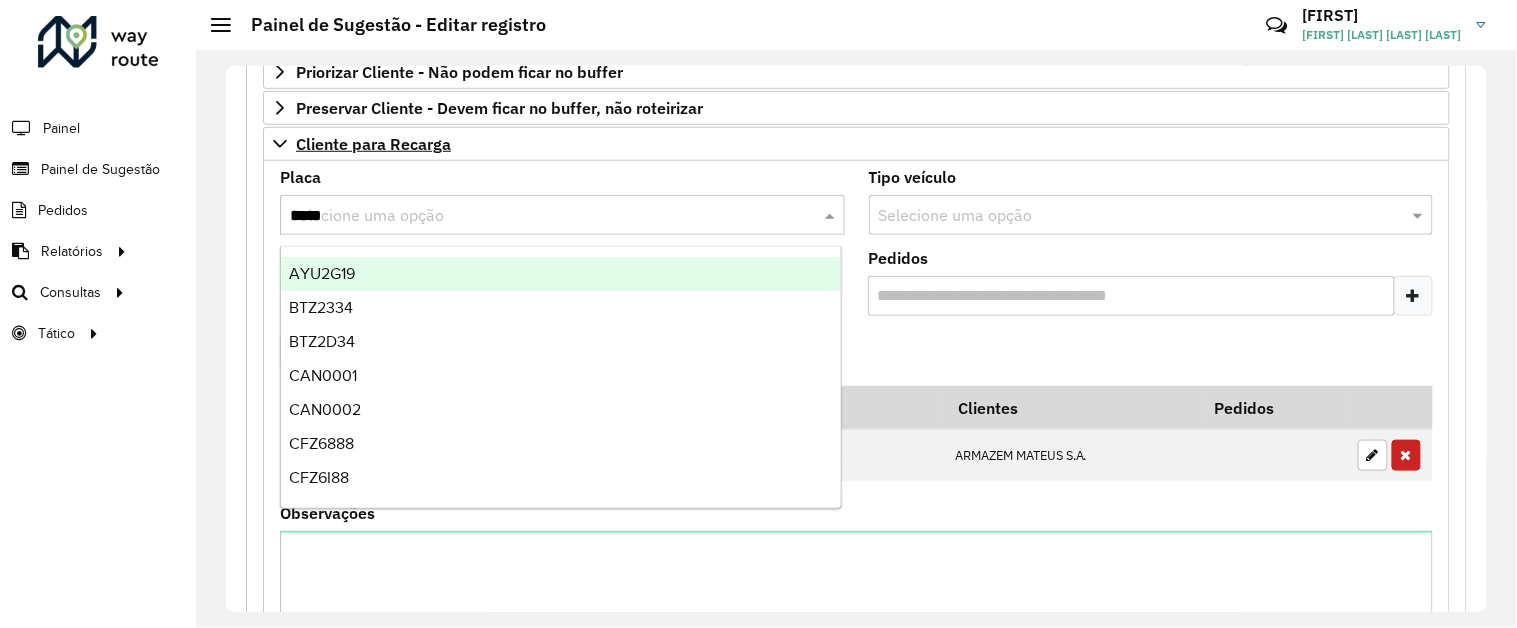 click on "*****" at bounding box center [542, 216] 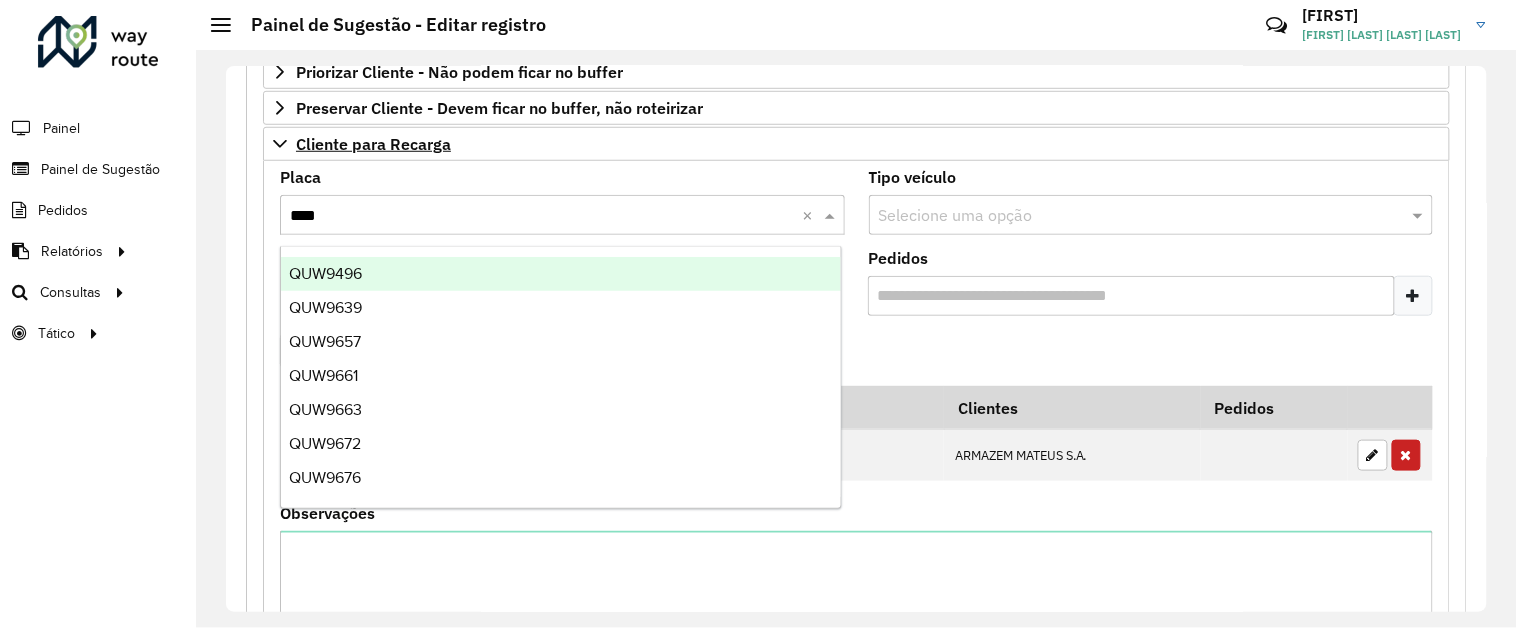 type on "*****" 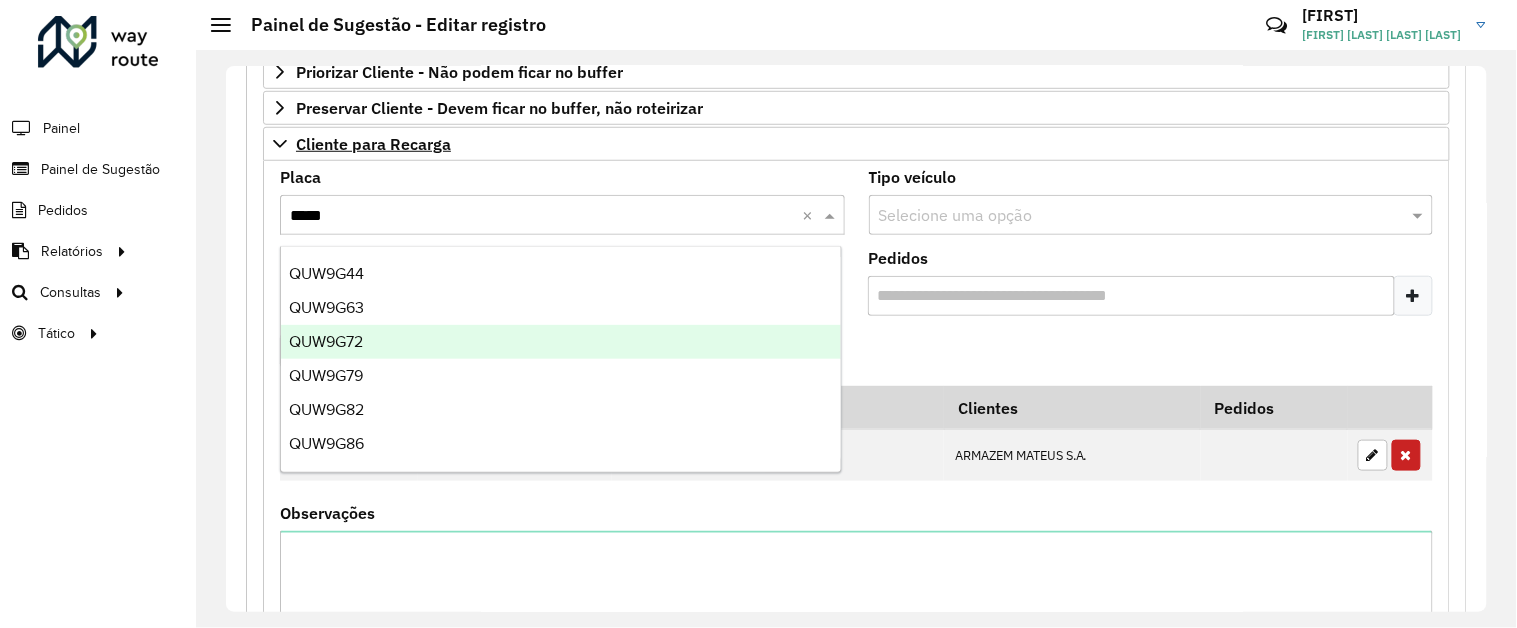 click on "QUW9G72" at bounding box center (326, 341) 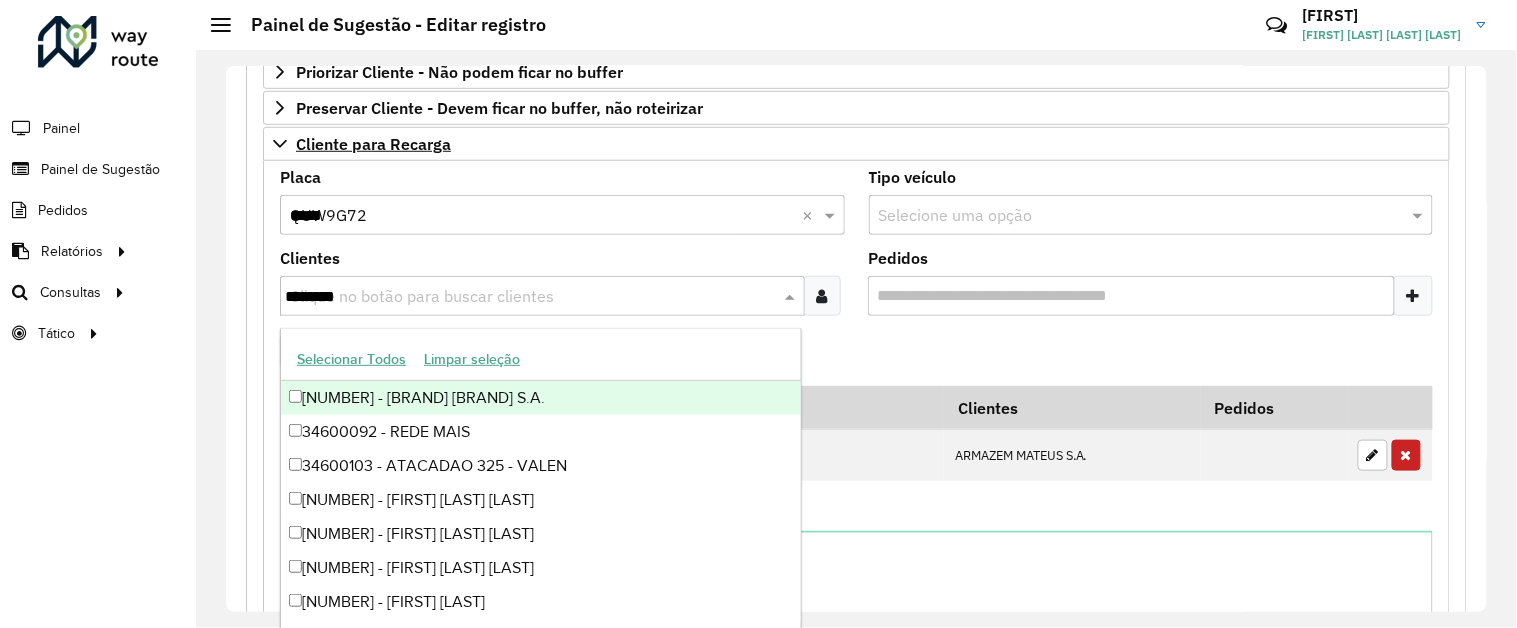 click on "********" at bounding box center [532, 297] 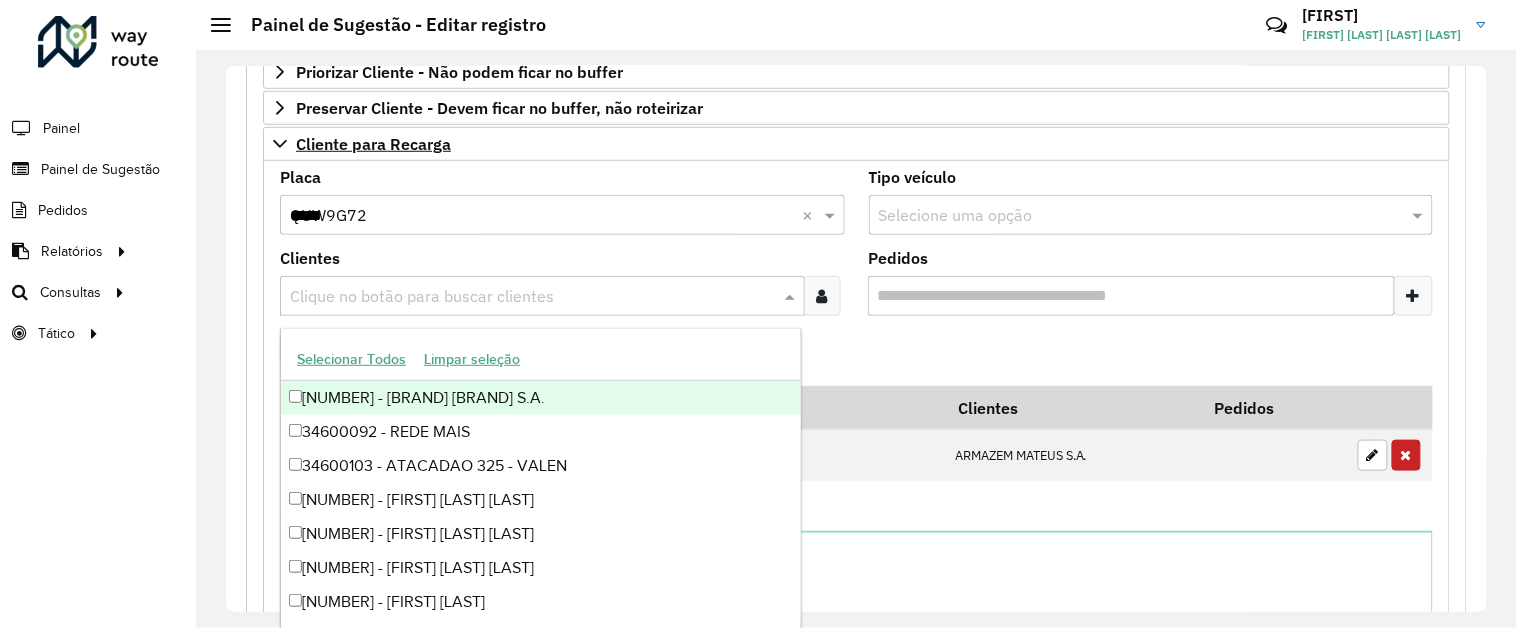 paste on "********" 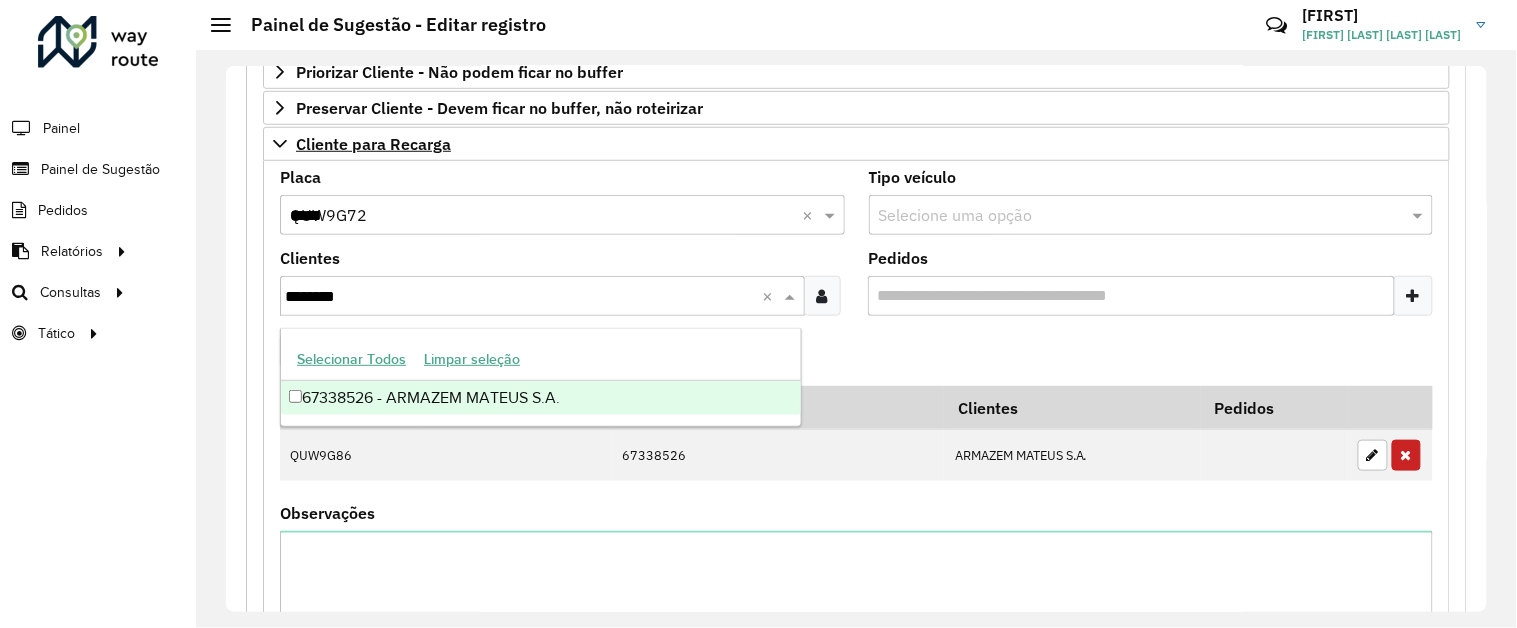 click on "67338526 - ARMAZEM MATEUS S.A." at bounding box center [541, 398] 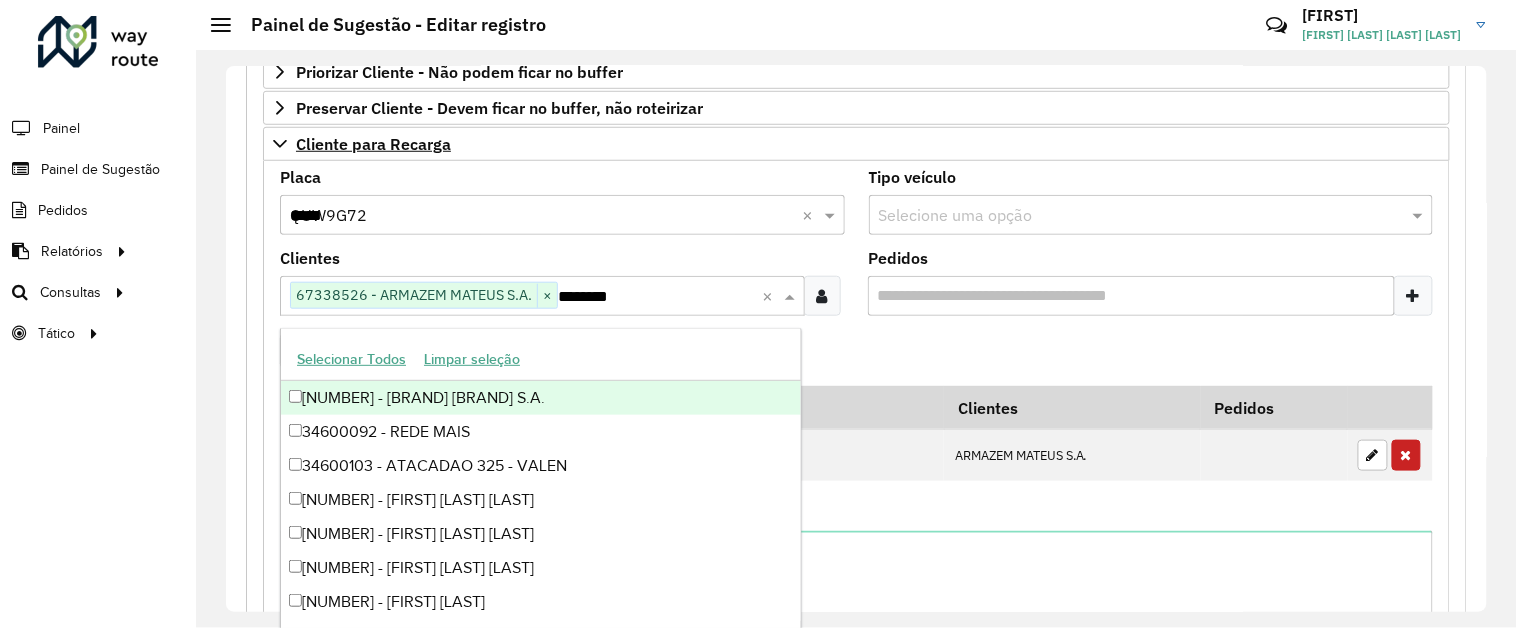 click on "Adicionar" at bounding box center (856, 359) 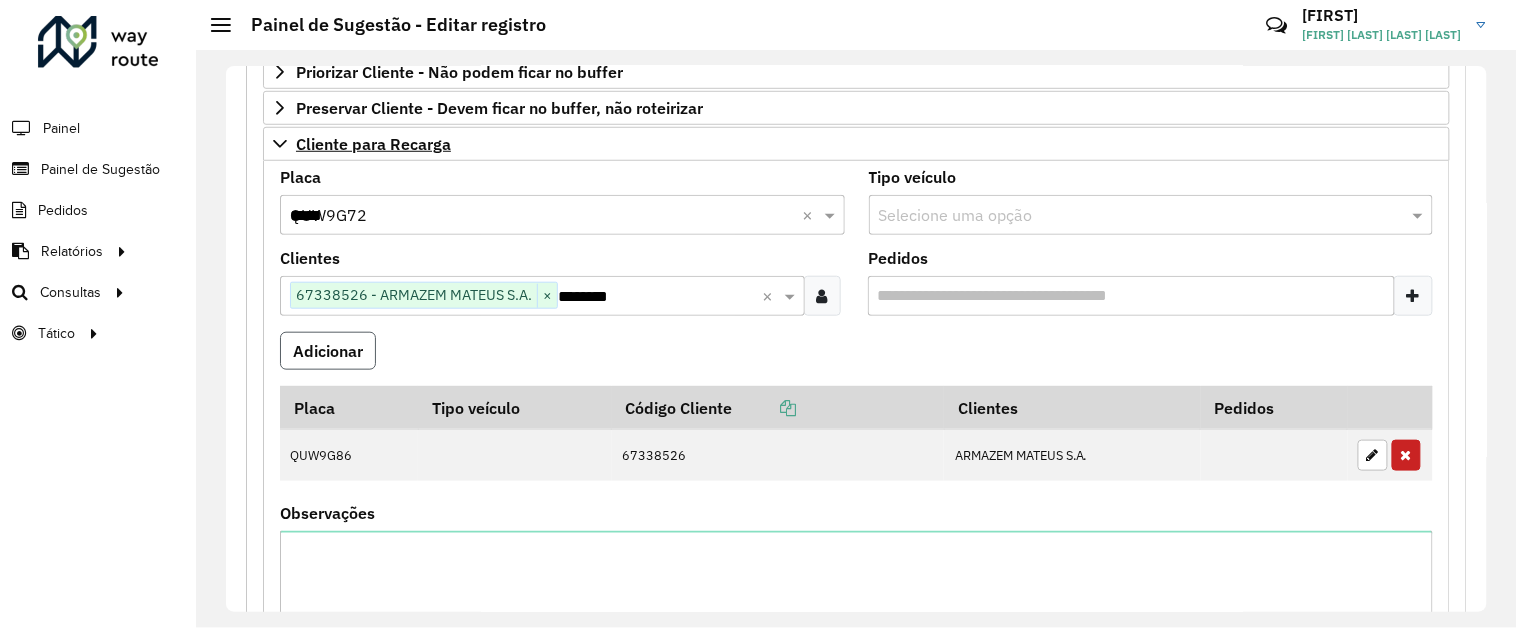 click on "Adicionar" at bounding box center [328, 351] 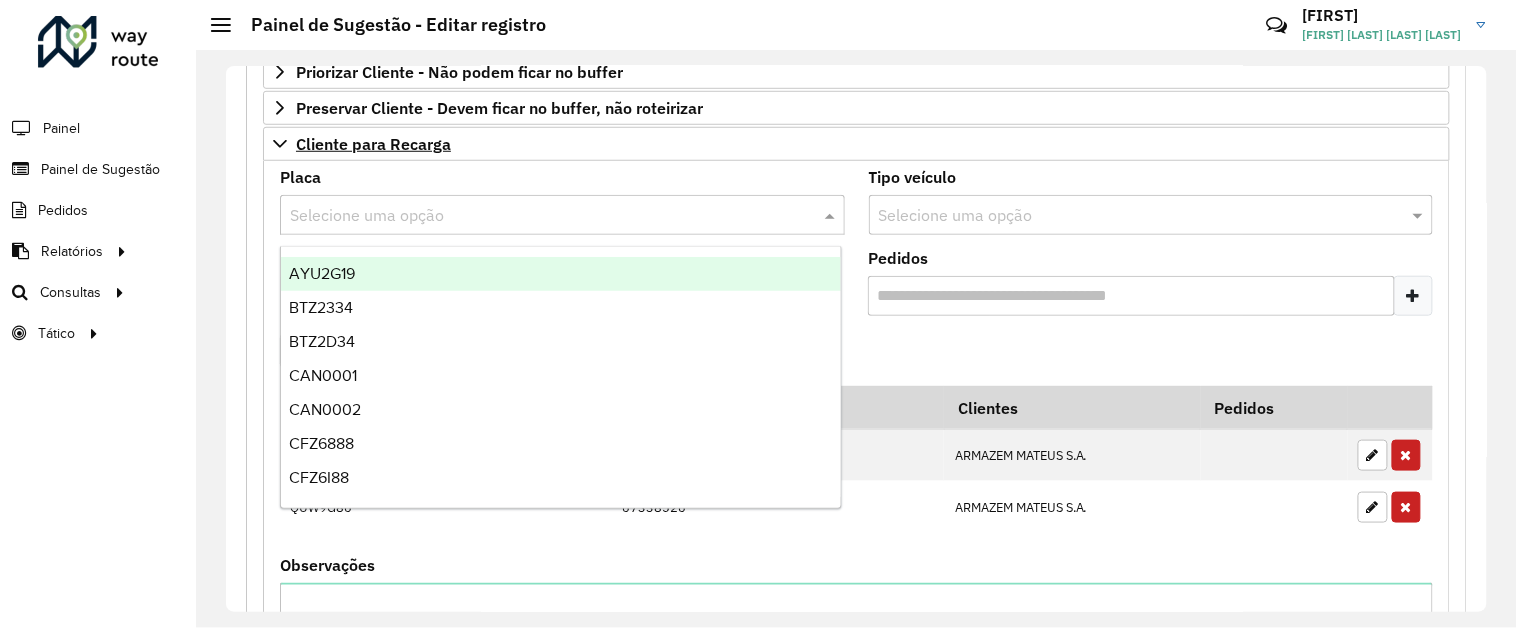 click at bounding box center (542, 216) 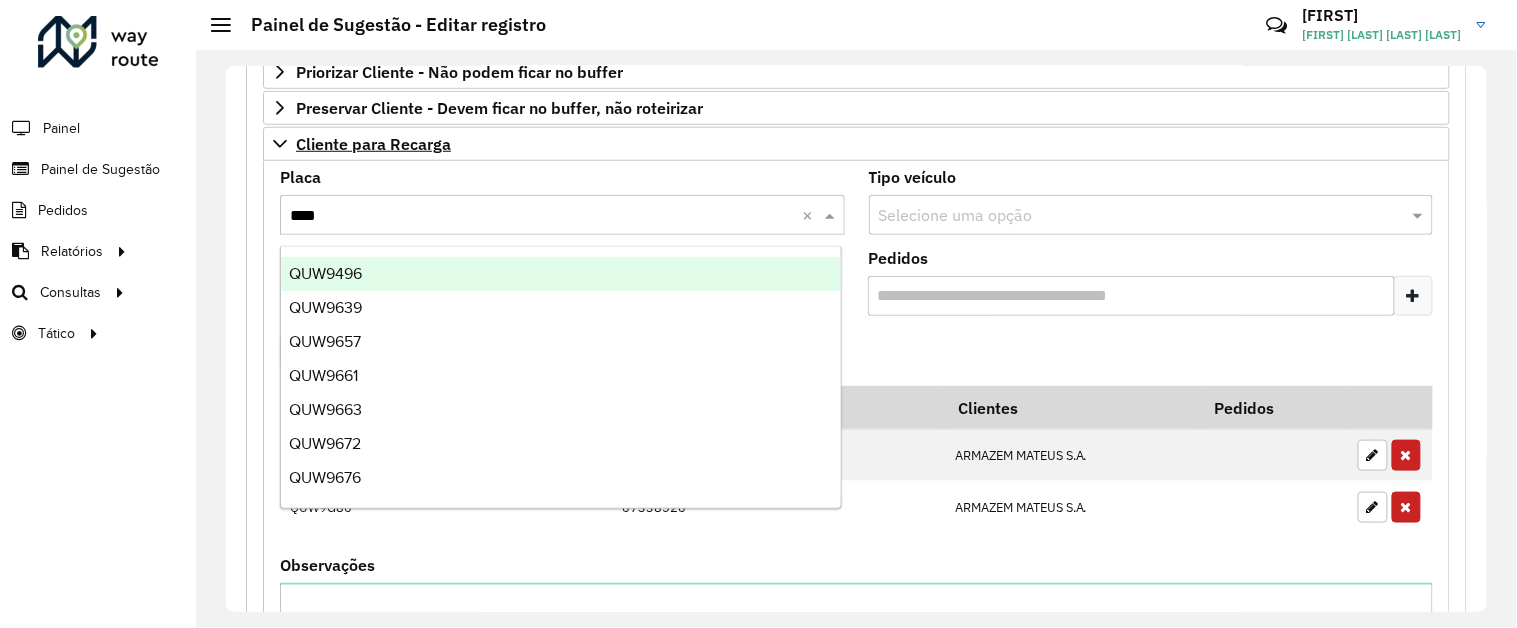 type on "*****" 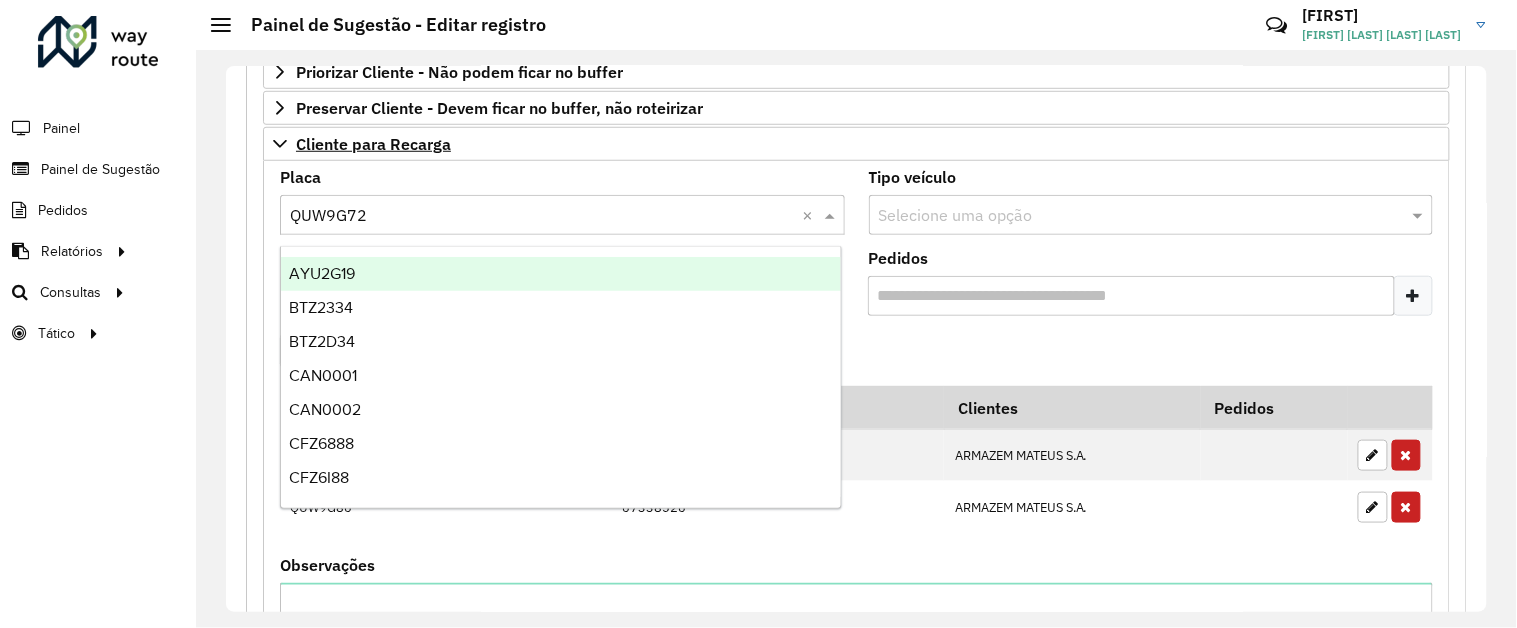 click at bounding box center (542, 216) 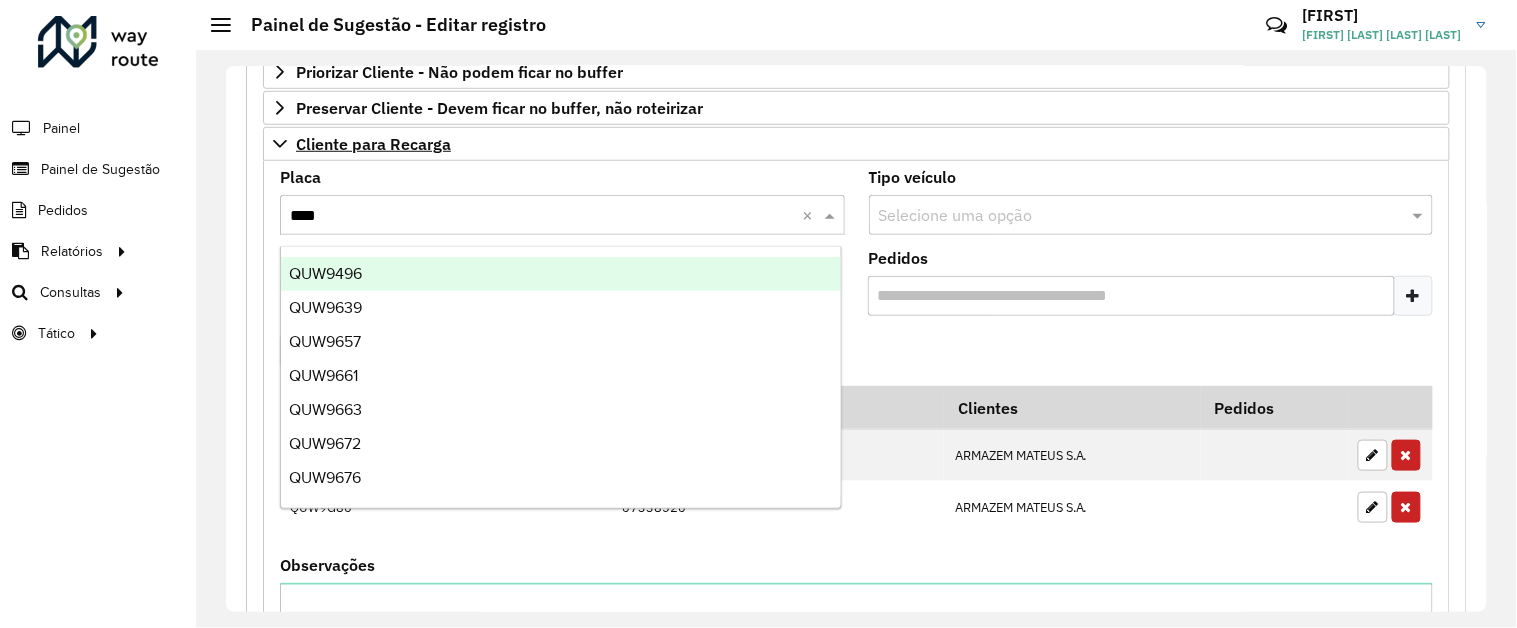 type on "*****" 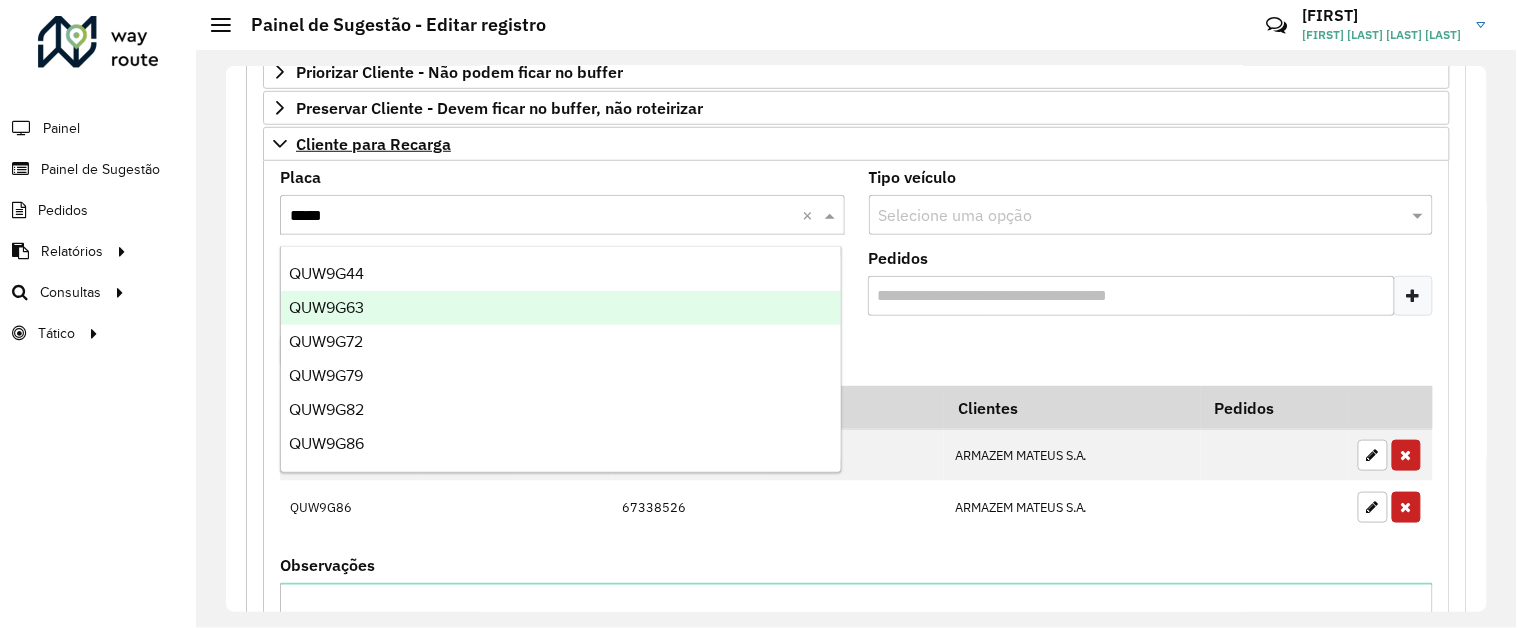 click on "QUW9G63" at bounding box center (561, 308) 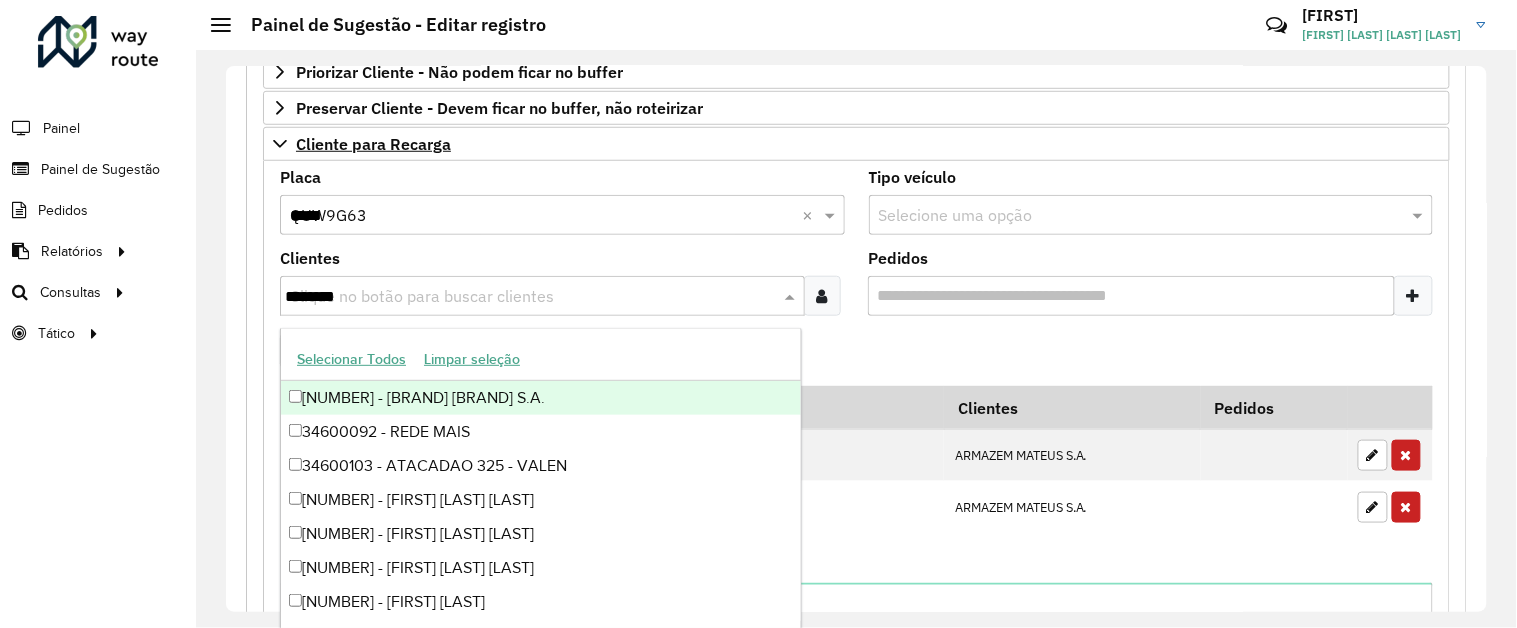 click on "********" at bounding box center (532, 297) 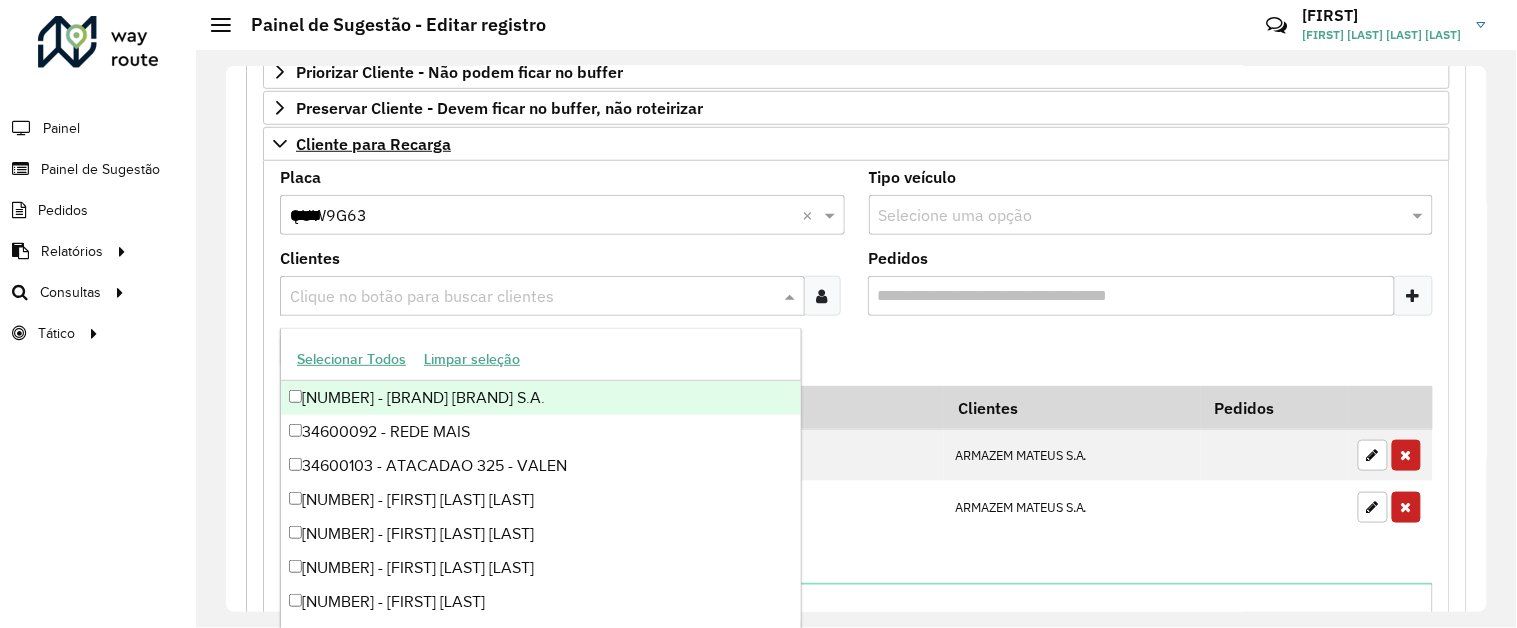paste on "********" 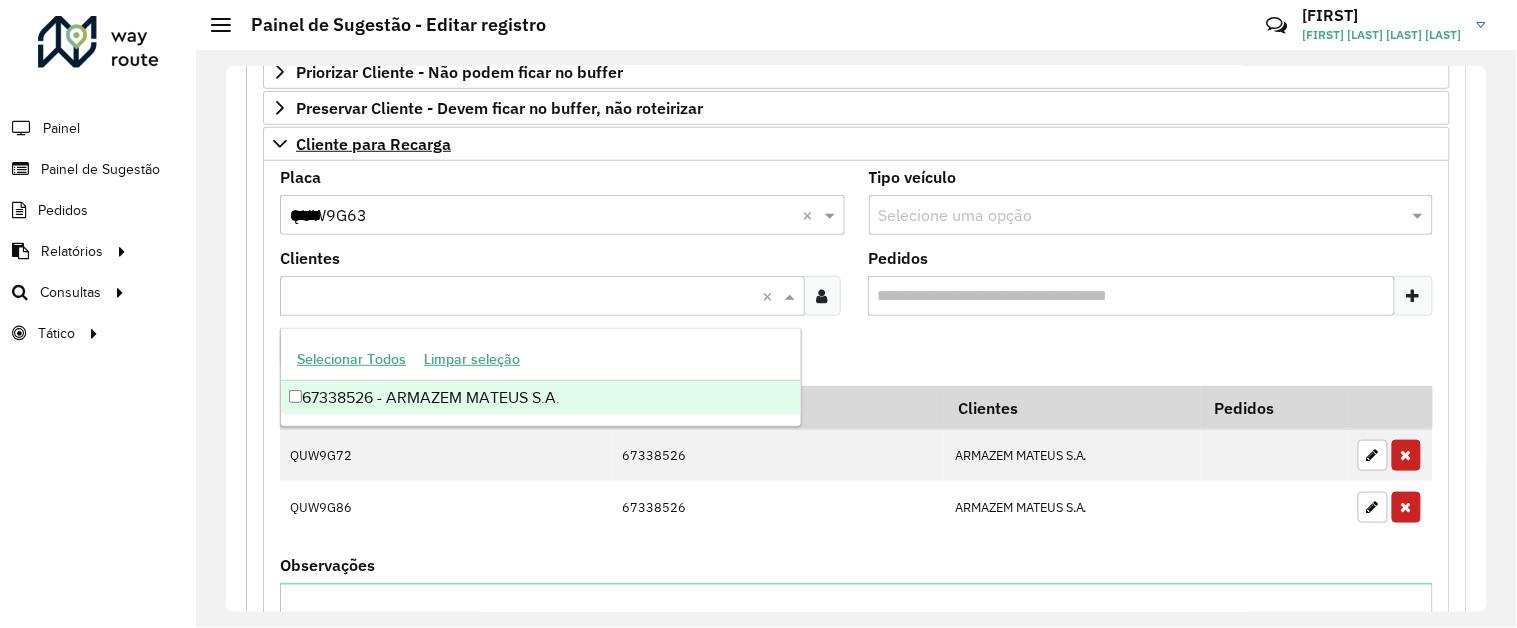 type on "********" 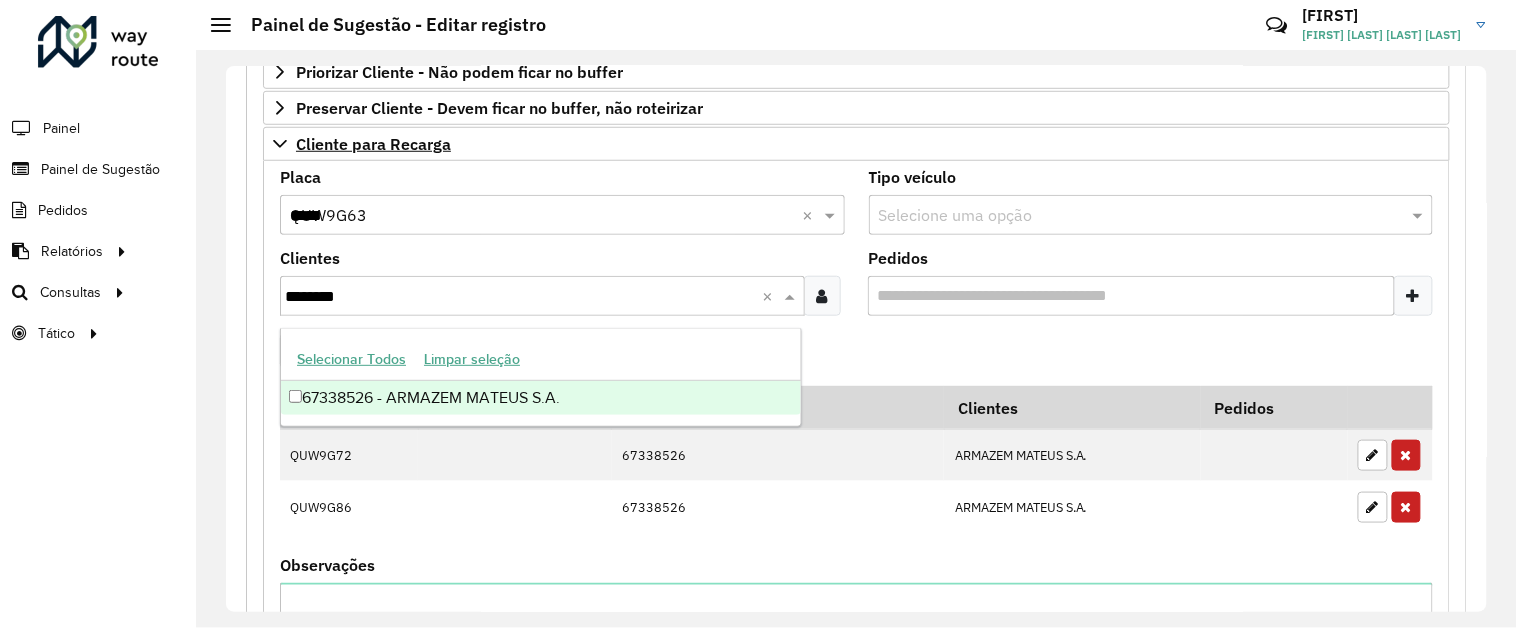 click on "67338526 - ARMAZEM MATEUS S.A." at bounding box center [541, 398] 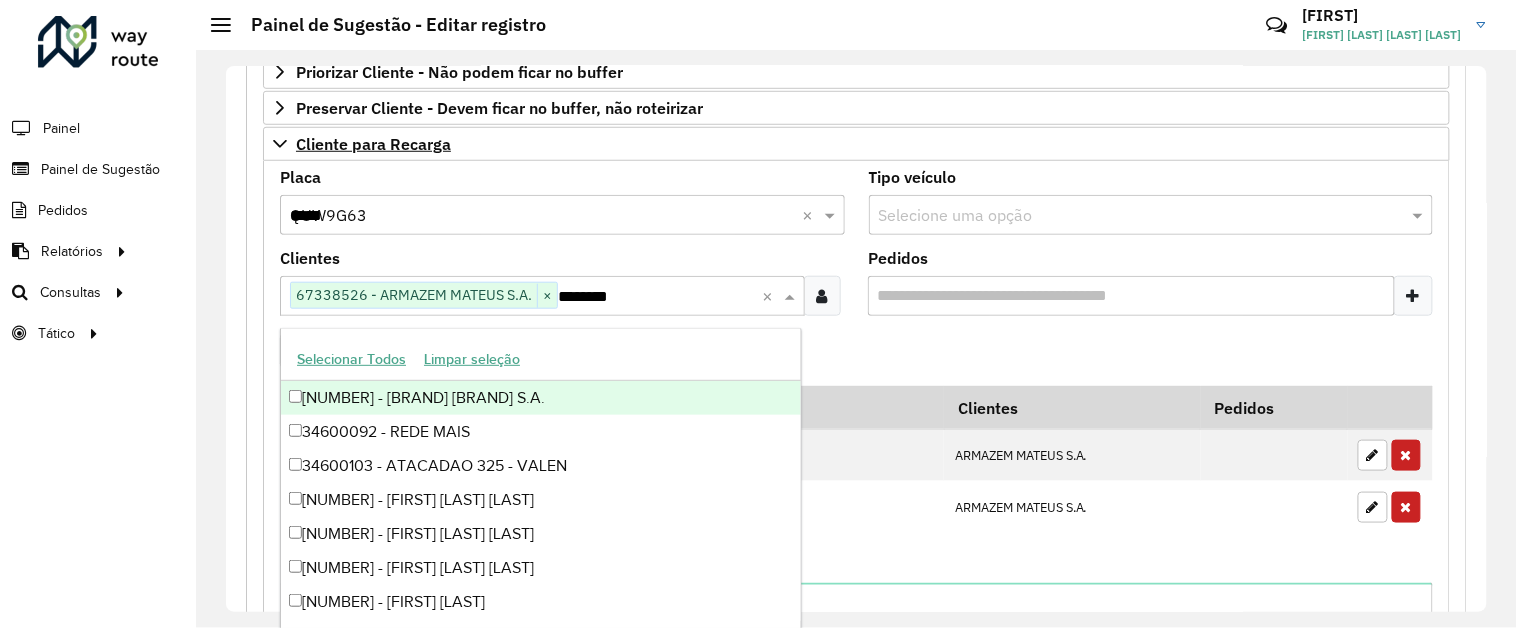 click on "Adicionar" at bounding box center (856, 359) 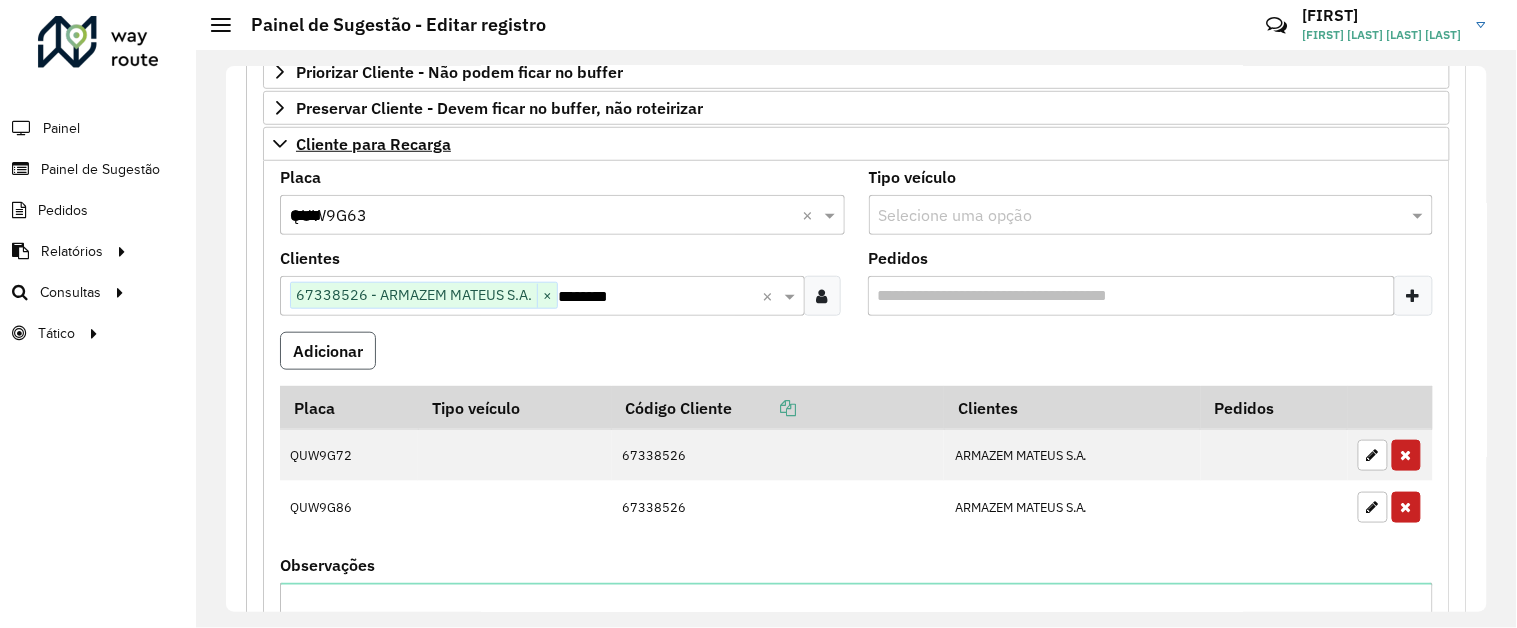click on "Adicionar" at bounding box center [328, 351] 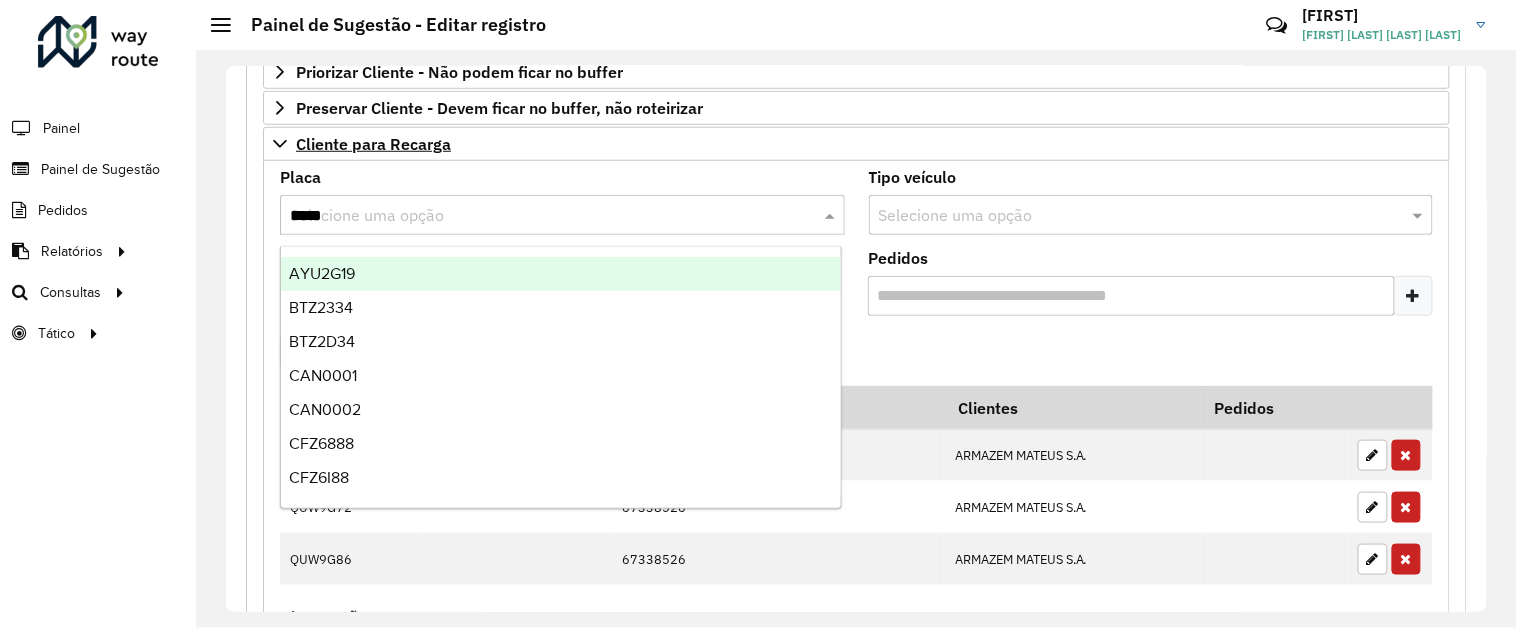 click on "*****" at bounding box center (542, 216) 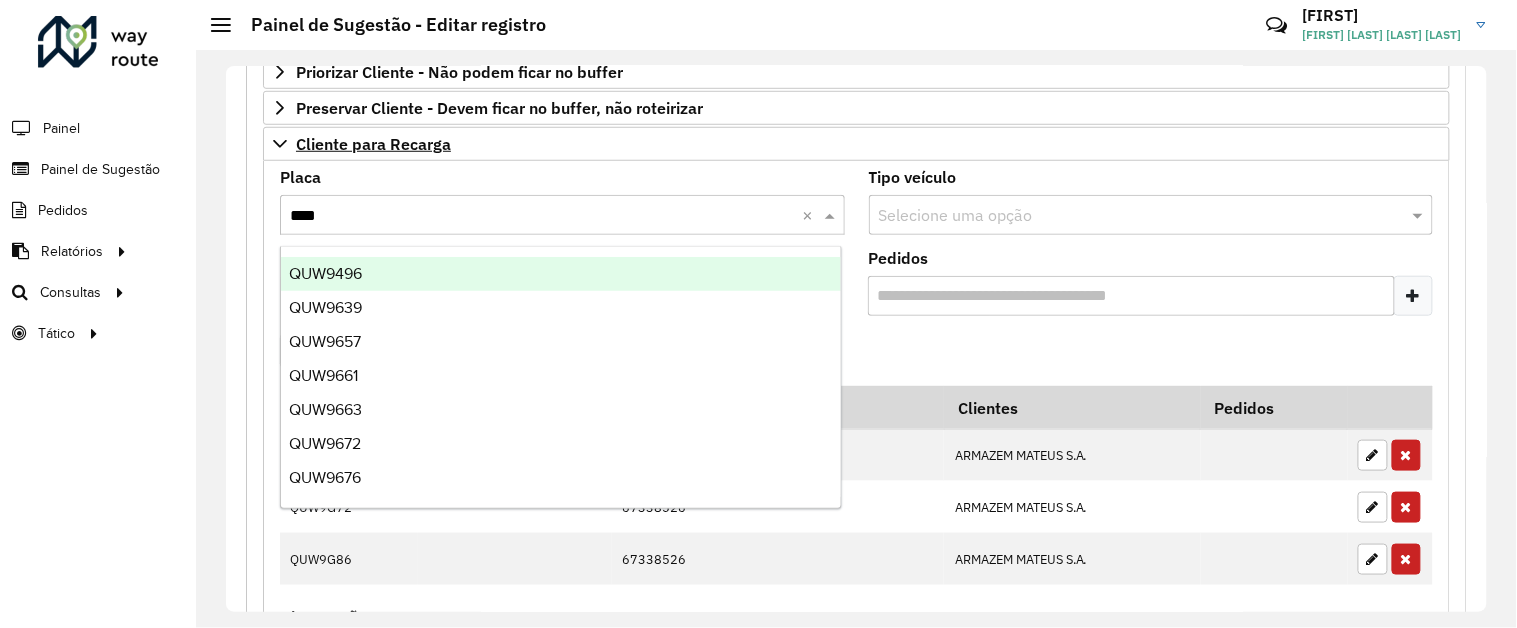 type on "*****" 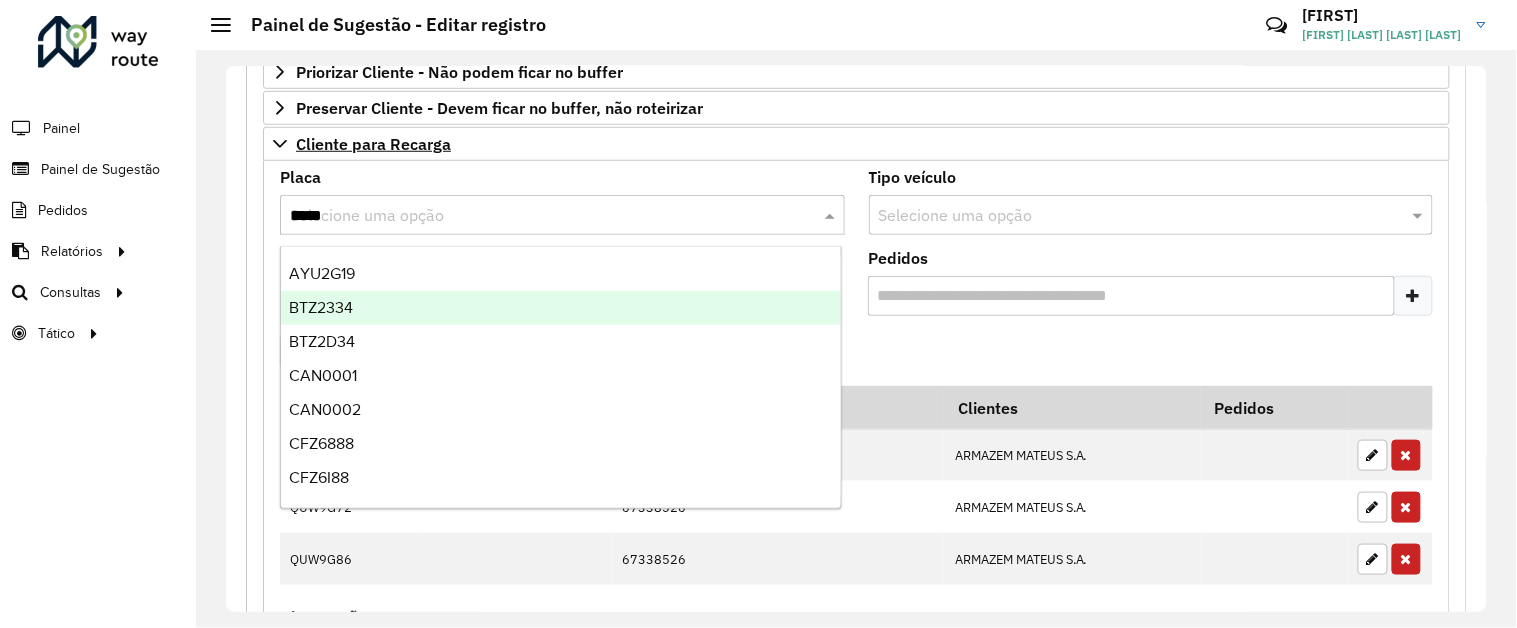 click on "Adicionar" at bounding box center [856, 359] 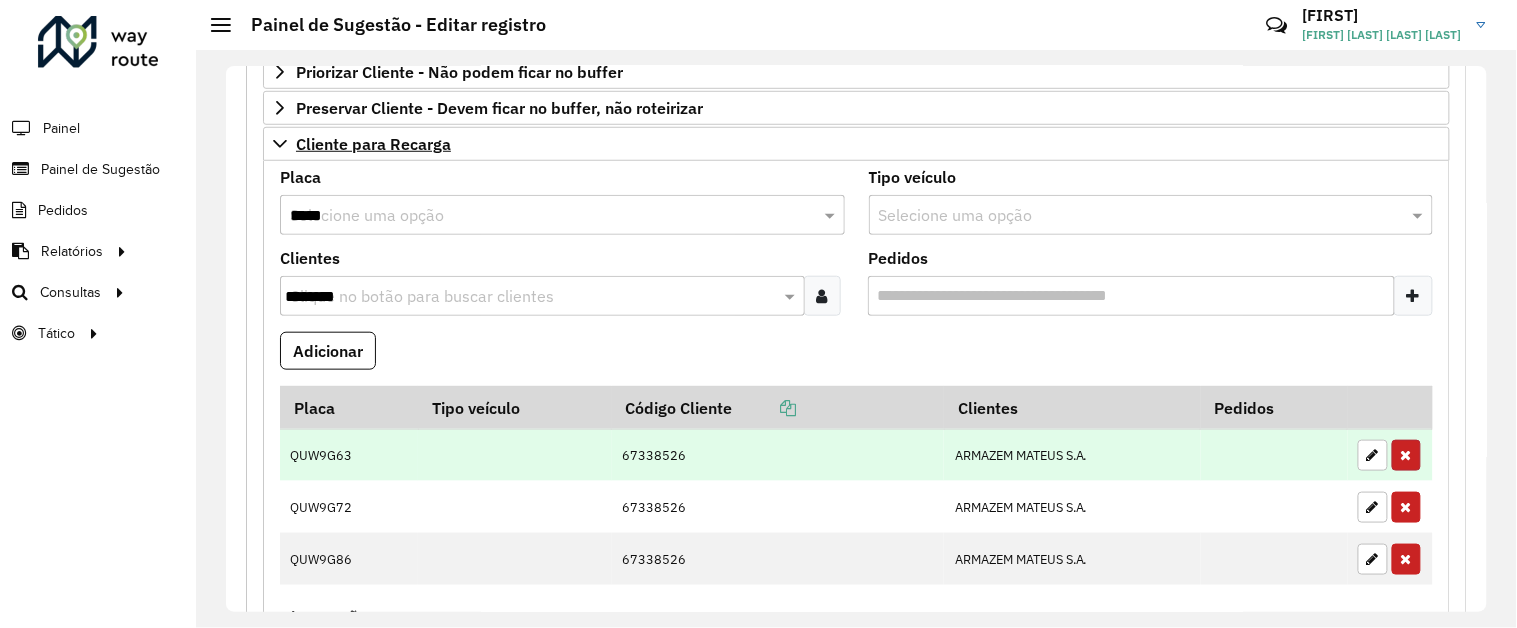 click at bounding box center (1406, 455) 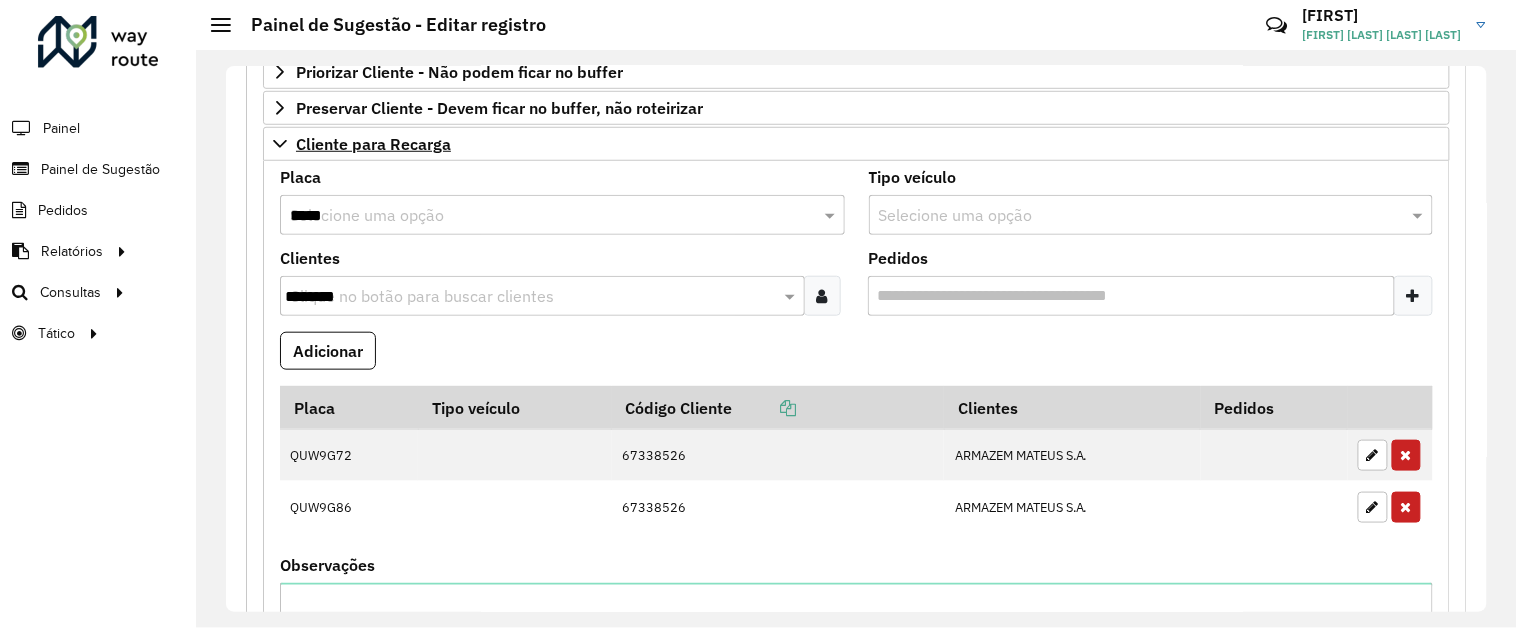 click at bounding box center [1406, 455] 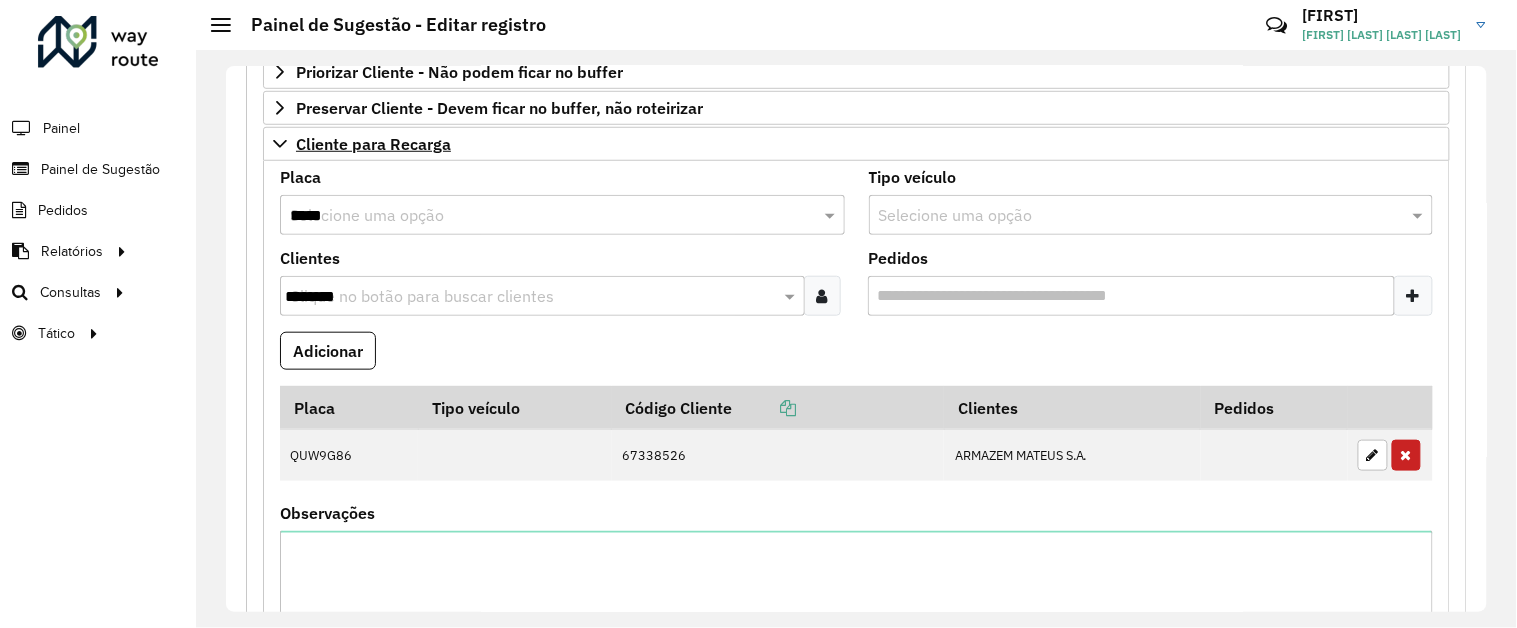 click at bounding box center [1406, 455] 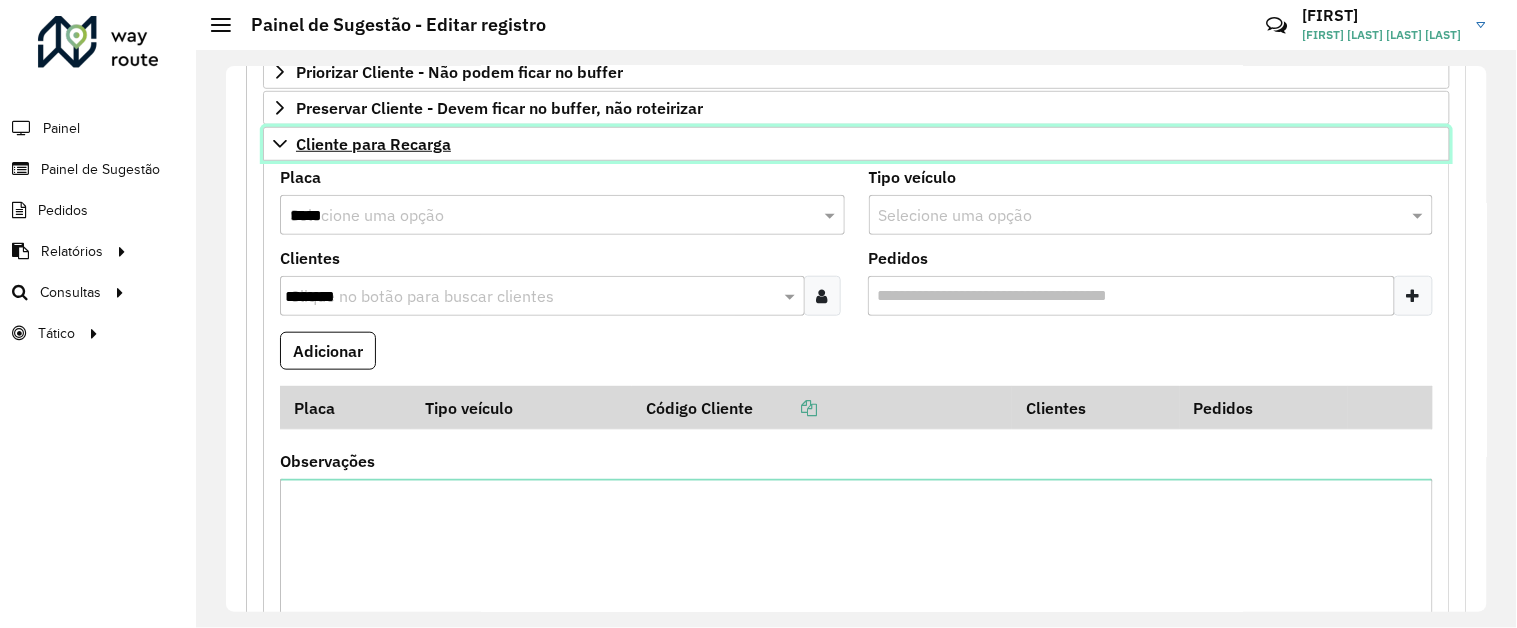 click 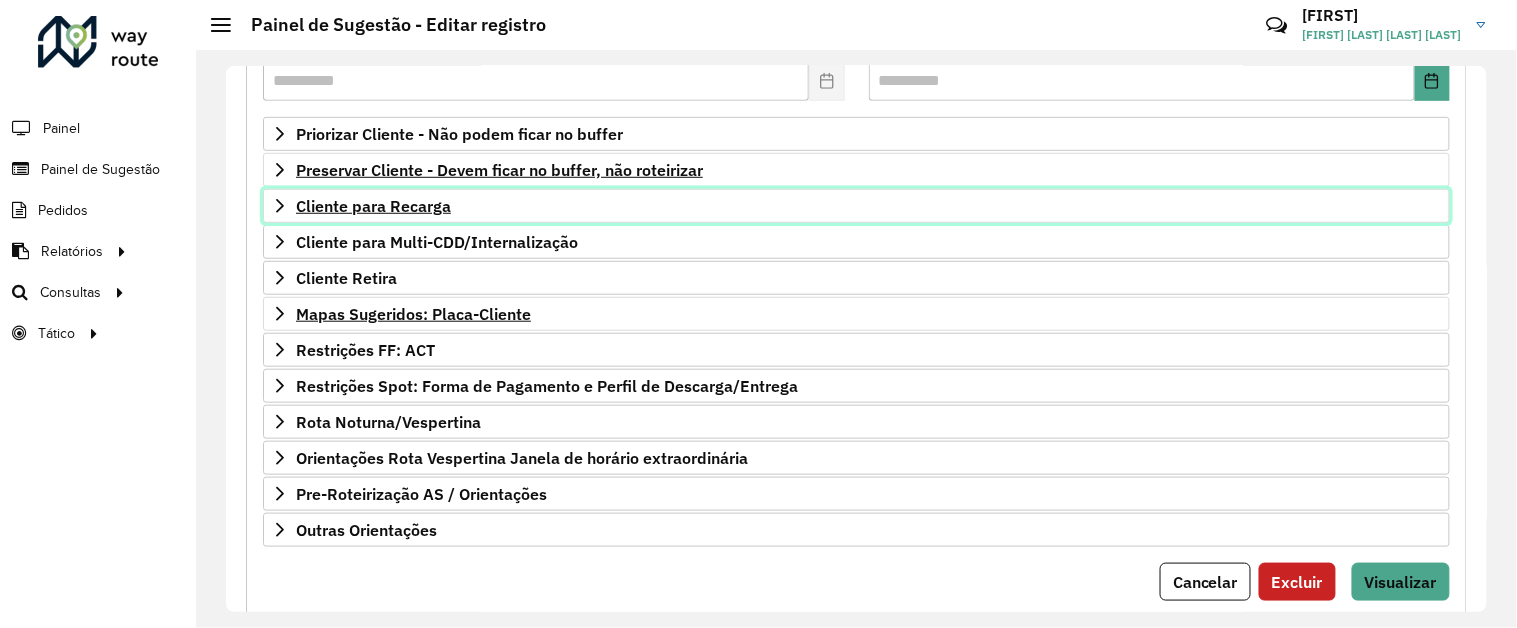 scroll, scrollTop: 313, scrollLeft: 0, axis: vertical 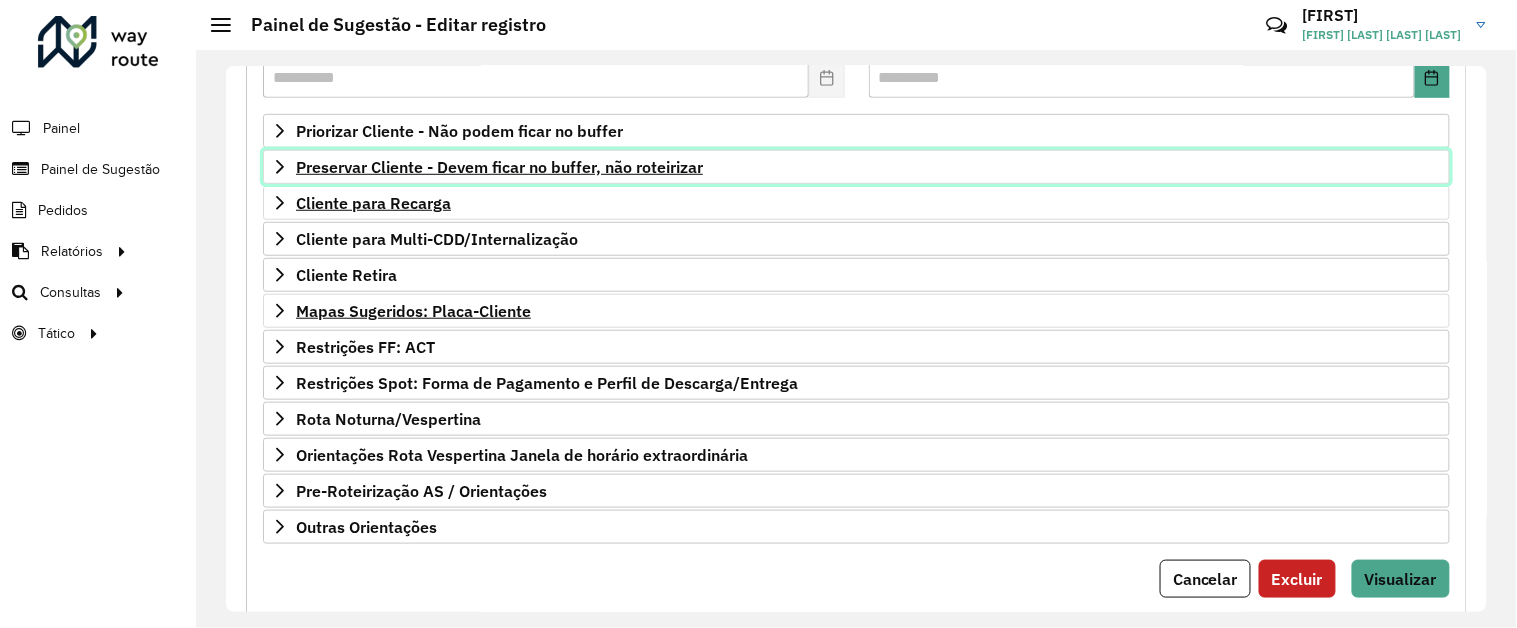 click on "Preservar Cliente - Devem ficar no buffer, não roteirizar" at bounding box center (856, 167) 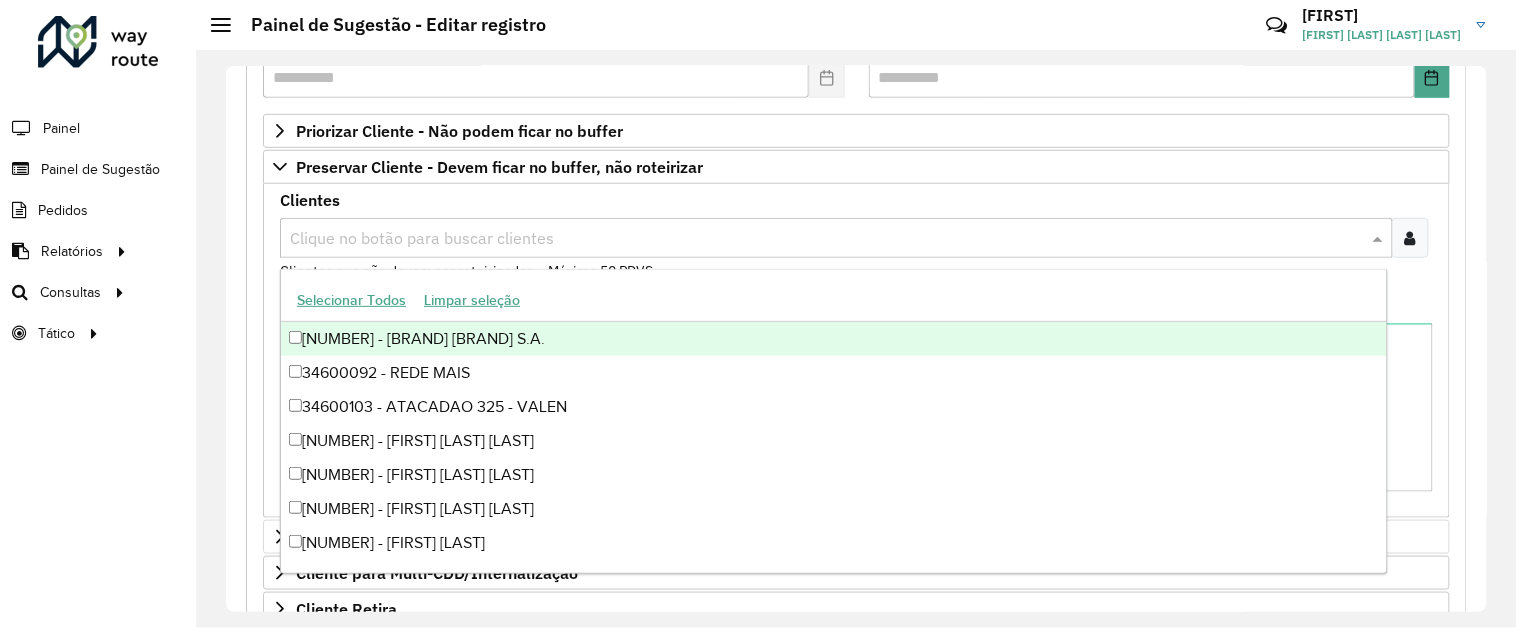 click at bounding box center [826, 239] 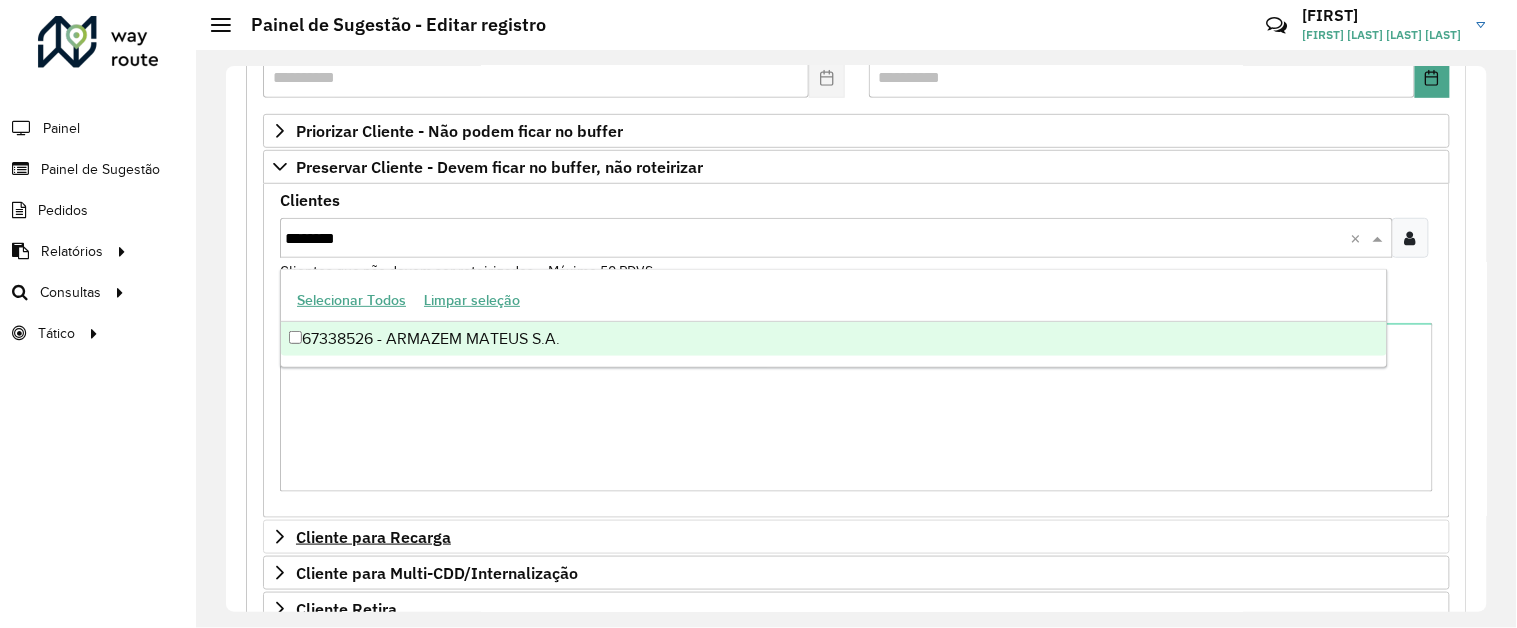 click on "67338526 - ARMAZEM MATEUS S.A." at bounding box center [834, 339] 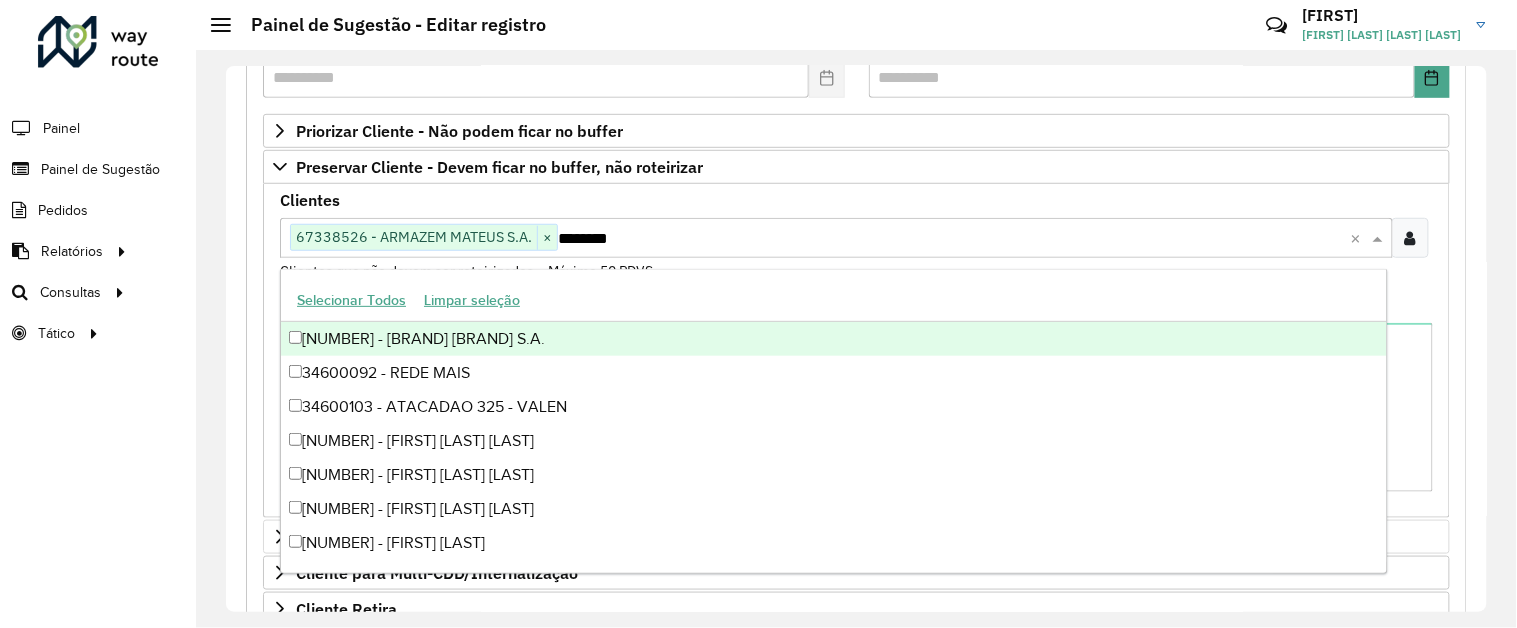 click on "Clique no botão para buscar clientes 67338526 - ARMAZEM MATEUS S.A. × ********" at bounding box center [815, 237] 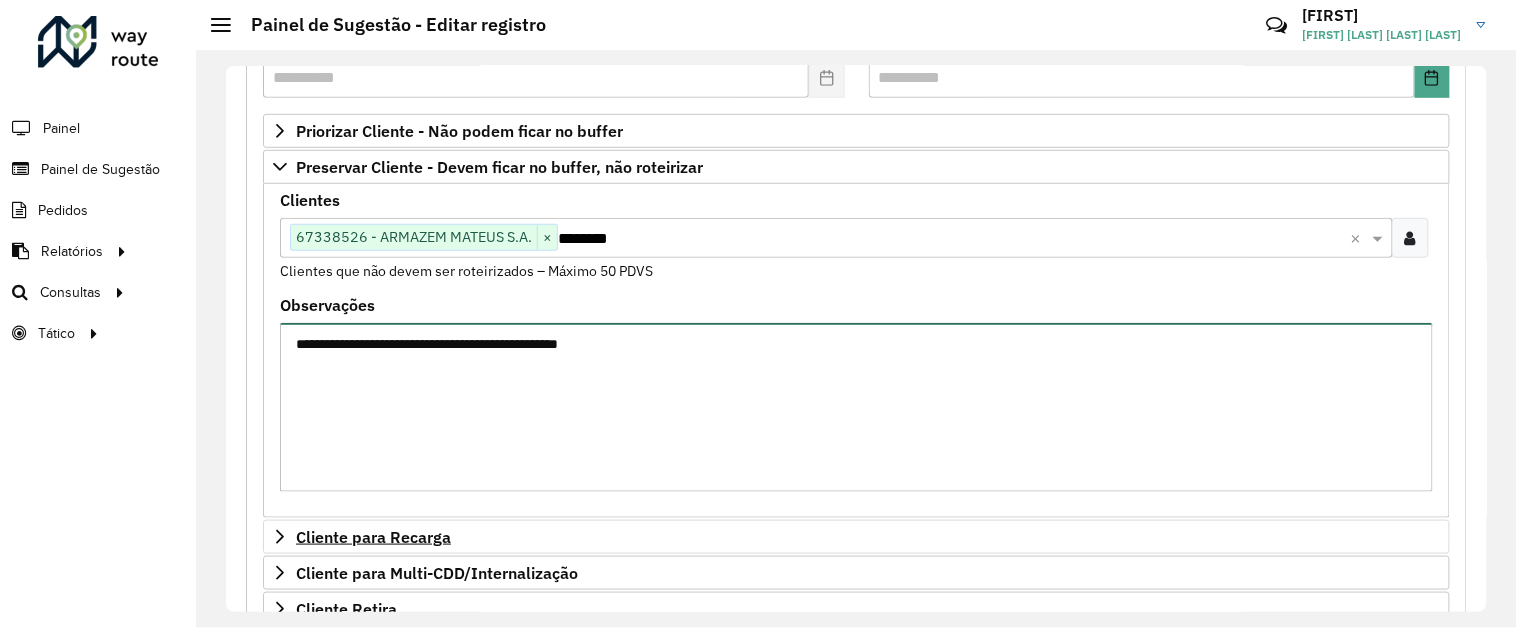 click on "**********" at bounding box center (856, 407) 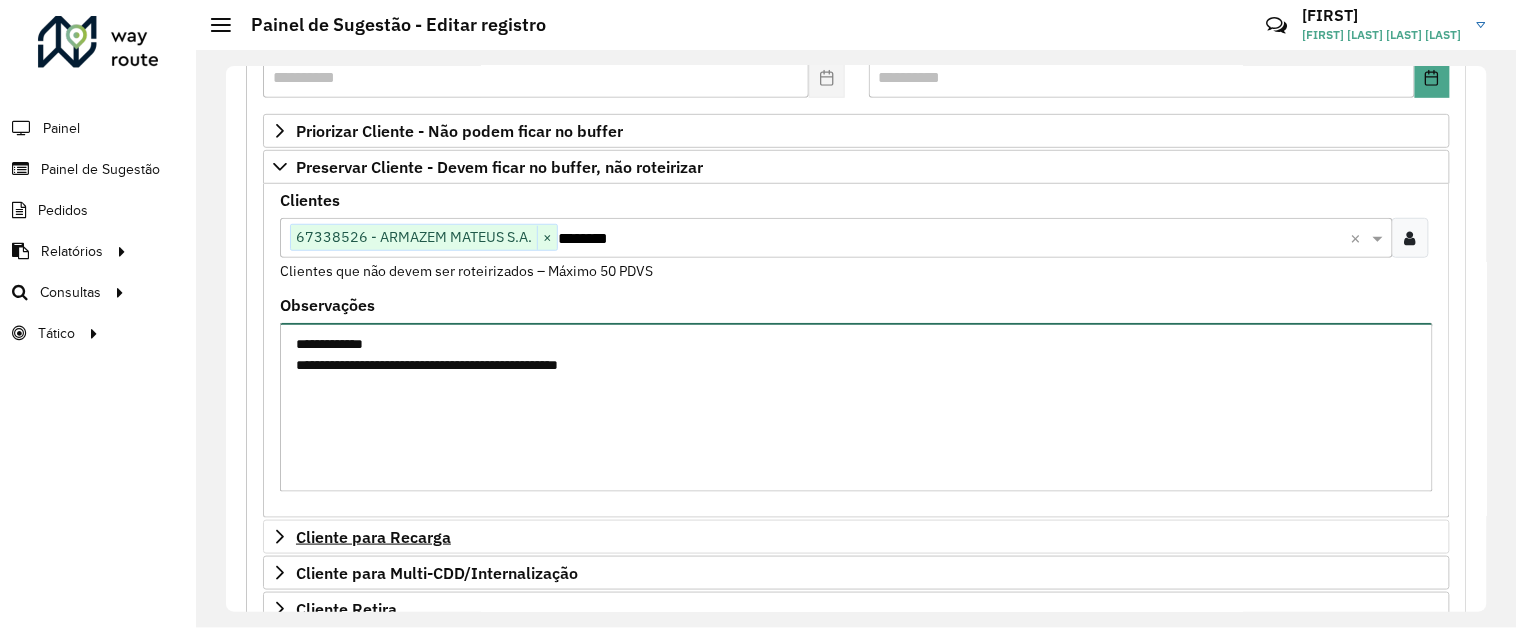 paste on "********" 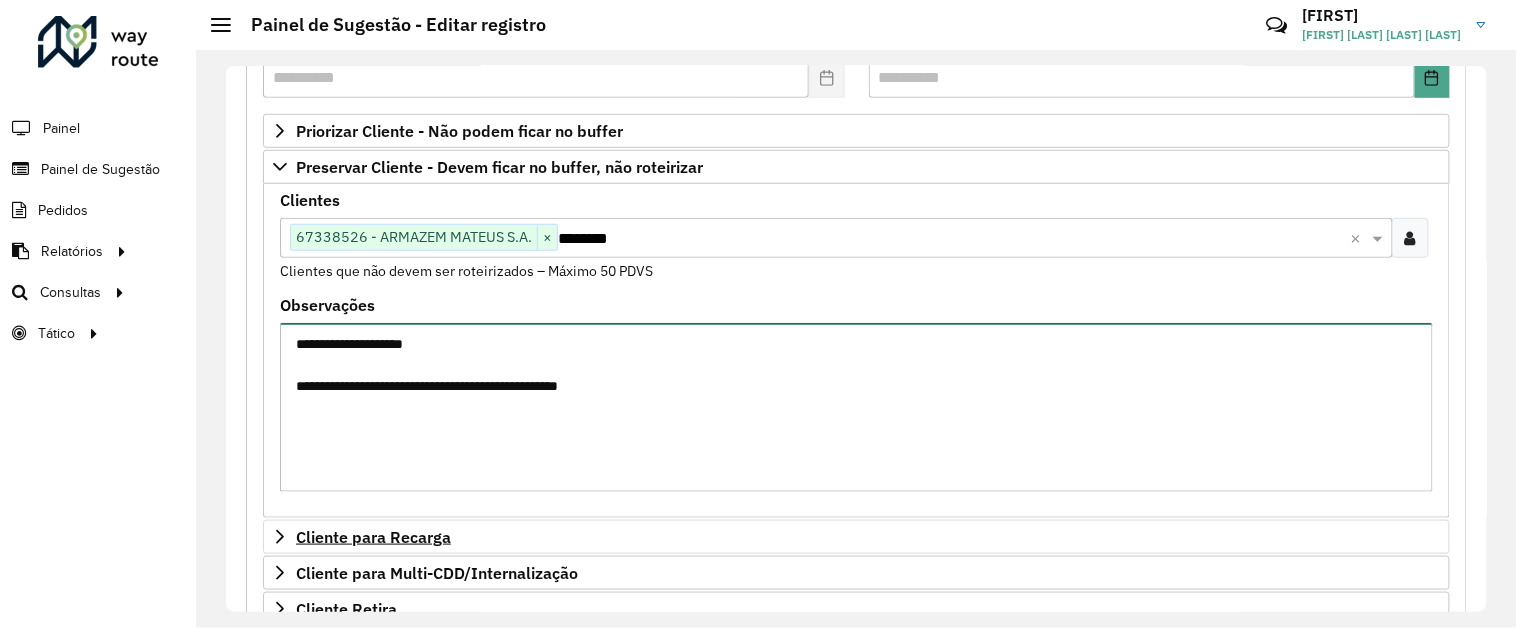 click on "**********" at bounding box center [856, 407] 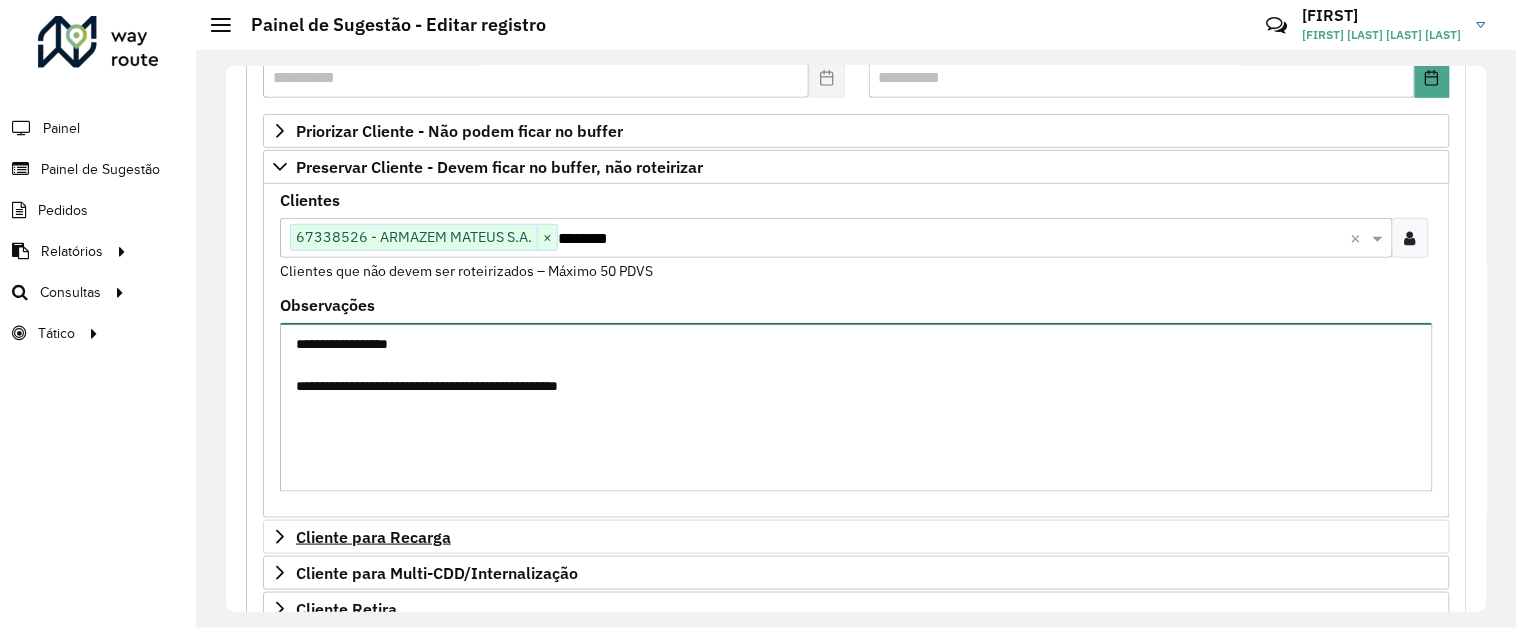 click on "**********" at bounding box center [856, 407] 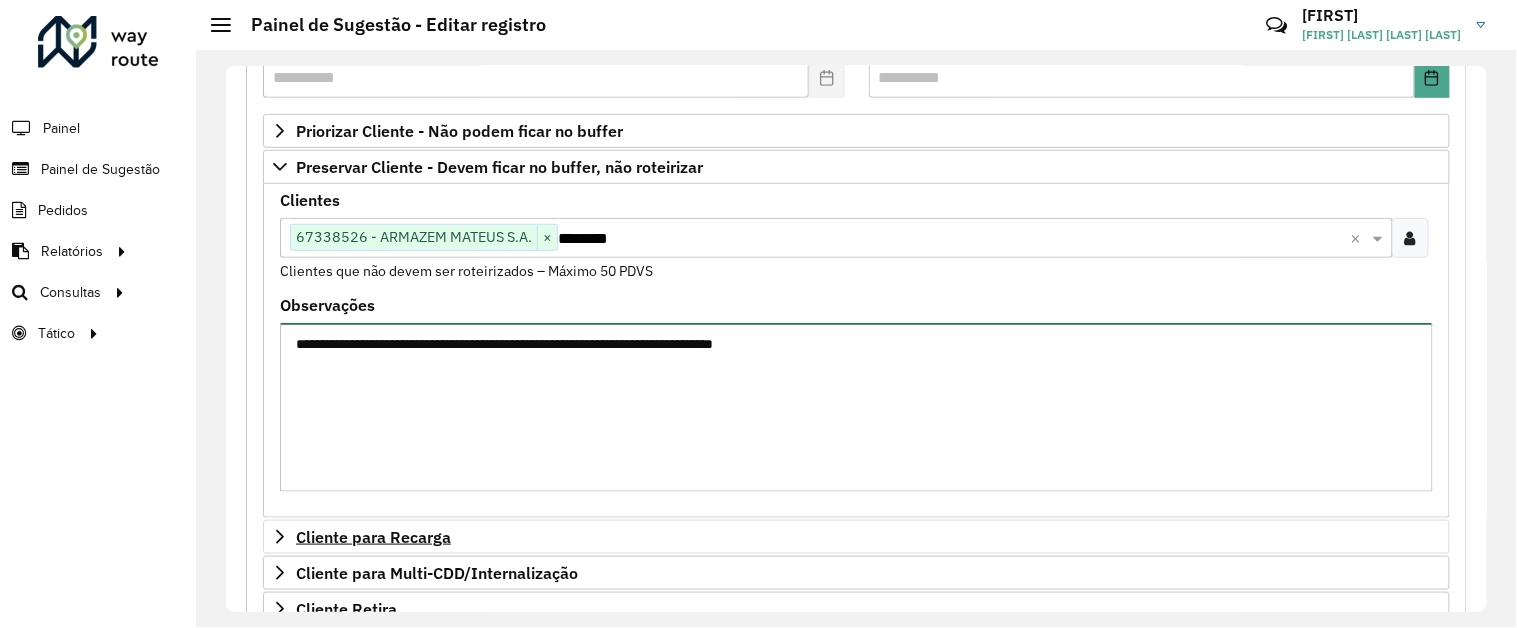 scroll, scrollTop: 705, scrollLeft: 0, axis: vertical 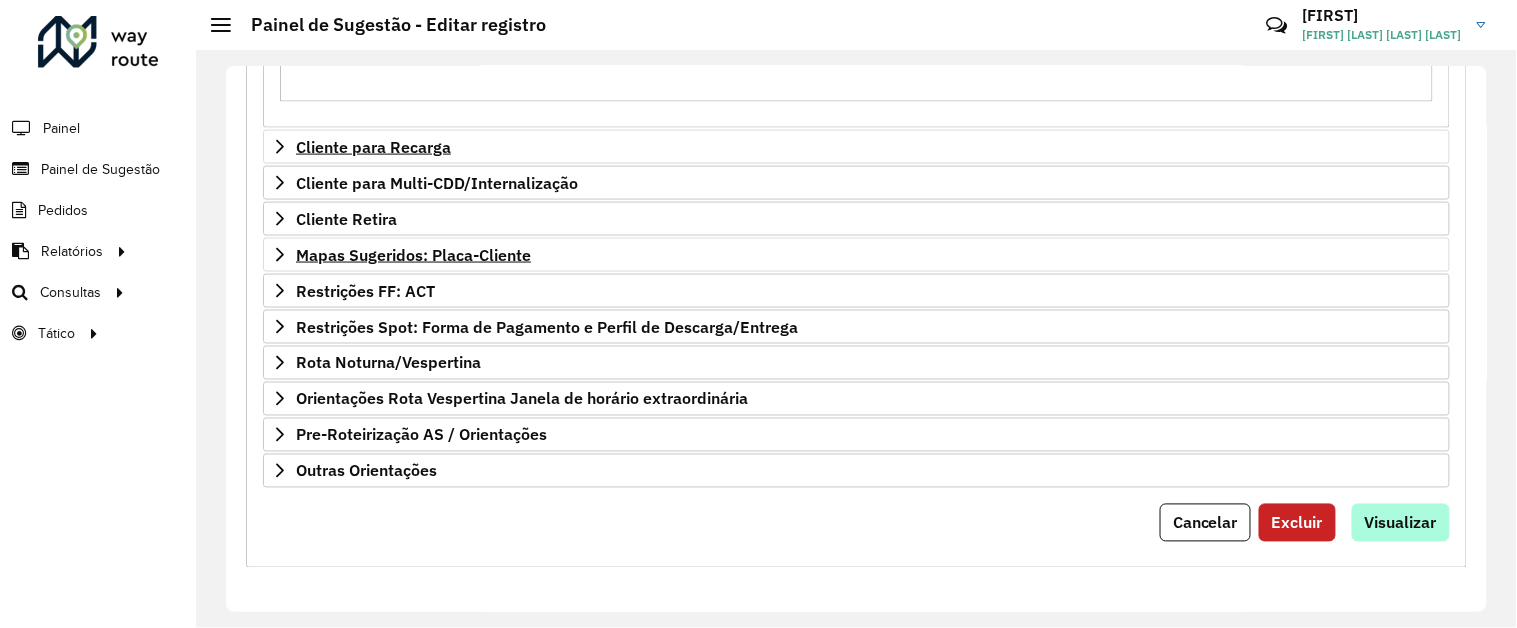 type on "**********" 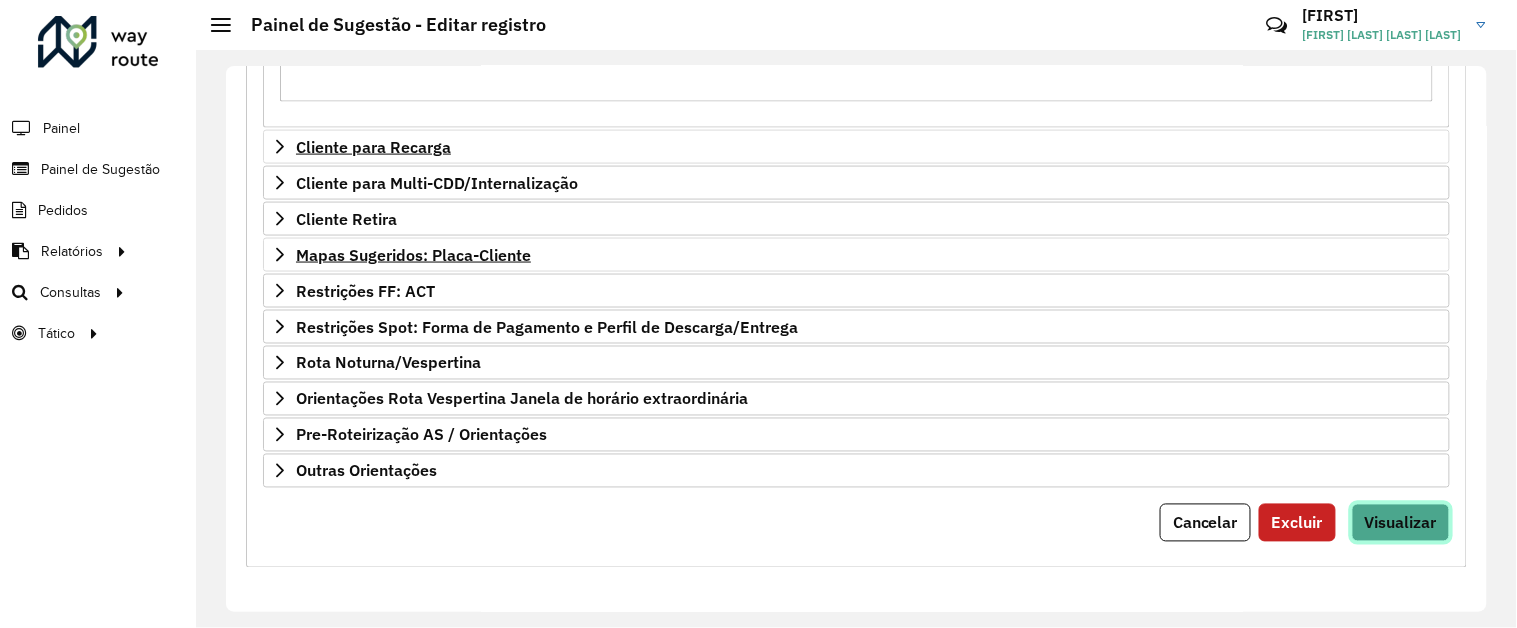 click on "Visualizar" at bounding box center [1401, 523] 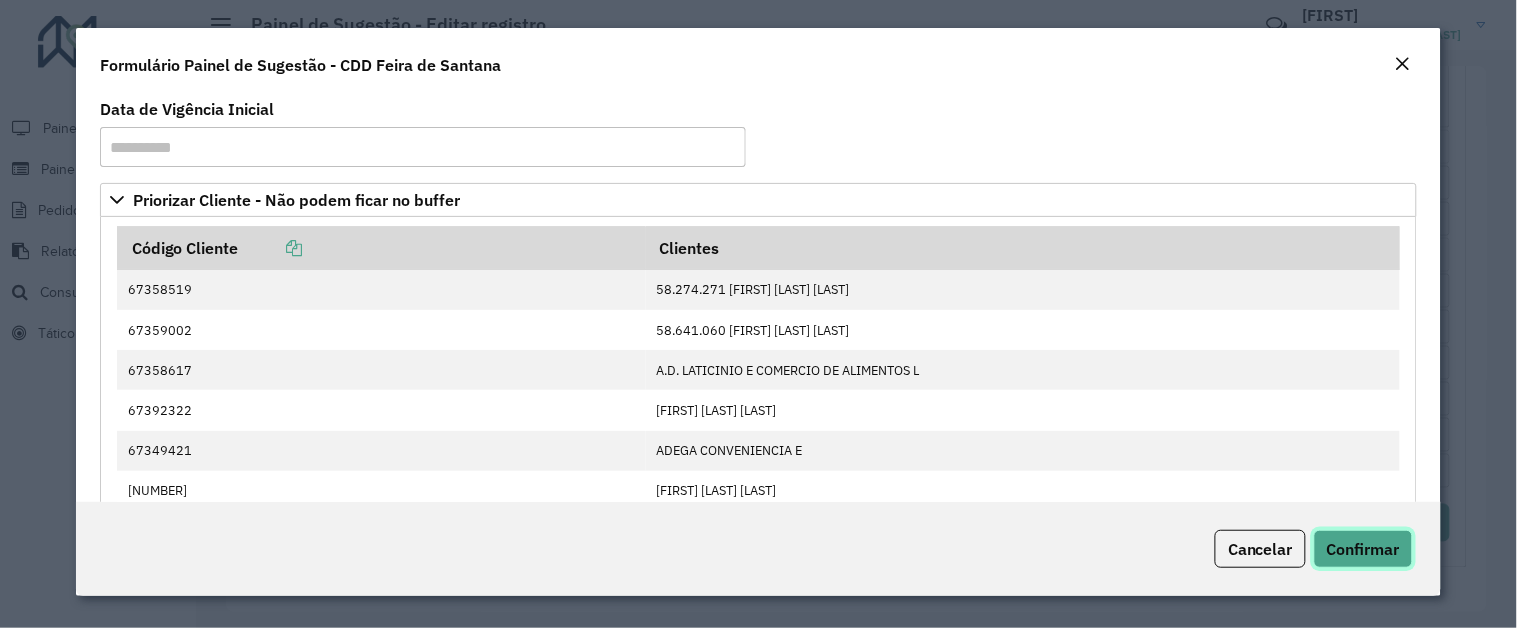 click on "Confirmar" 